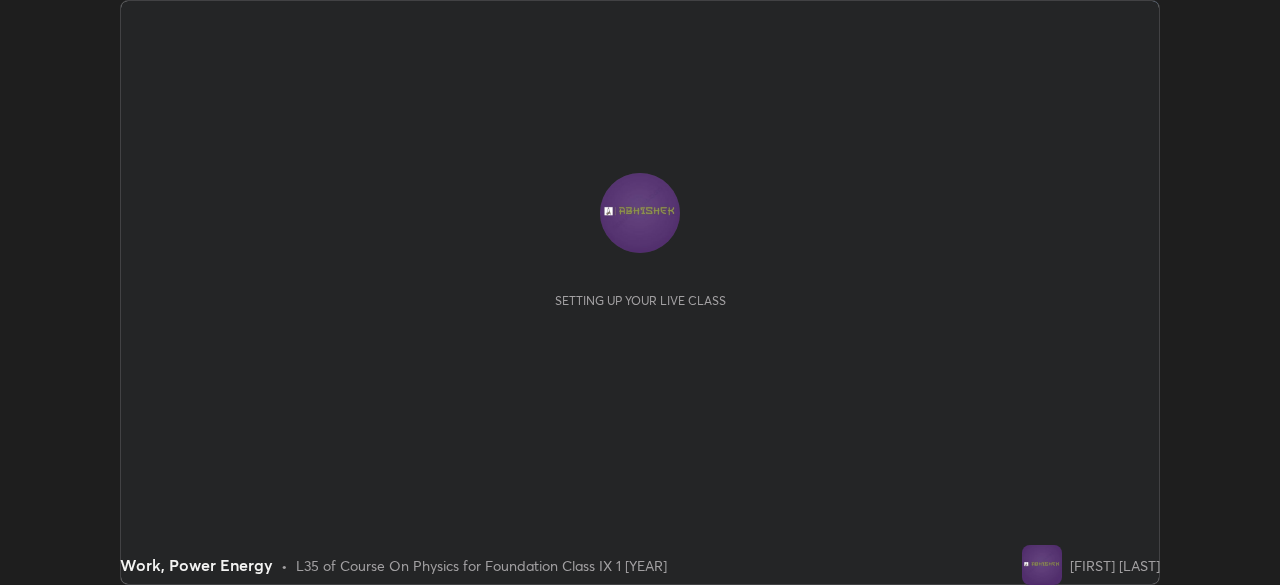 scroll, scrollTop: 0, scrollLeft: 0, axis: both 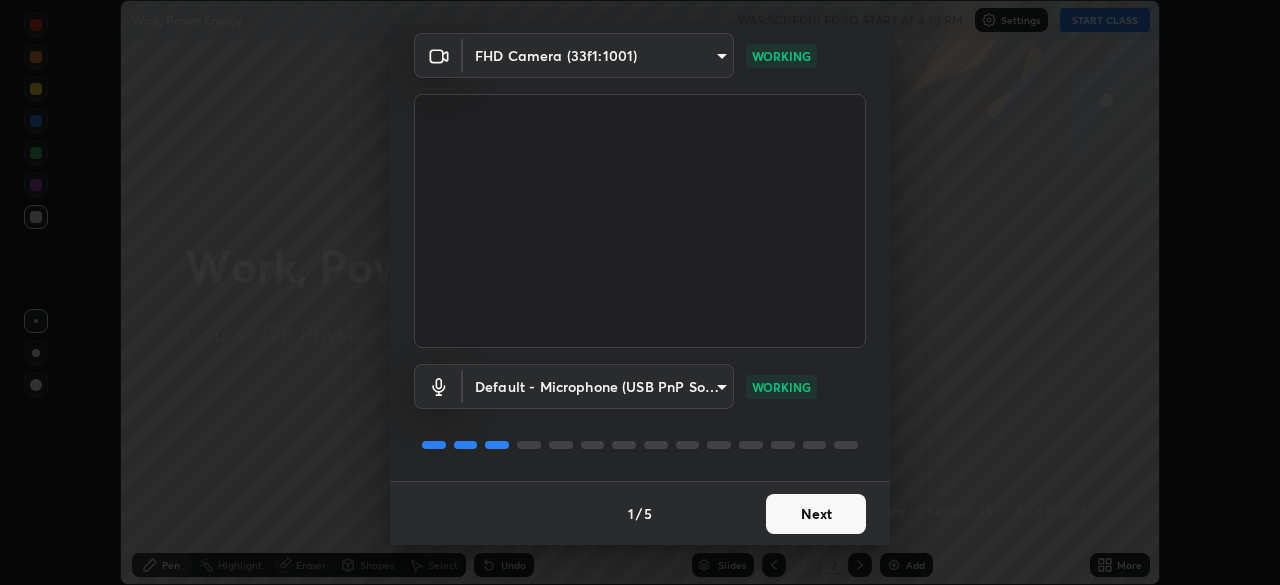 click on "Next" at bounding box center [816, 514] 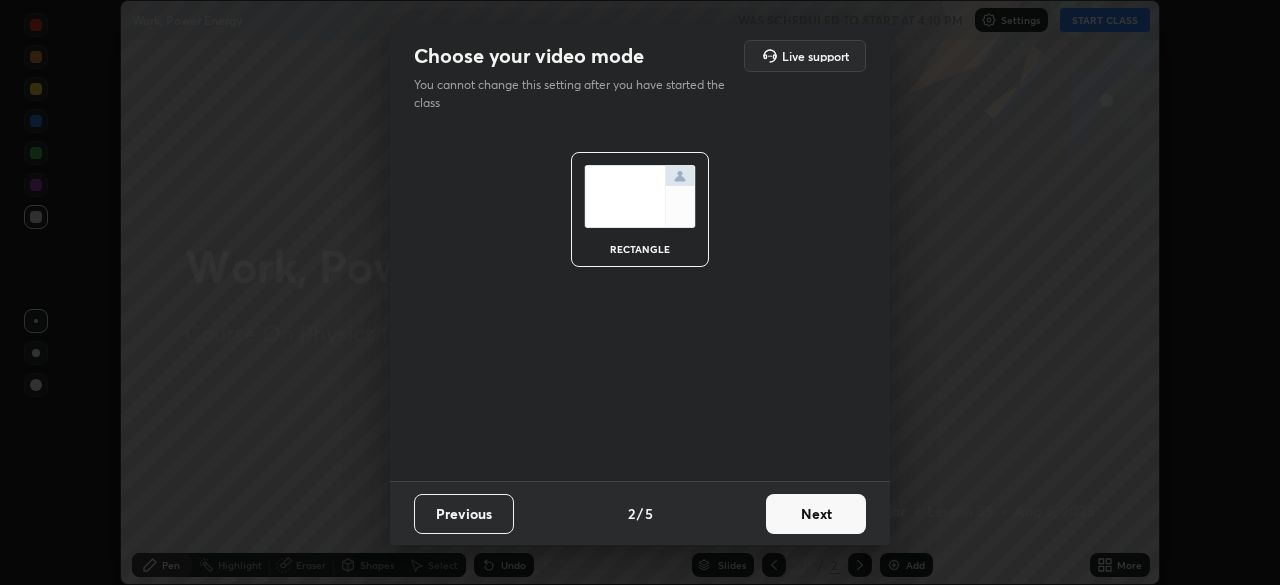 scroll, scrollTop: 0, scrollLeft: 0, axis: both 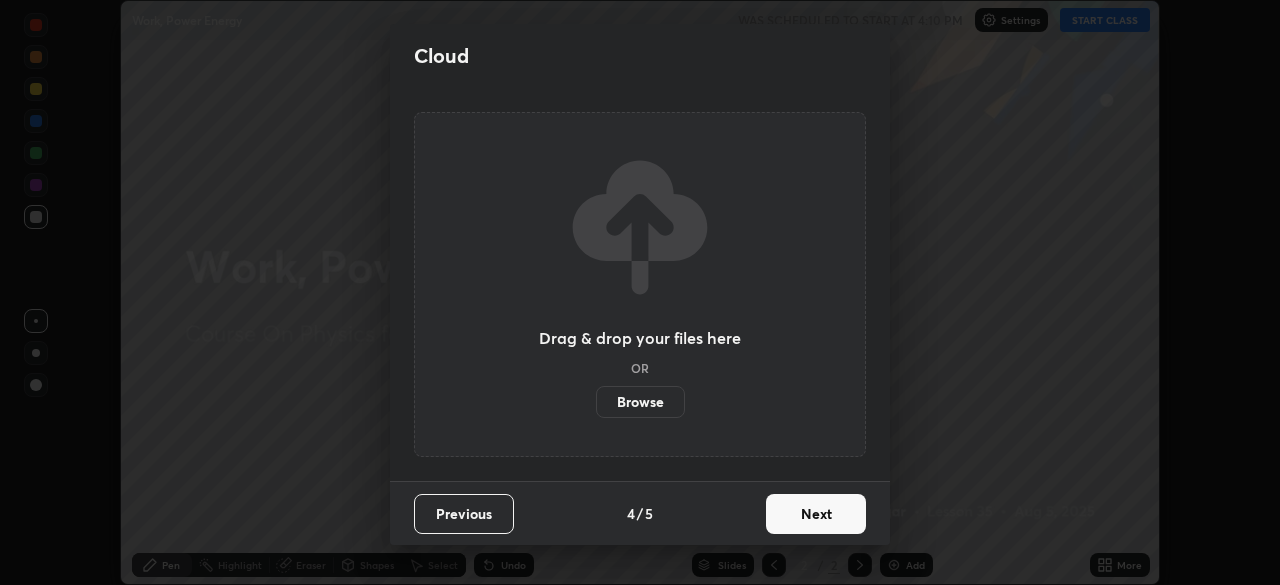 click on "Next" at bounding box center (816, 514) 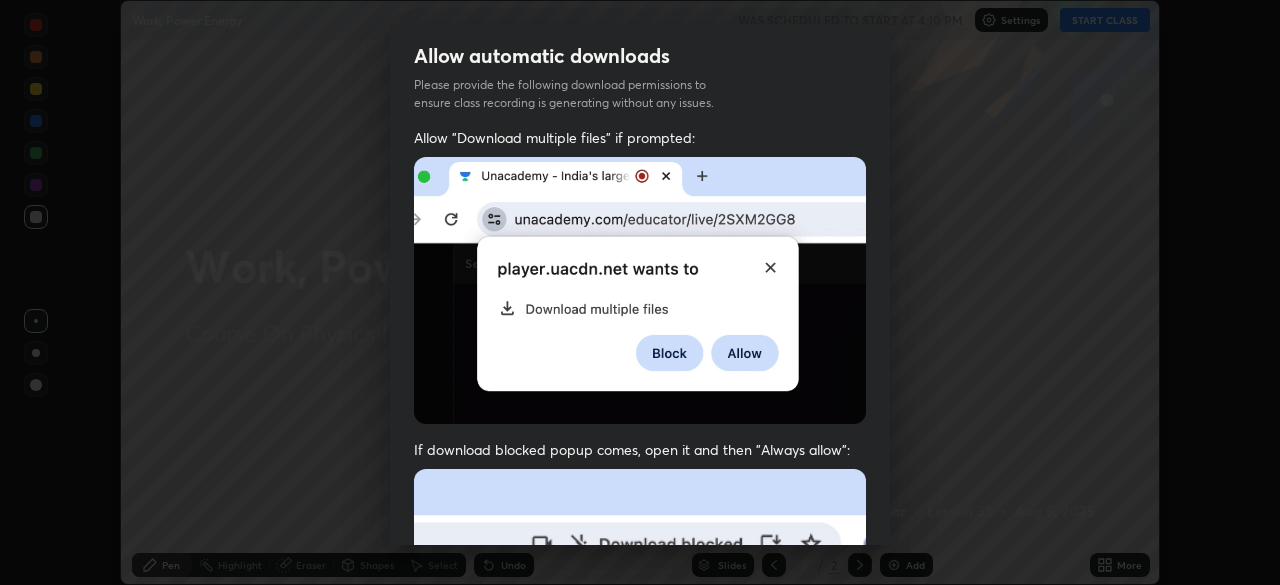 click at bounding box center [640, 687] 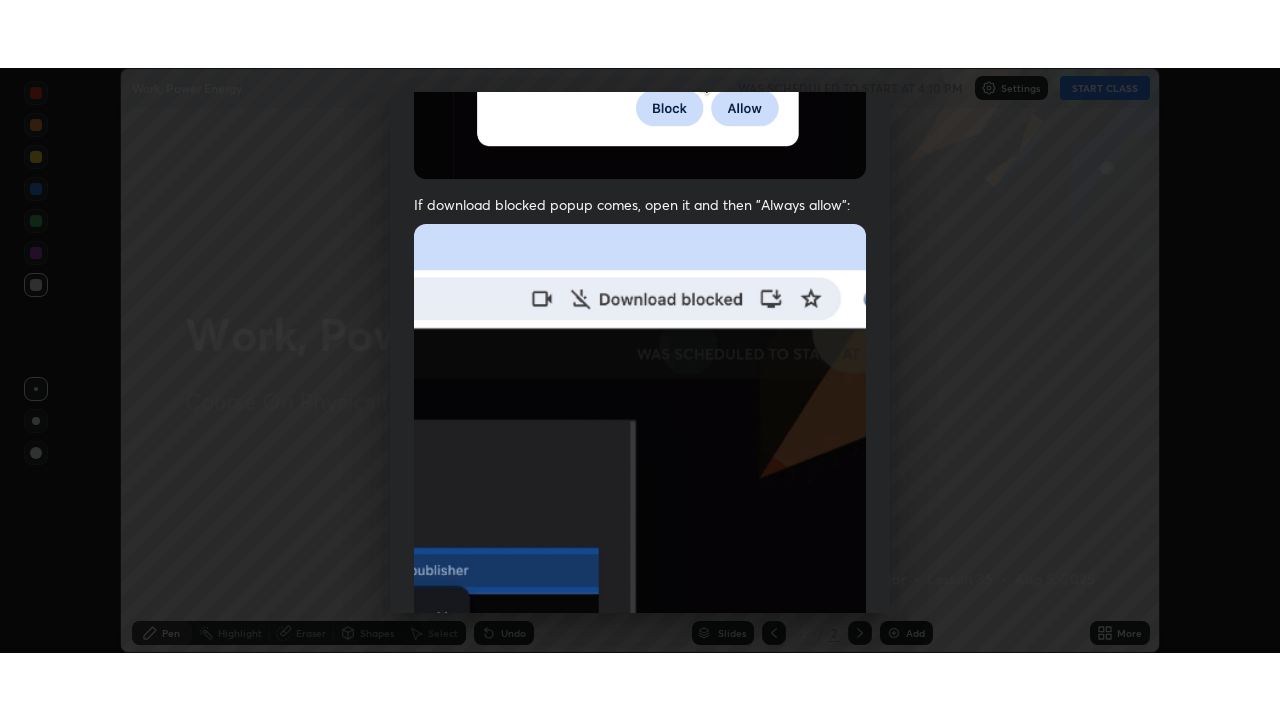 scroll, scrollTop: 479, scrollLeft: 0, axis: vertical 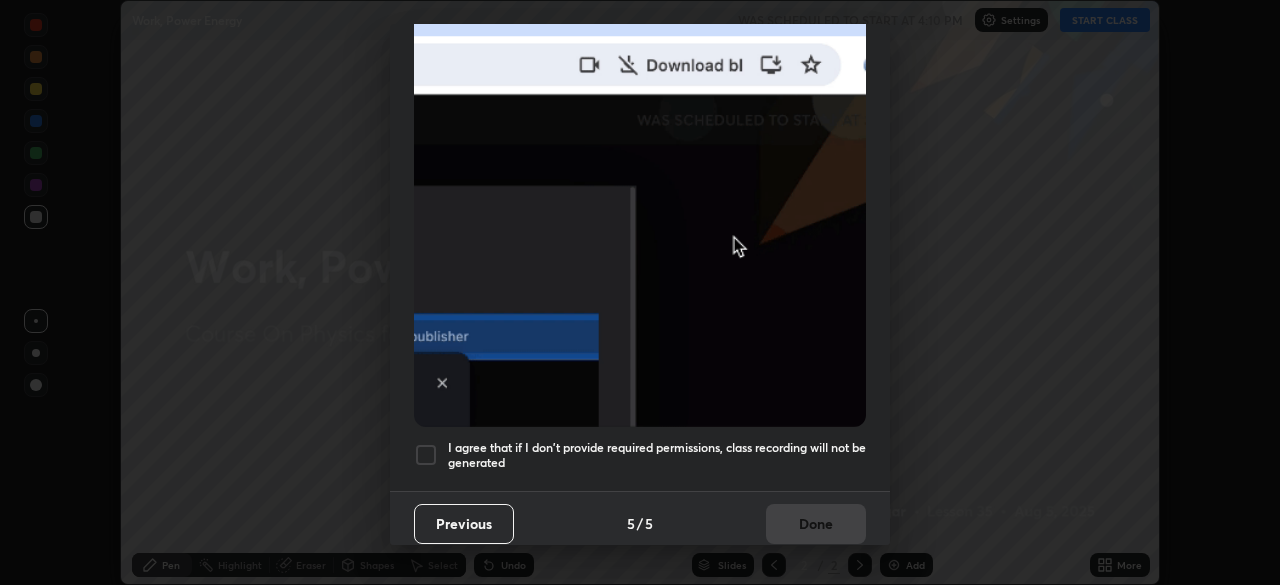 click at bounding box center [426, 455] 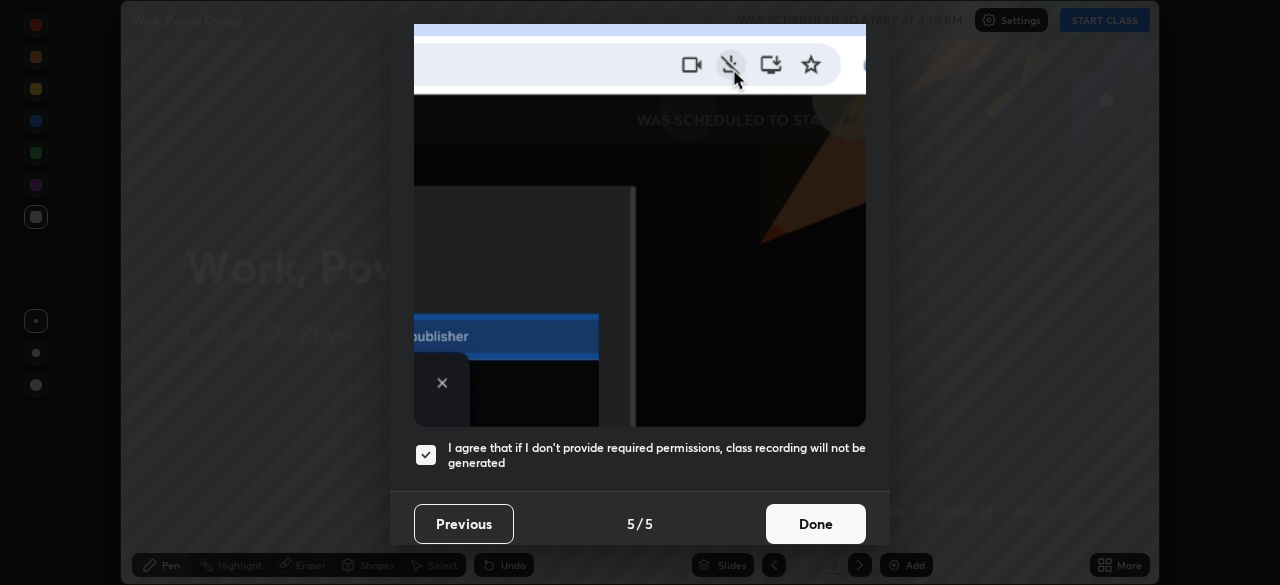 click on "Done" at bounding box center (816, 524) 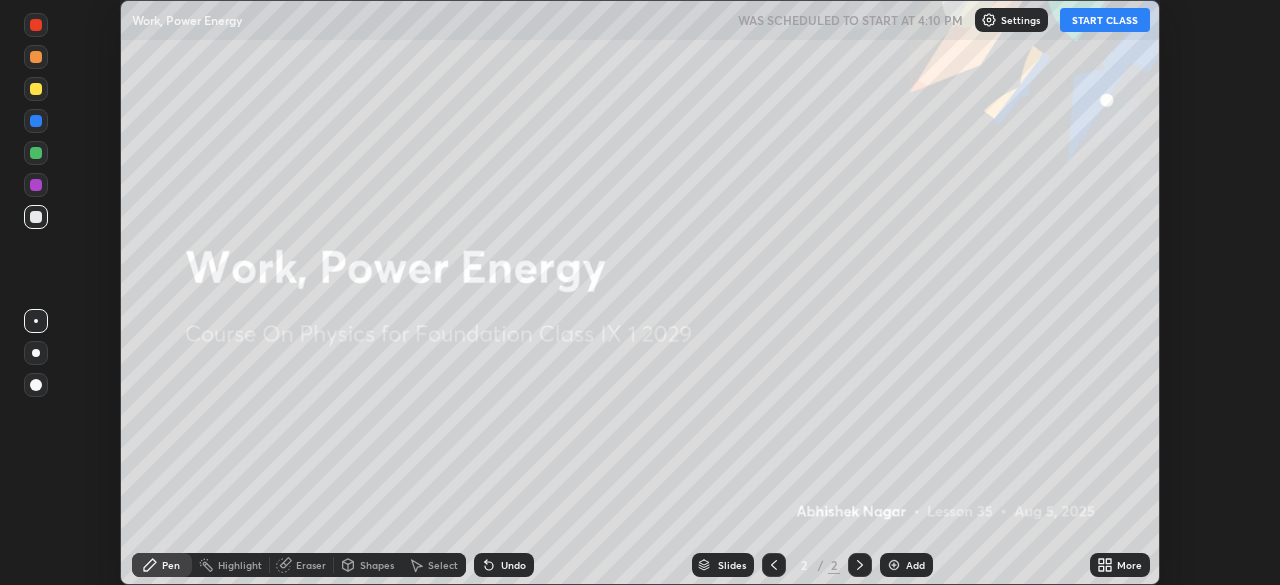 click on "START CLASS" at bounding box center [1105, 20] 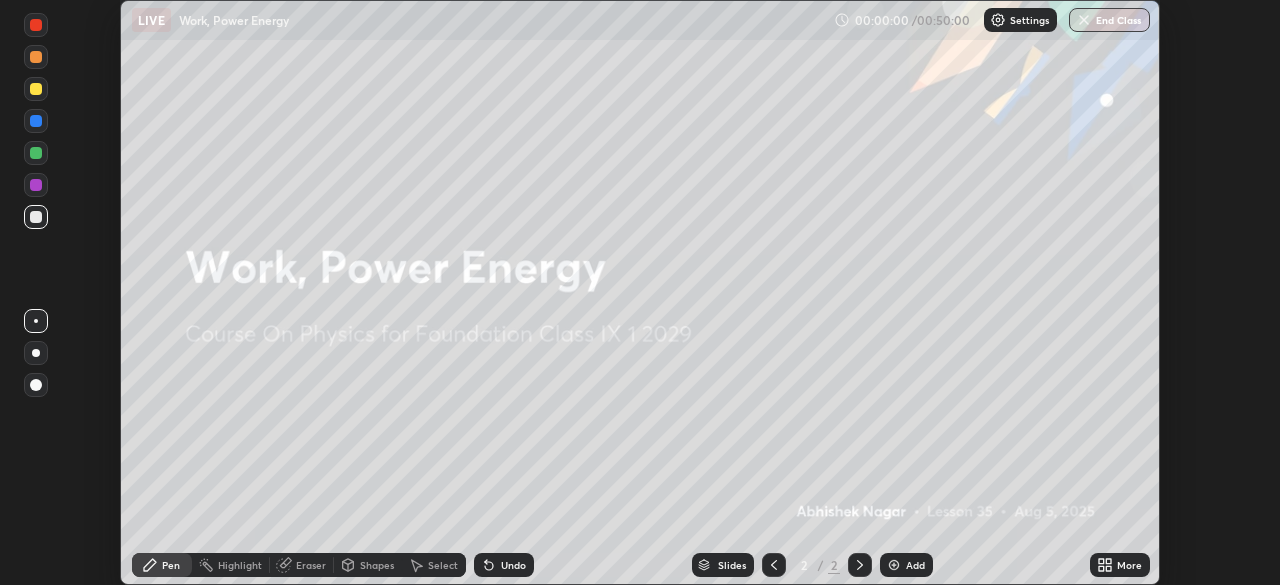 click on "More" at bounding box center (1129, 565) 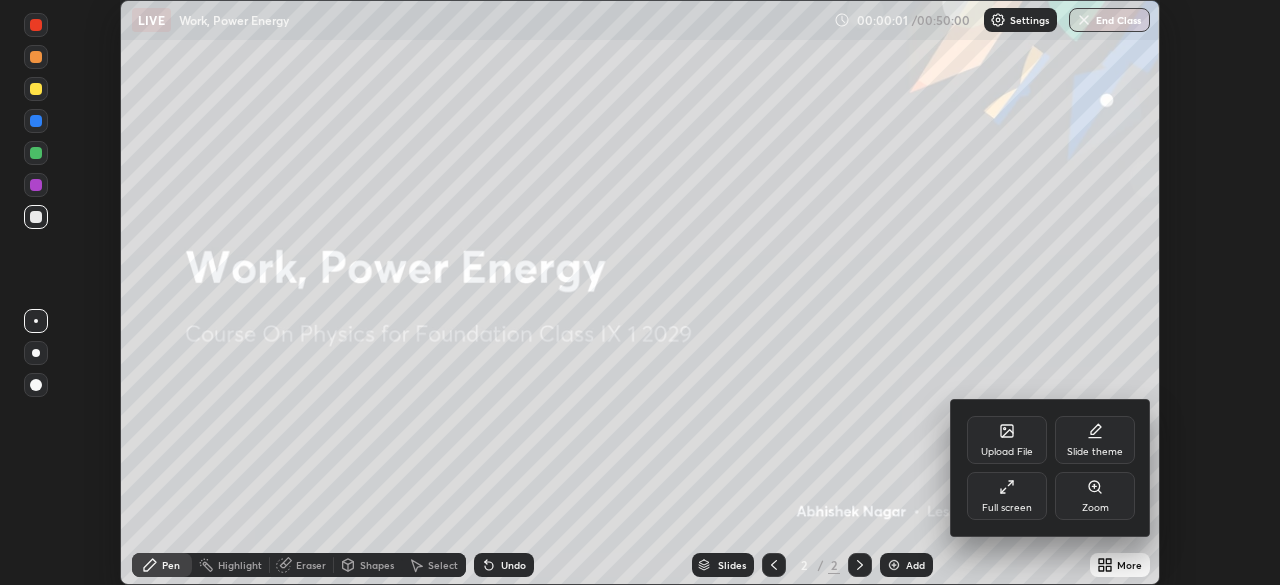 click on "Slide theme" at bounding box center (1095, 440) 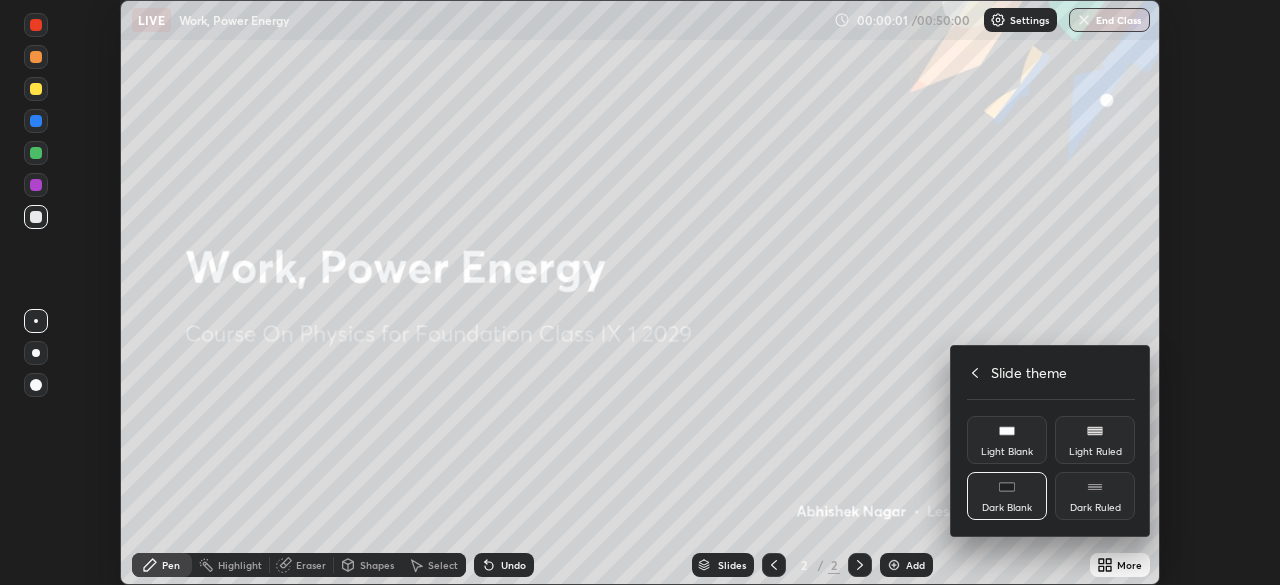 click 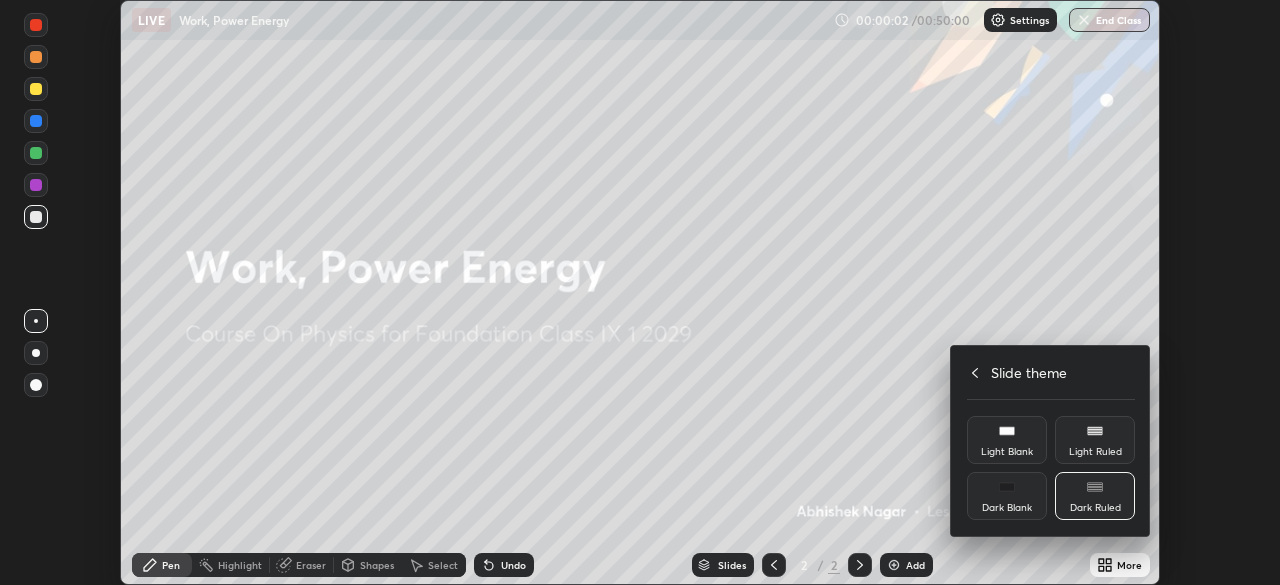 click 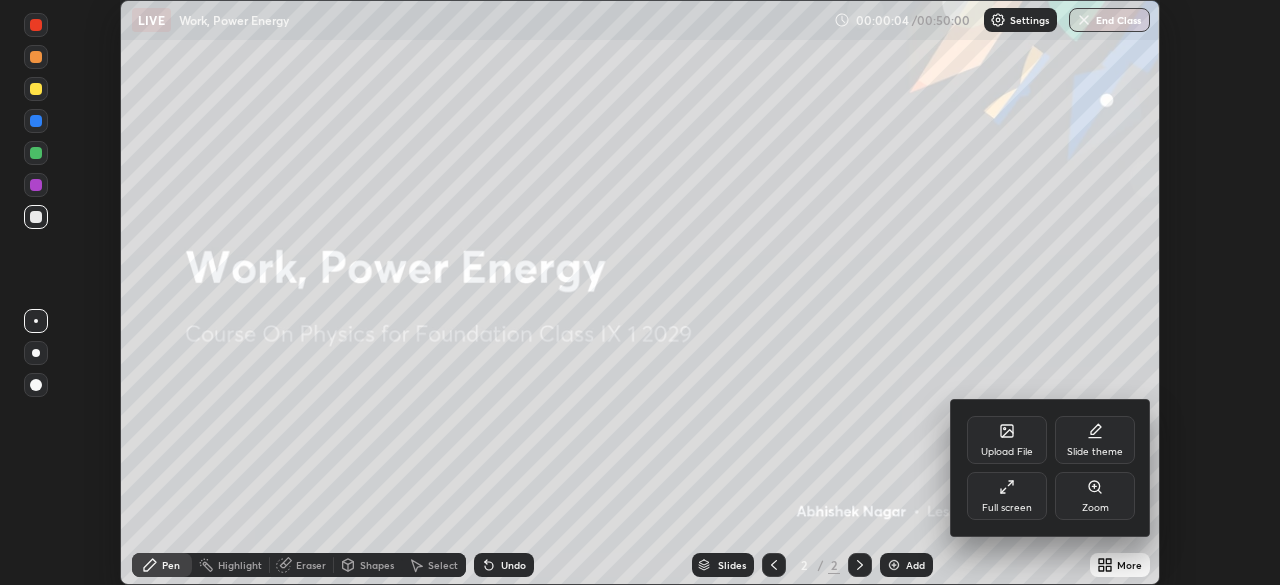 click on "Slide theme" at bounding box center (1095, 440) 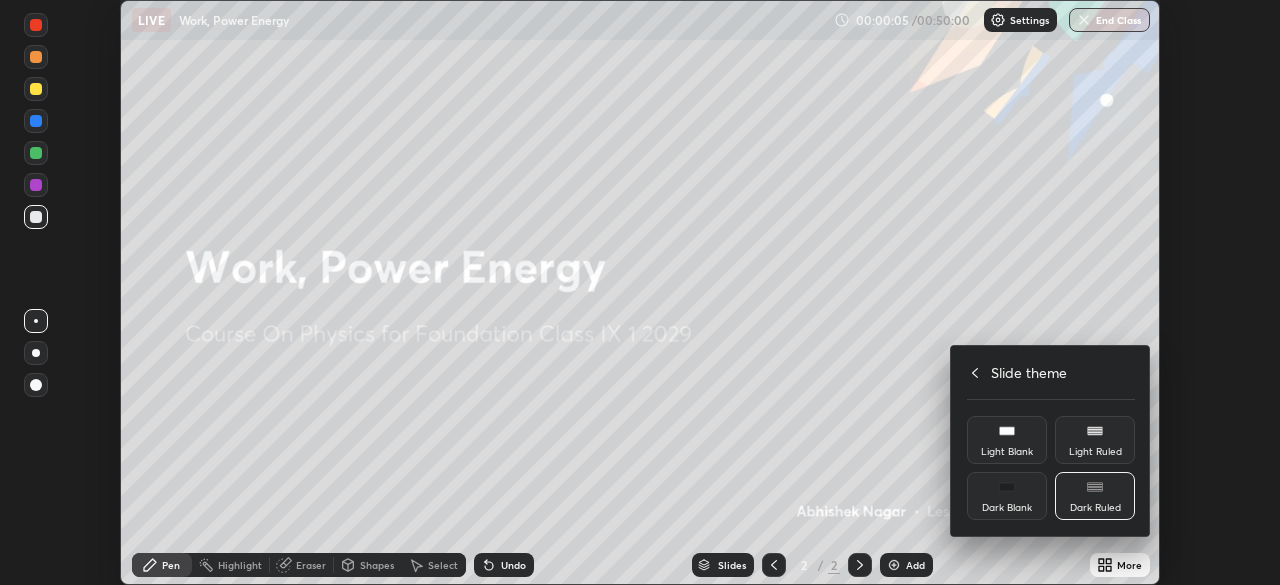 click on "Light Blank" at bounding box center (1007, 440) 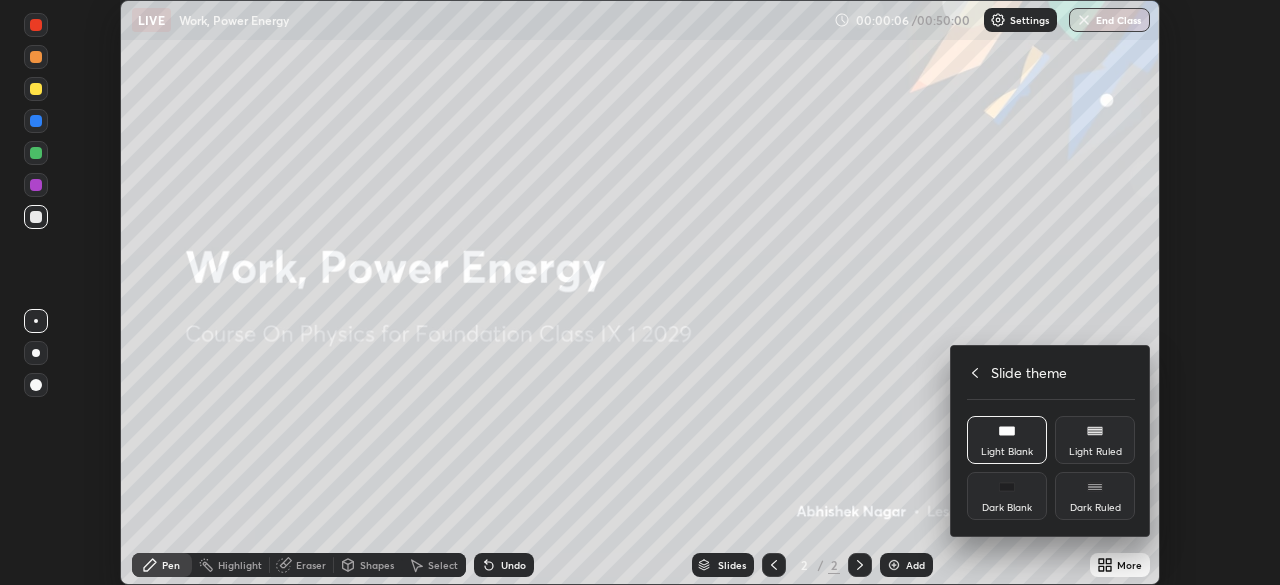 click 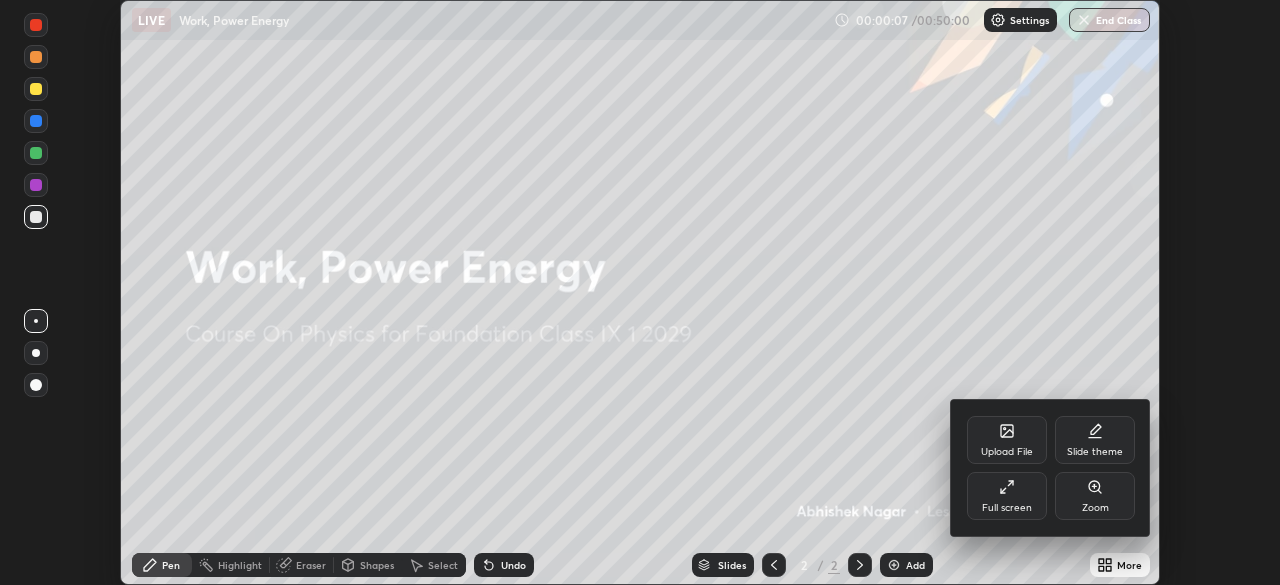 click at bounding box center (640, 292) 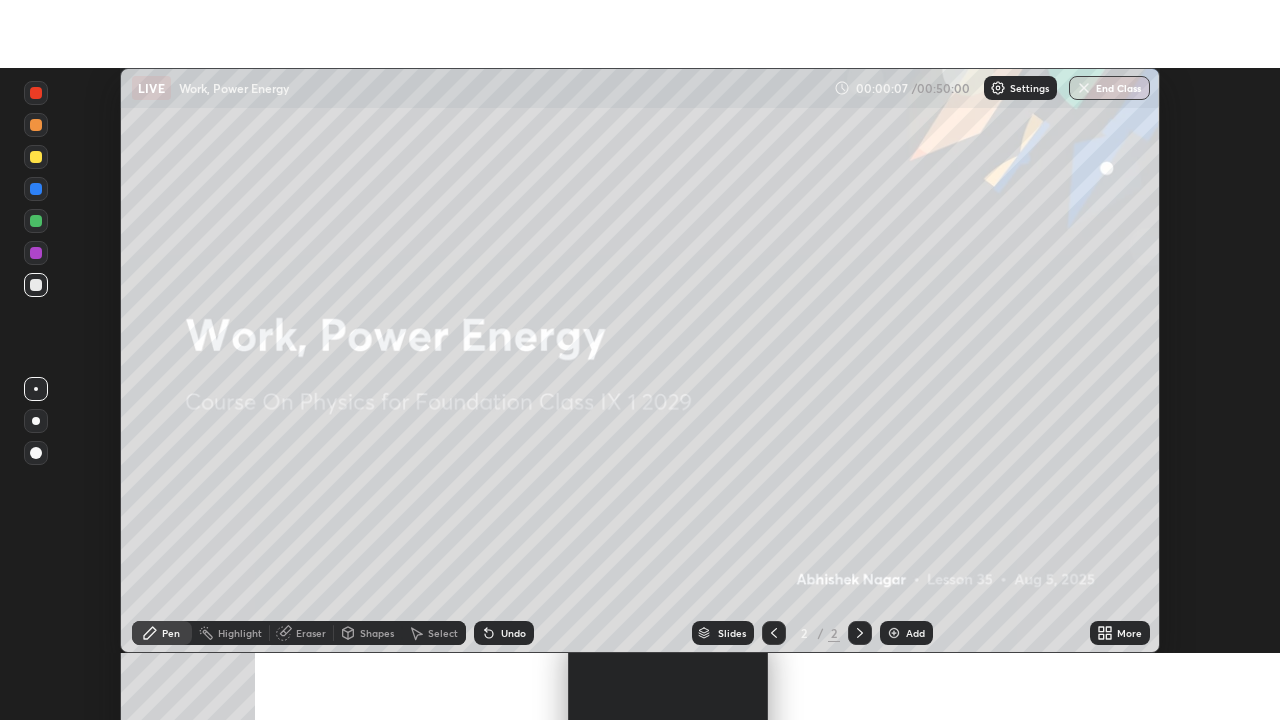 scroll, scrollTop: 99280, scrollLeft: 98720, axis: both 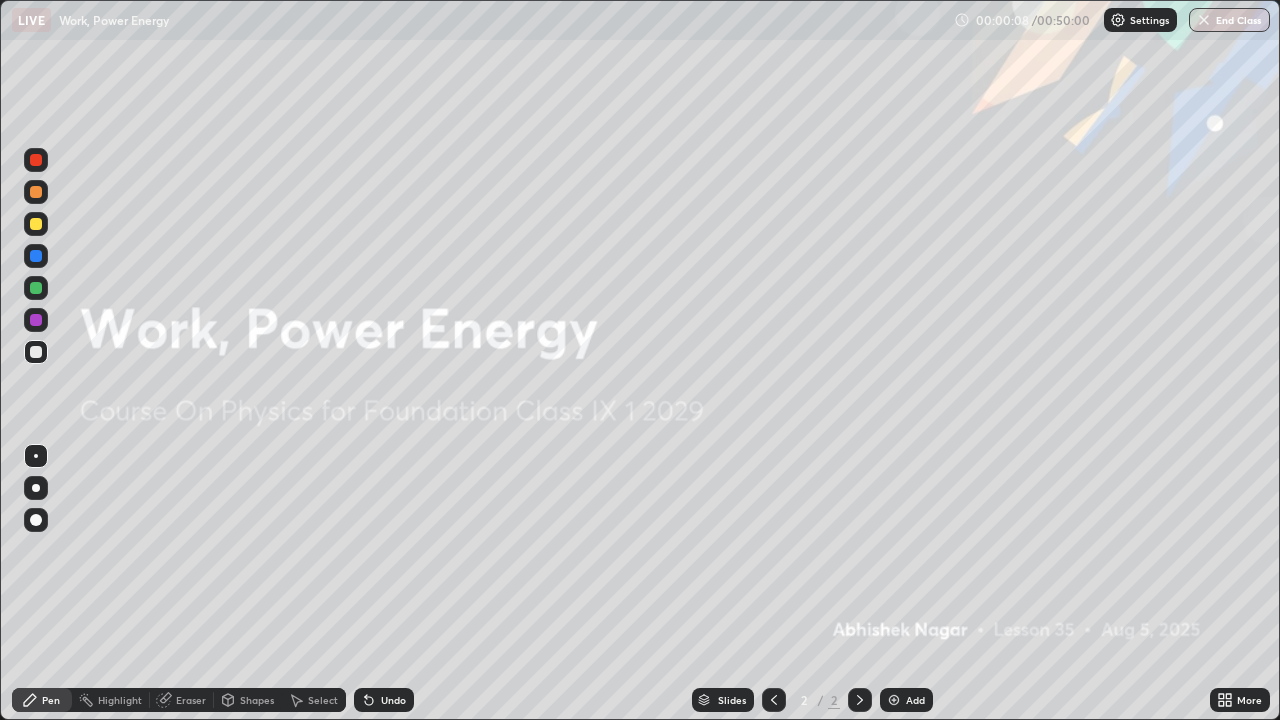 click on "Add" at bounding box center (915, 700) 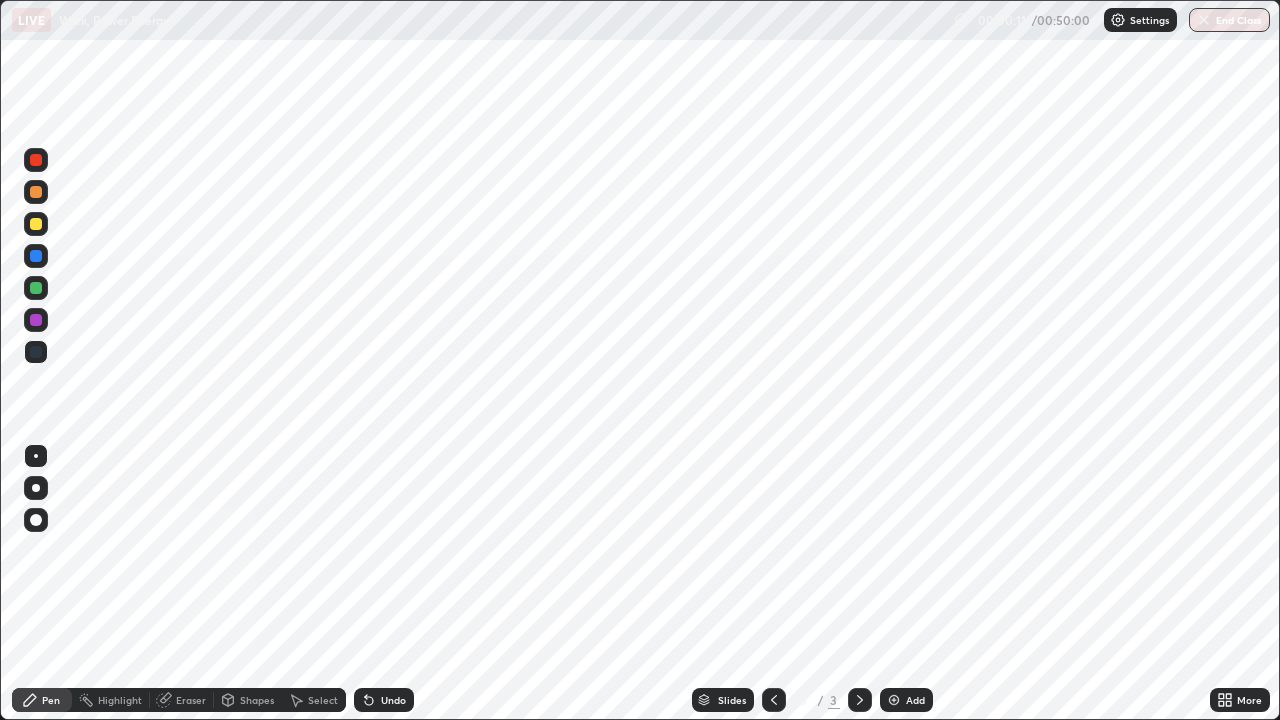 click at bounding box center (36, 488) 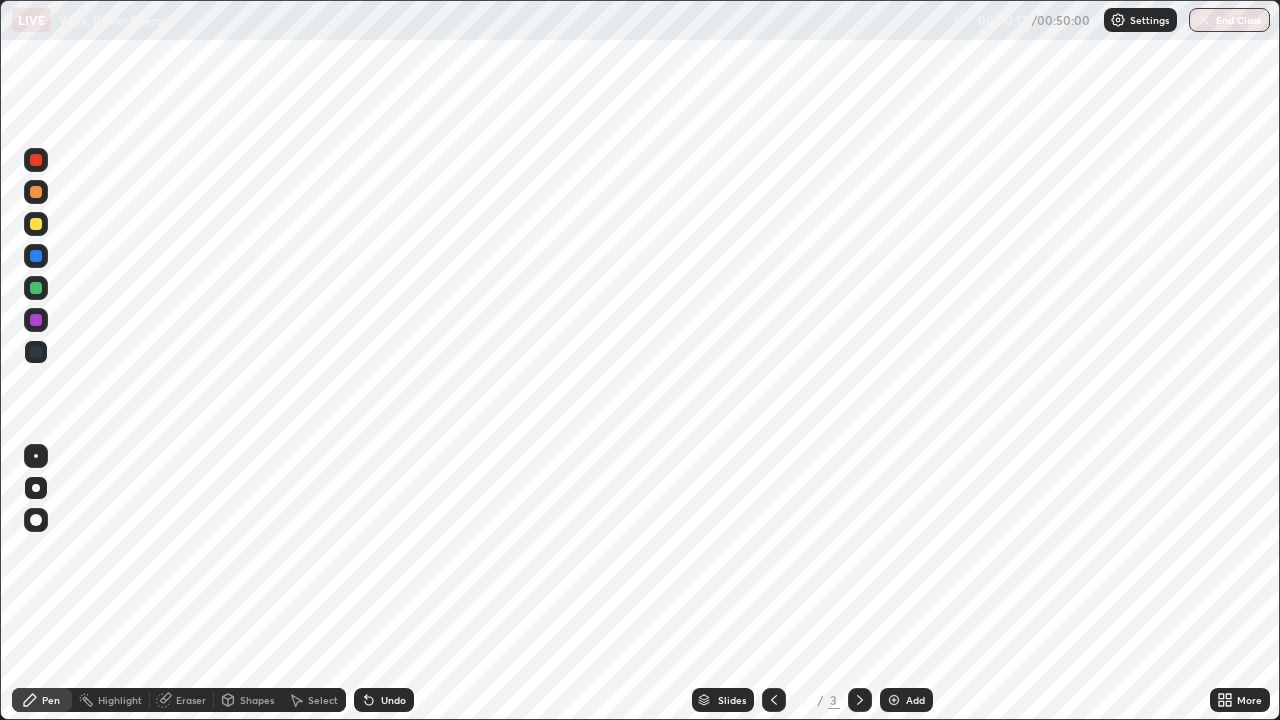 click at bounding box center (36, 352) 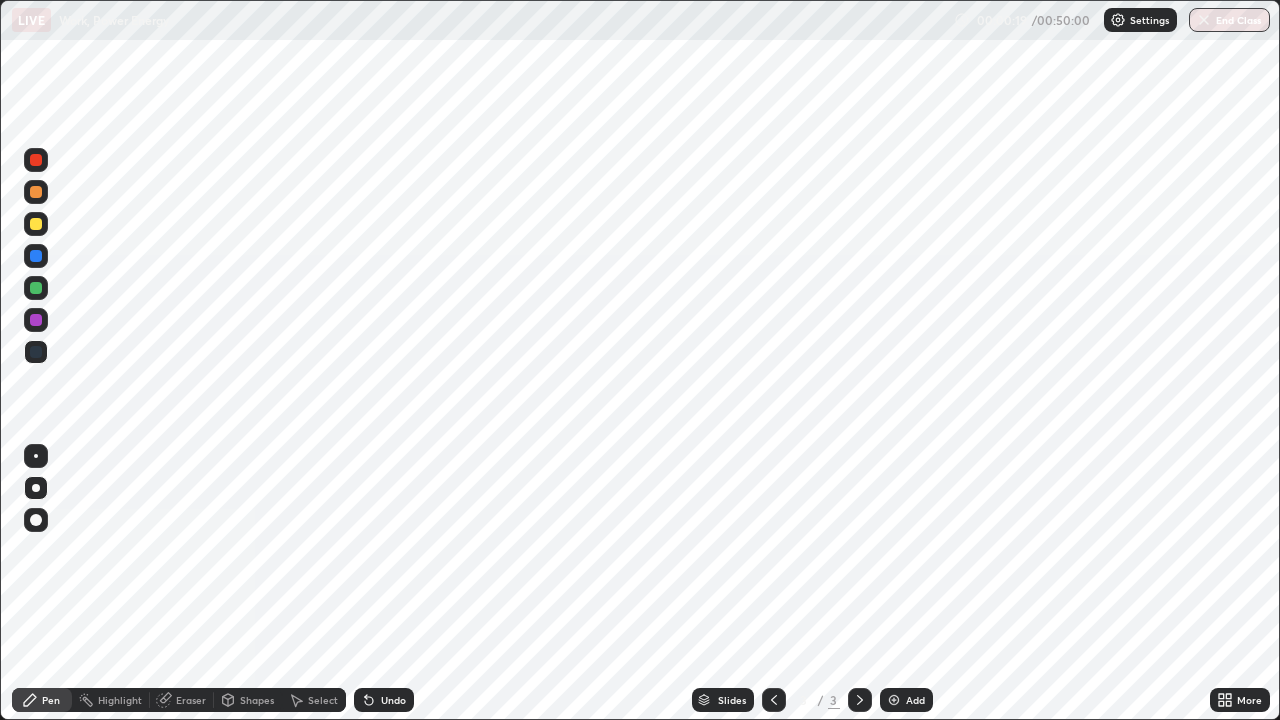 click on "Undo" at bounding box center (393, 700) 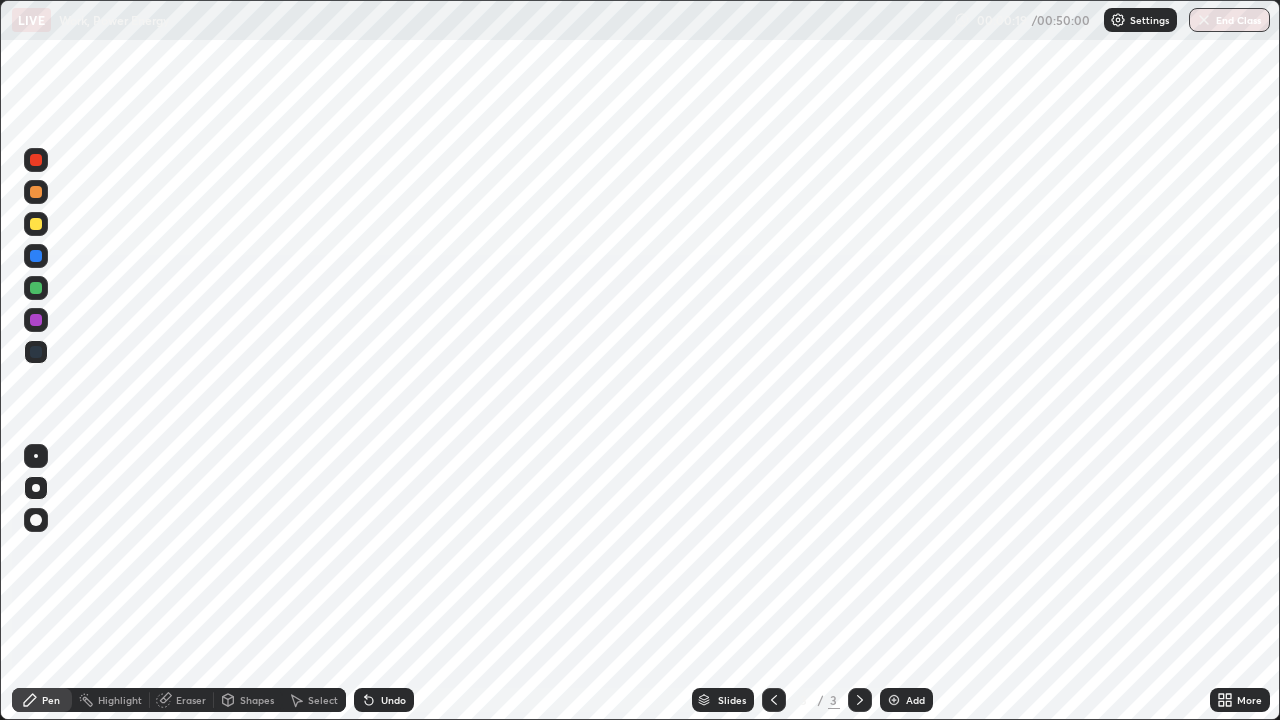 click on "Undo" at bounding box center (393, 700) 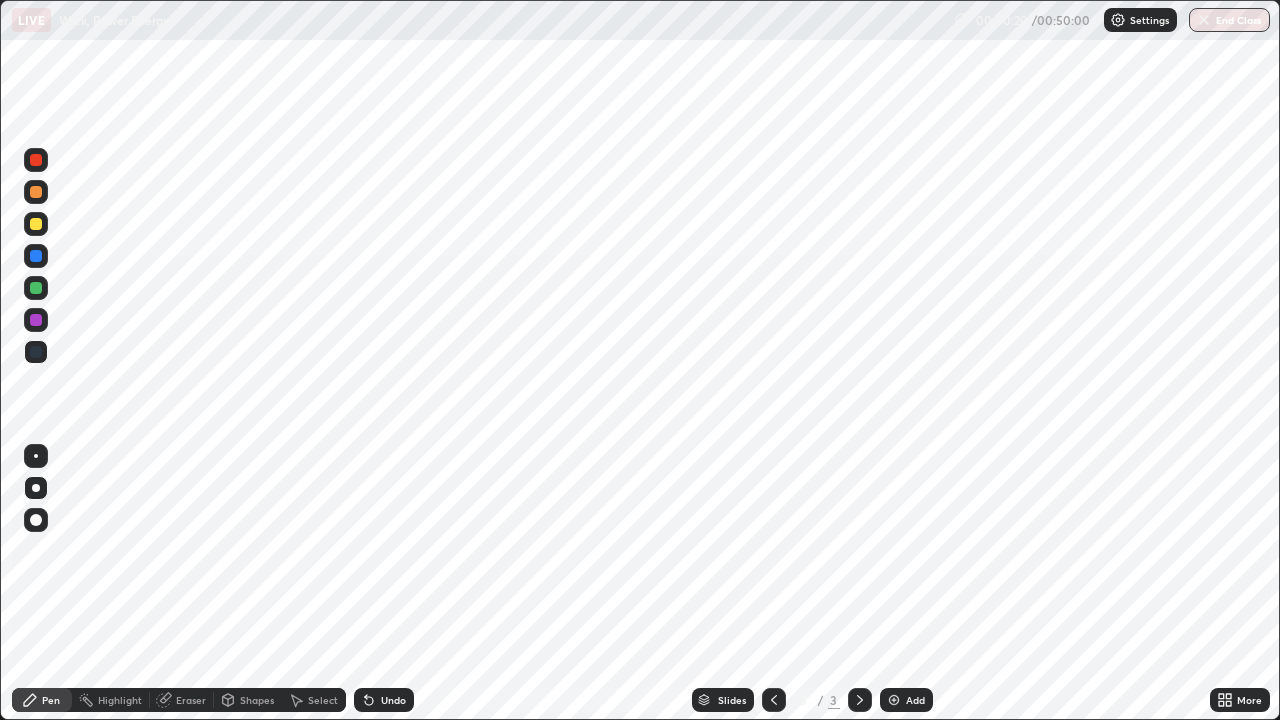 click on "Undo" at bounding box center (393, 700) 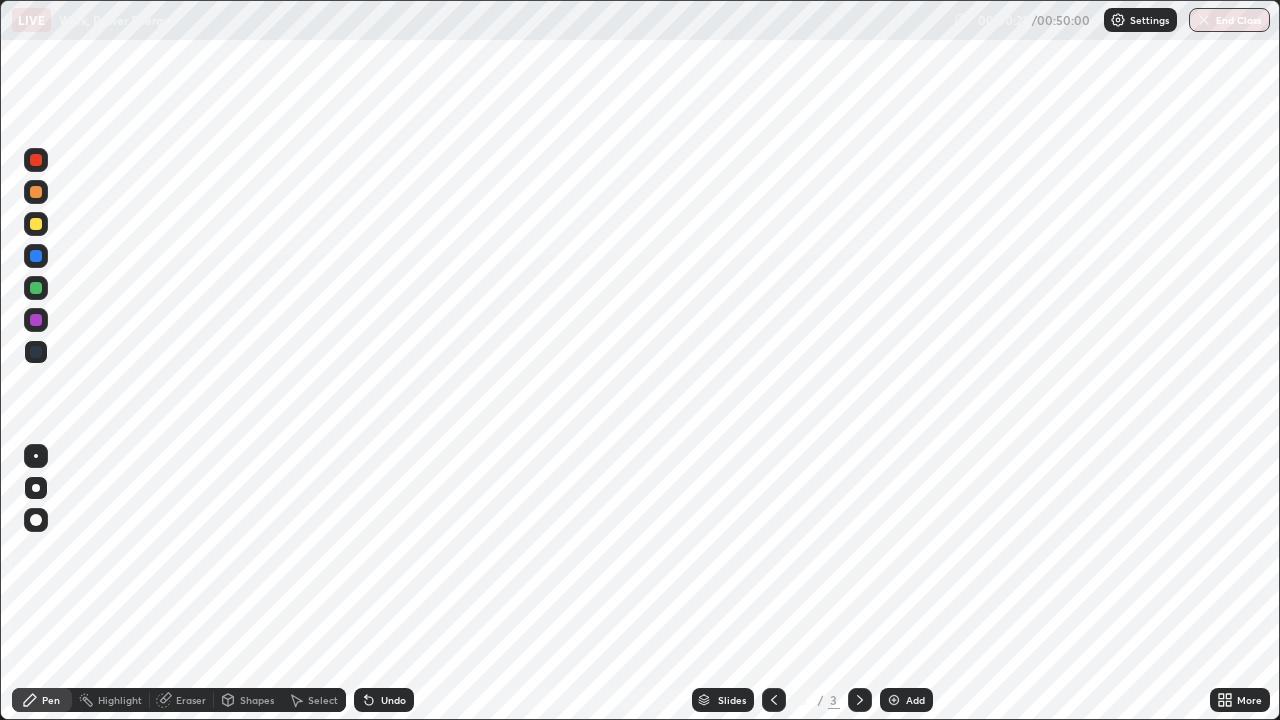 click on "Undo" at bounding box center [384, 700] 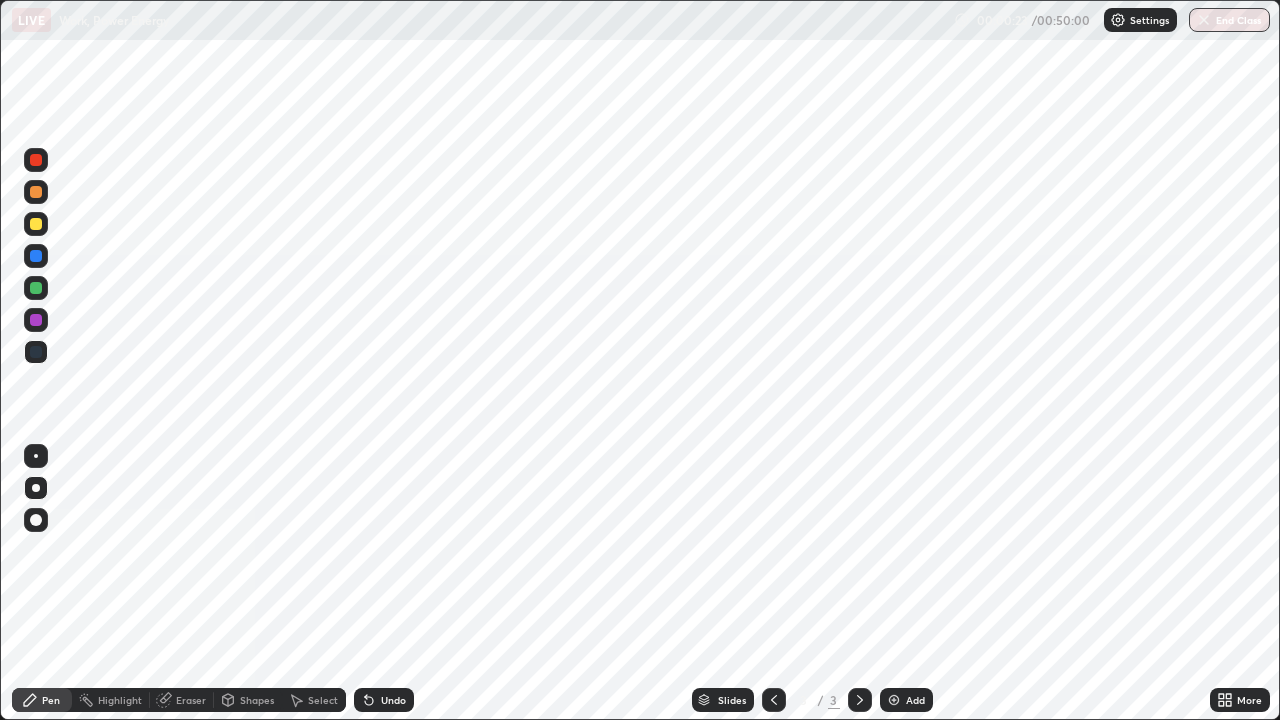 click at bounding box center (36, 160) 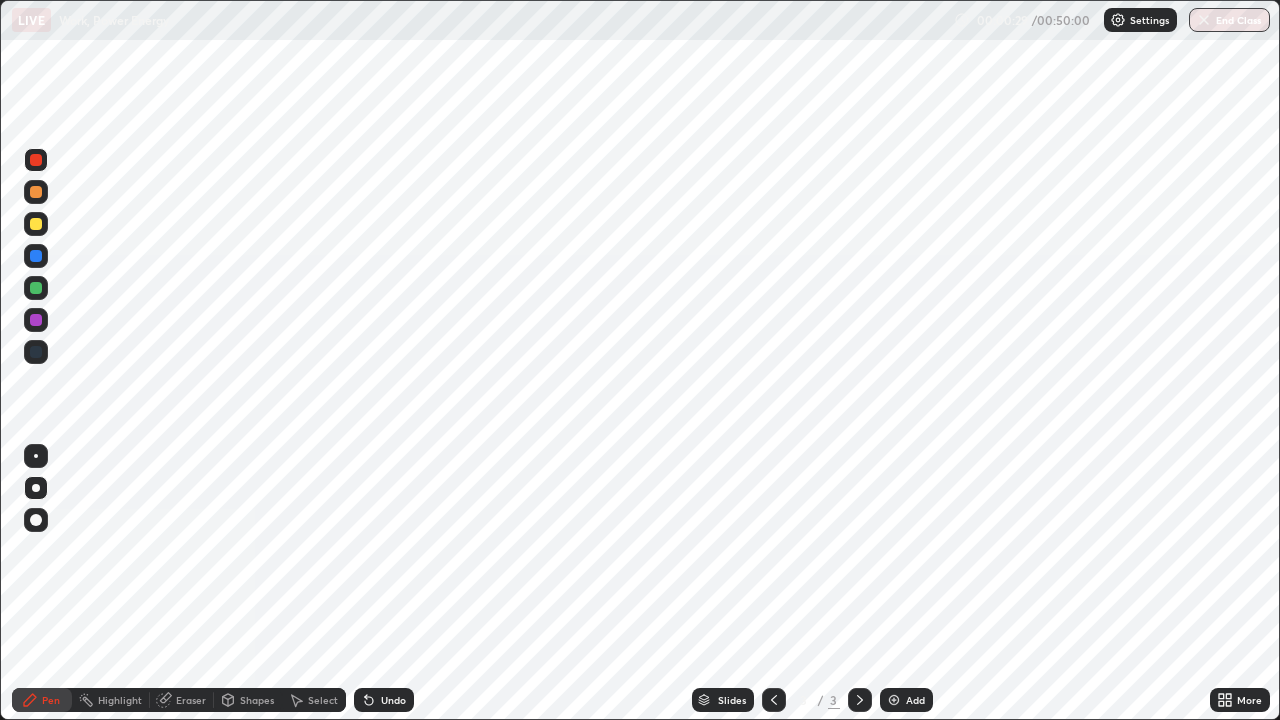 click on "Undo" at bounding box center (393, 700) 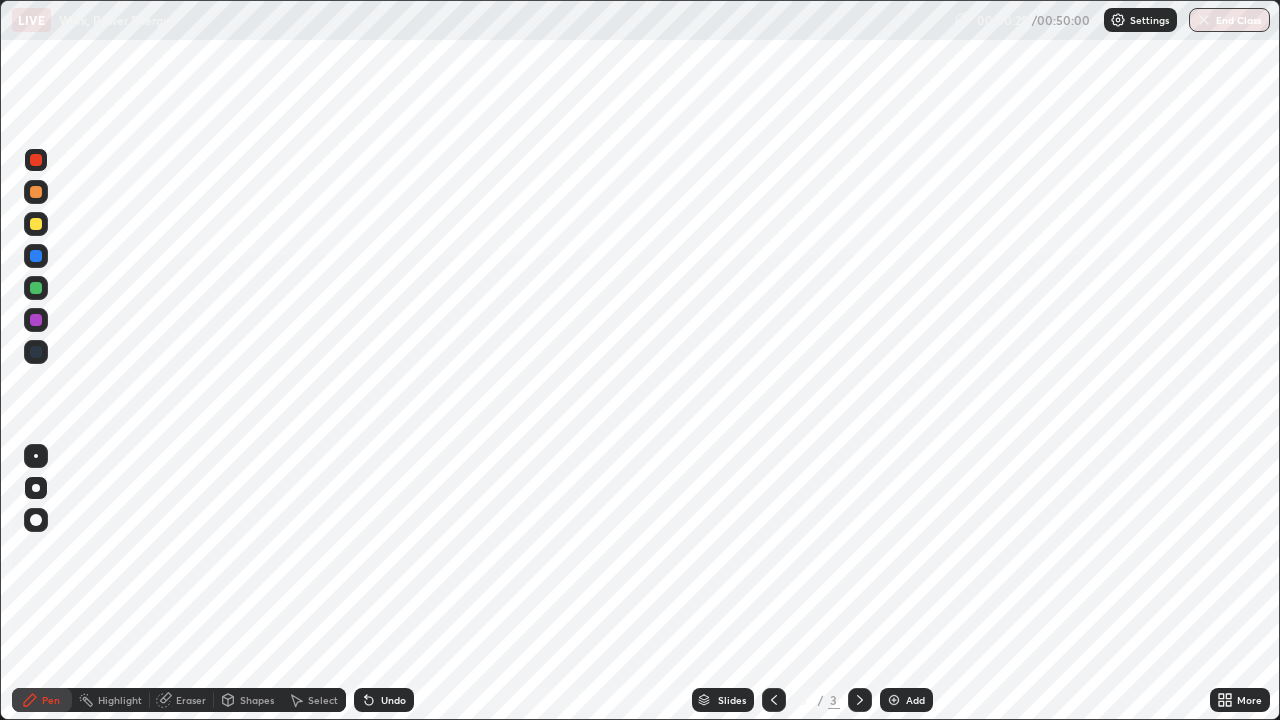 click on "Undo" at bounding box center [384, 700] 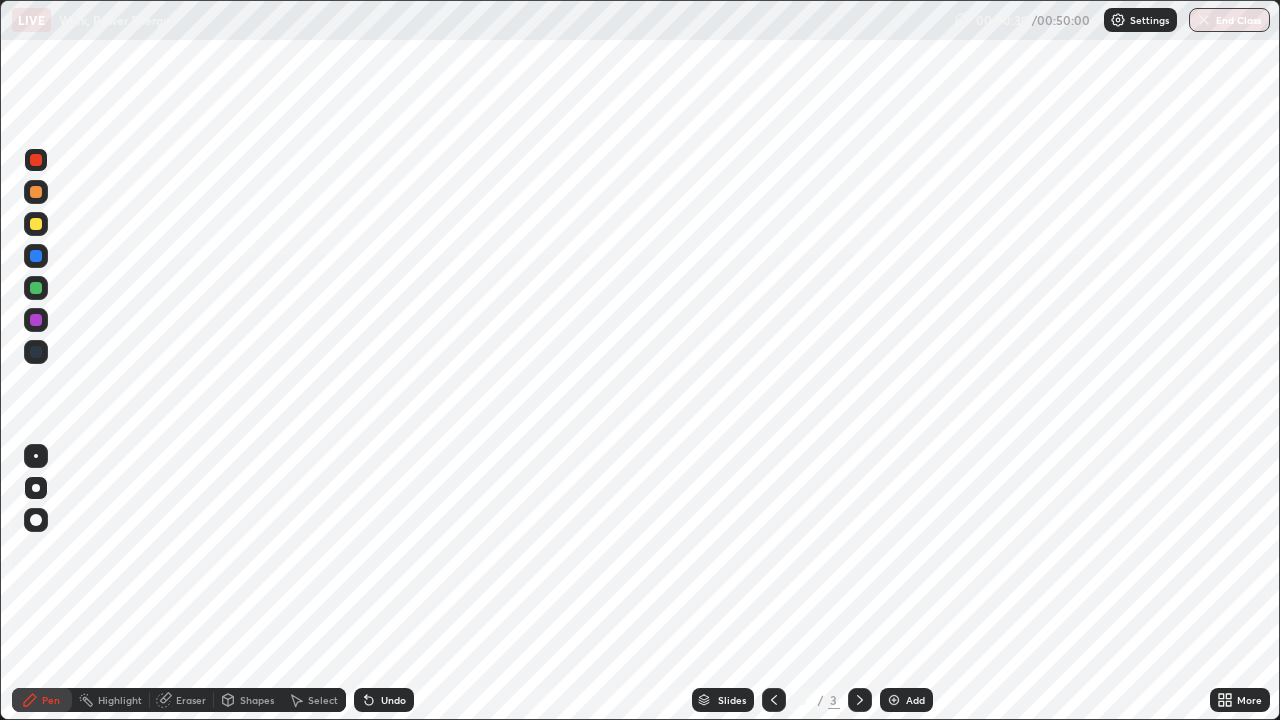 click on "Undo" at bounding box center [393, 700] 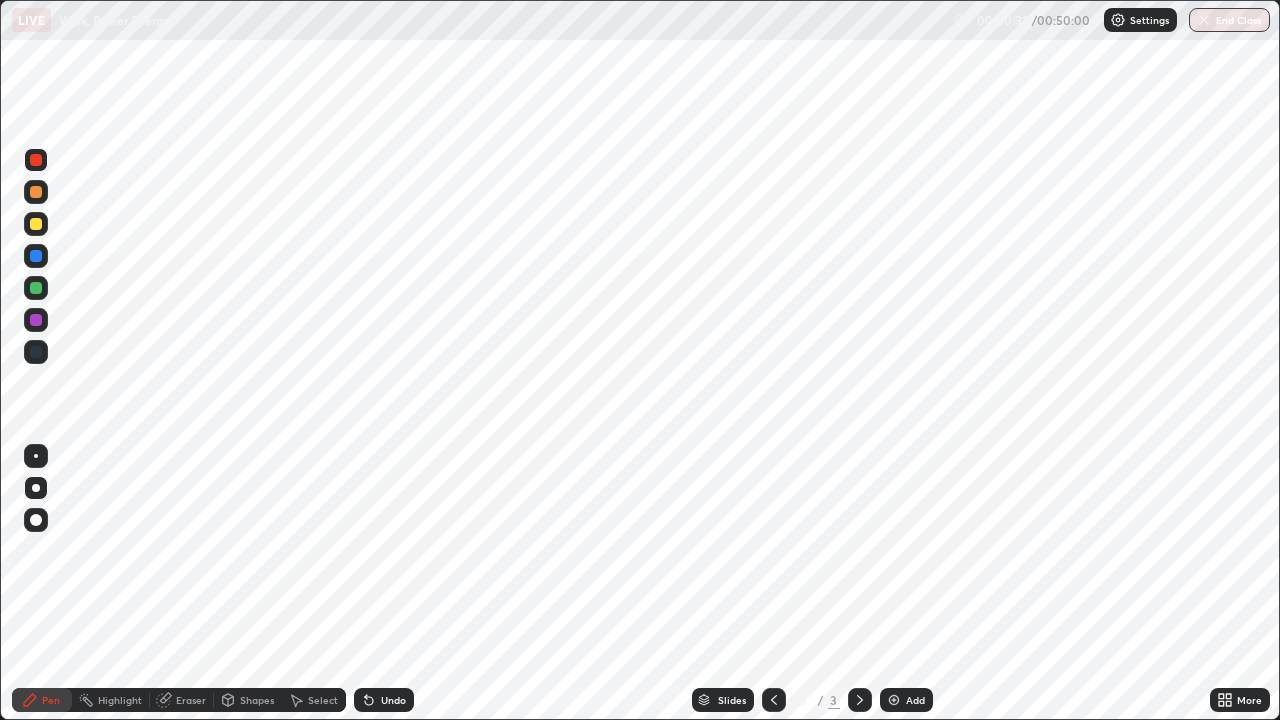 click 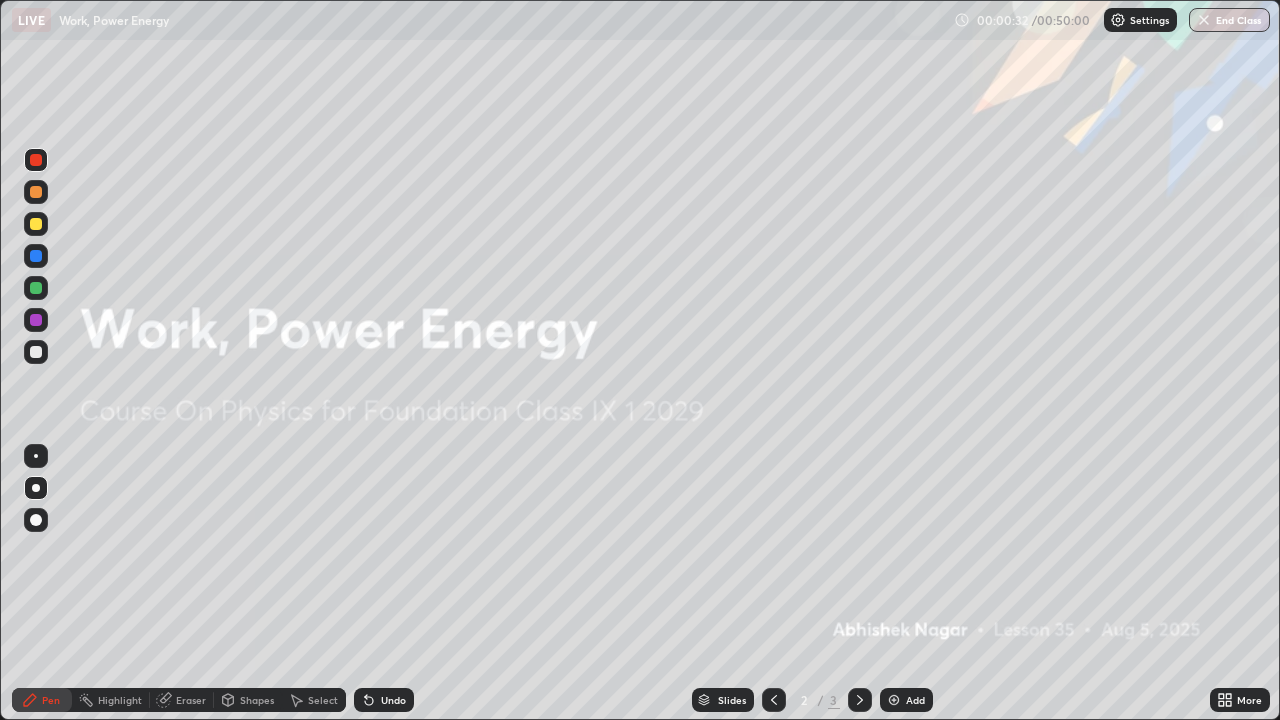 click 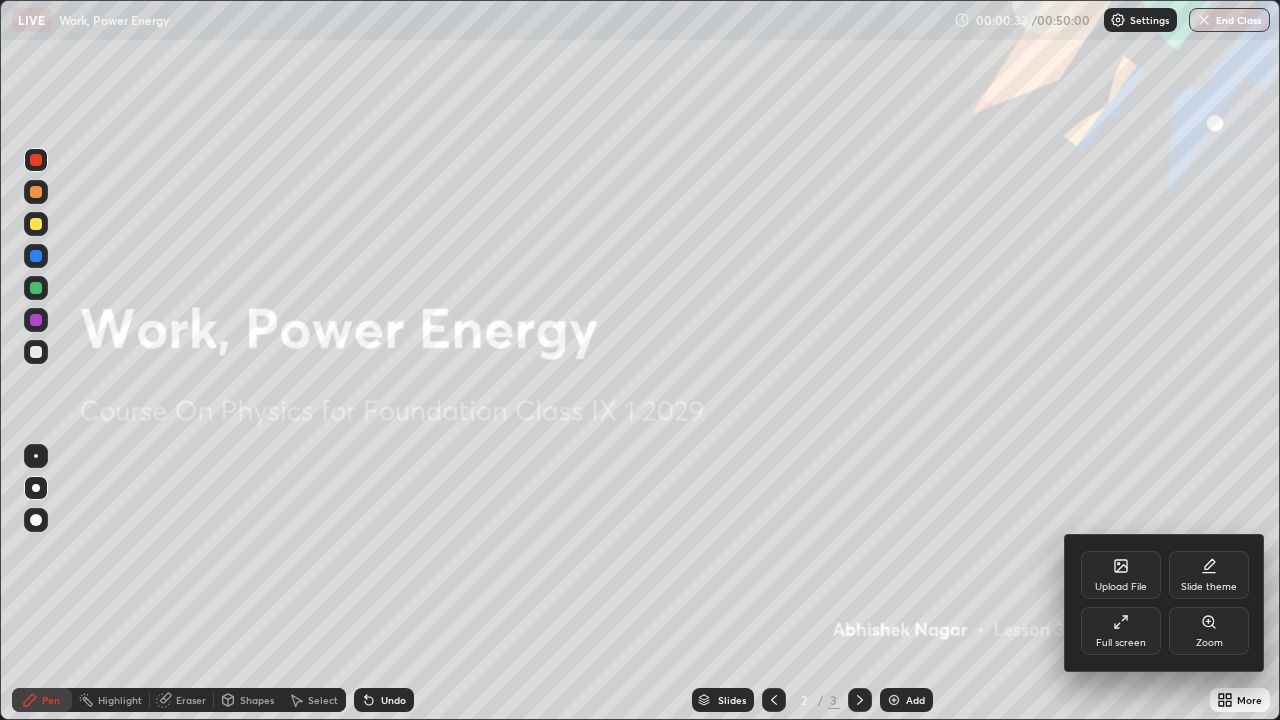 click 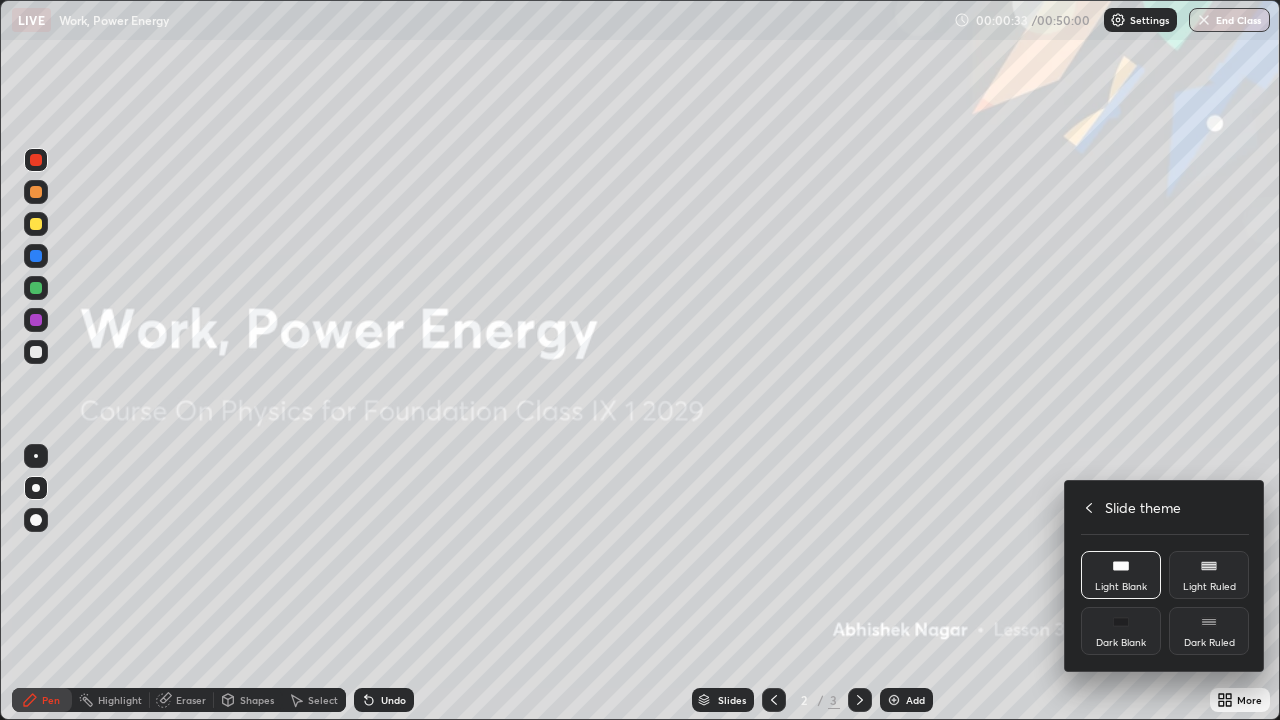 click on "Dark Ruled" at bounding box center [1209, 631] 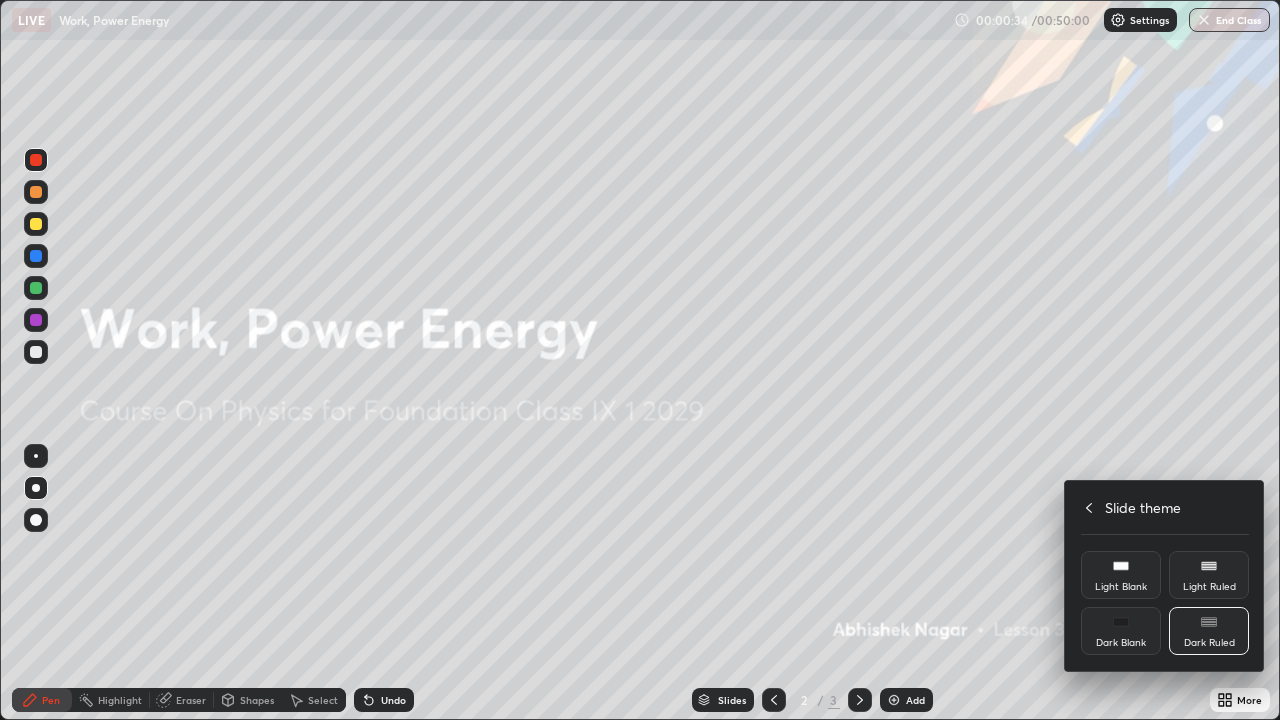 click 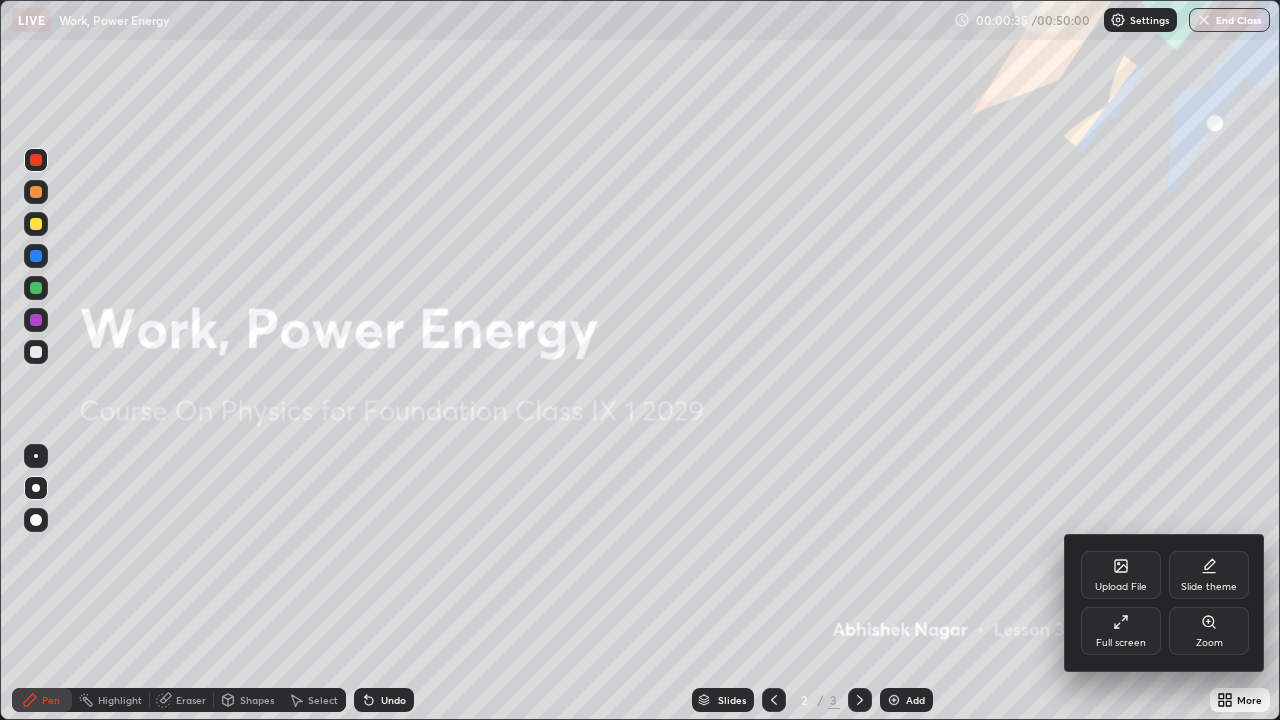 click at bounding box center (640, 360) 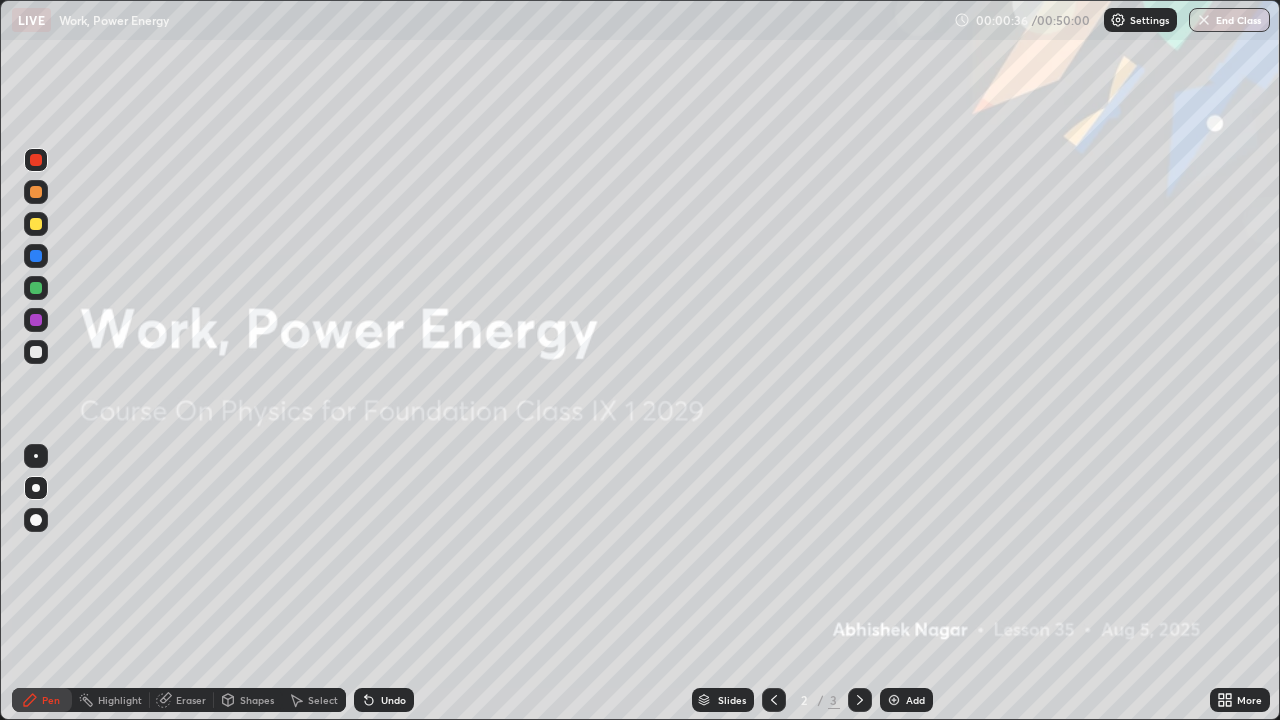 click 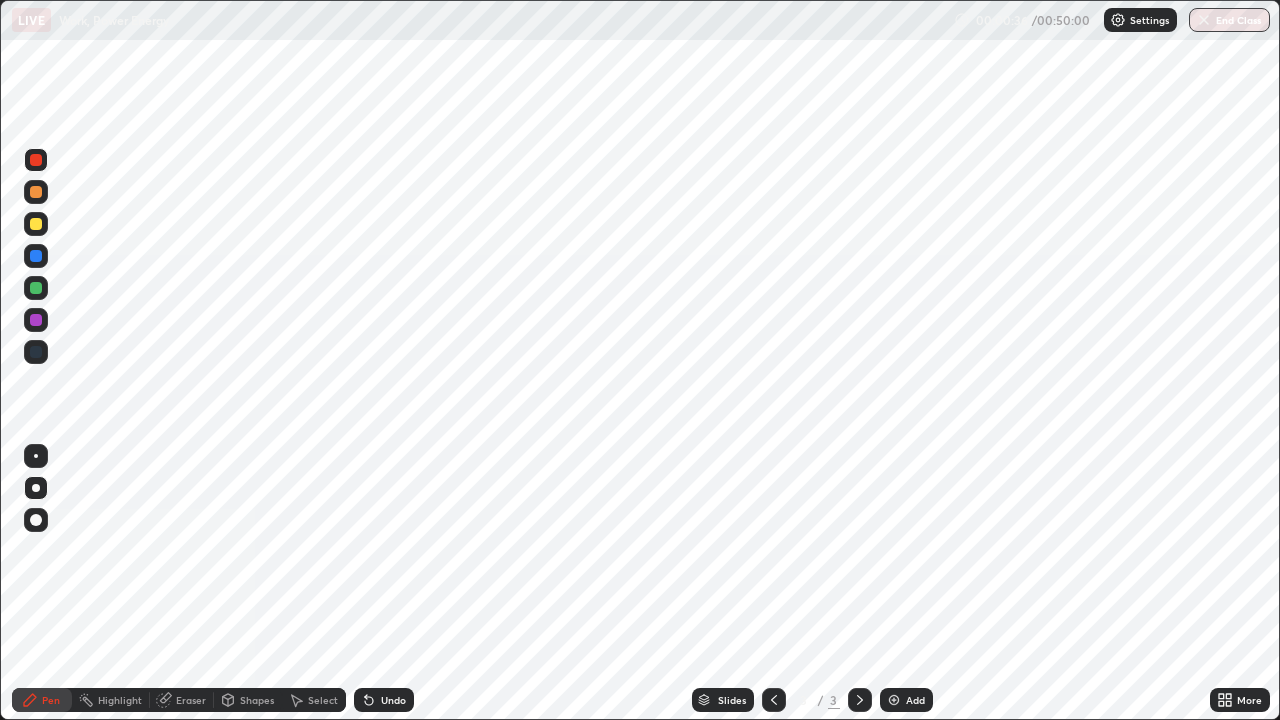 click 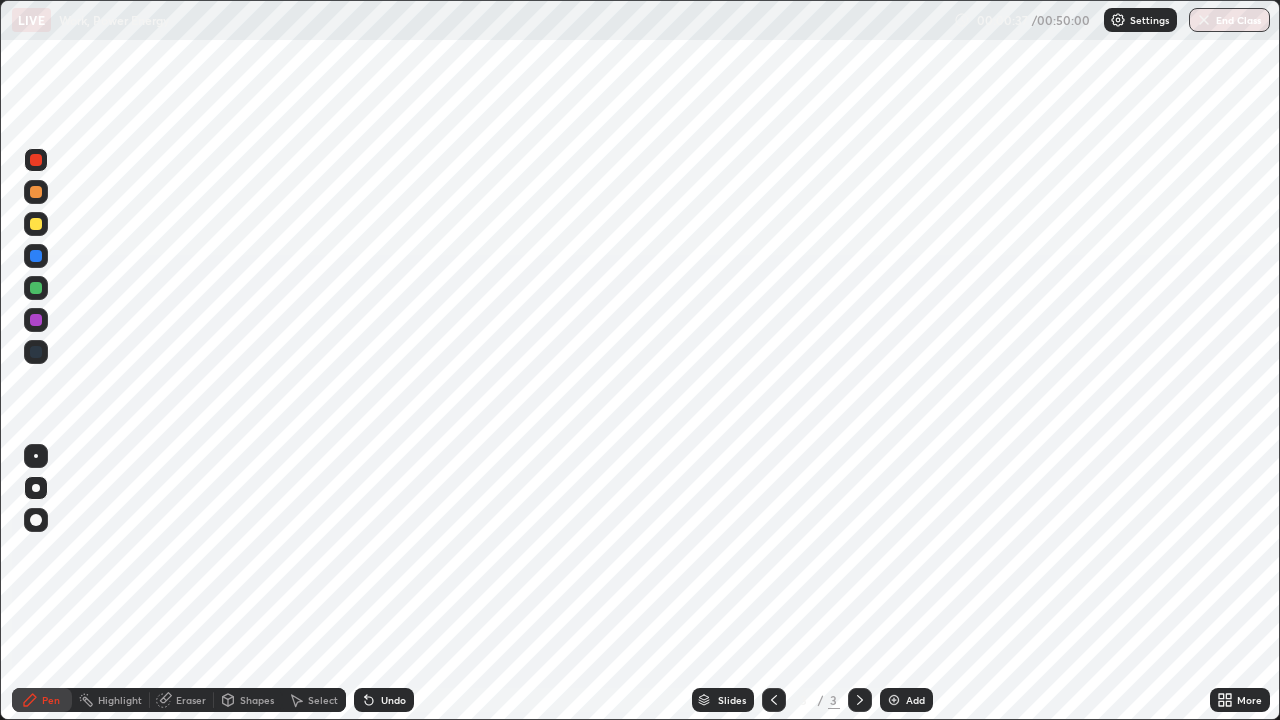 click on "Add" at bounding box center (906, 700) 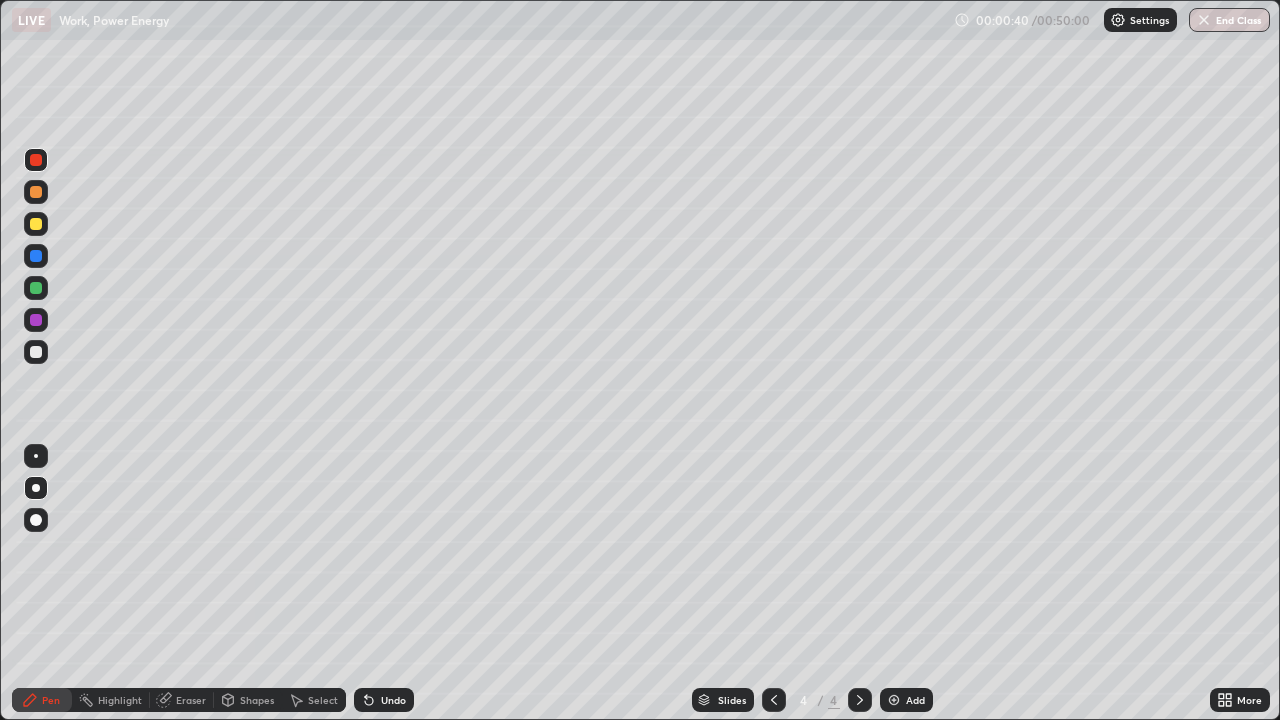 click on "Shapes" at bounding box center [248, 700] 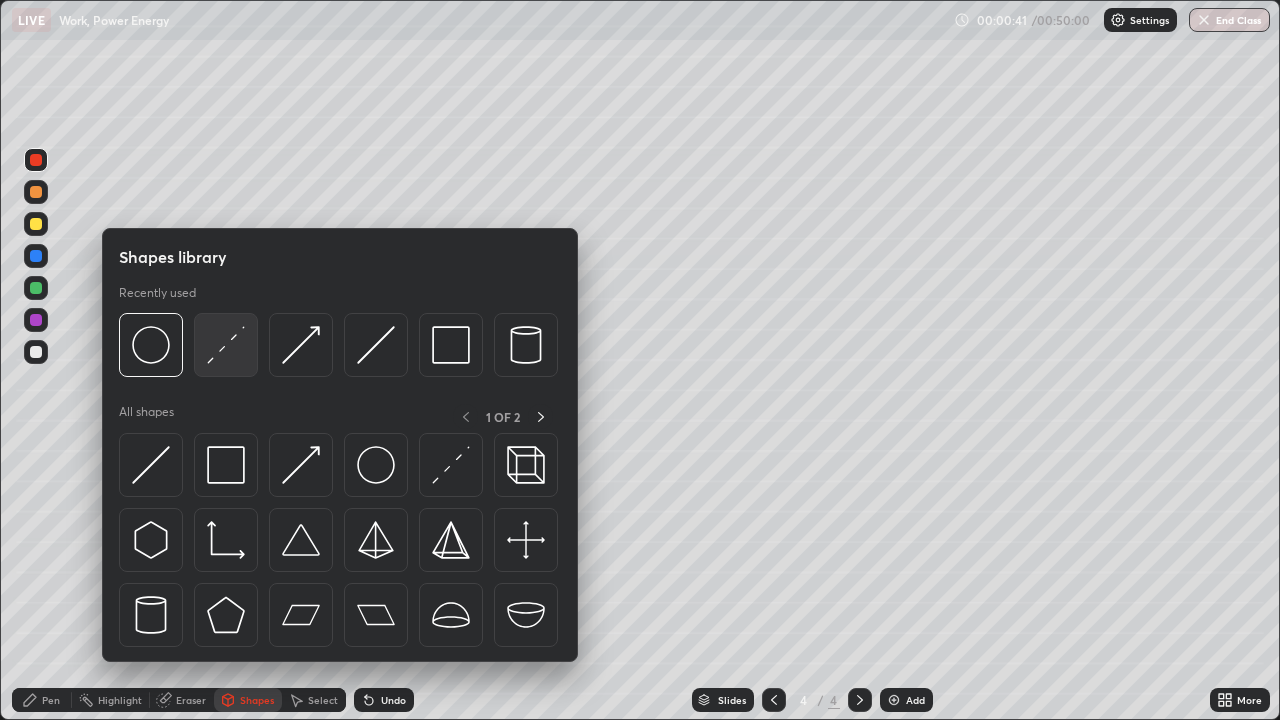 click at bounding box center [226, 345] 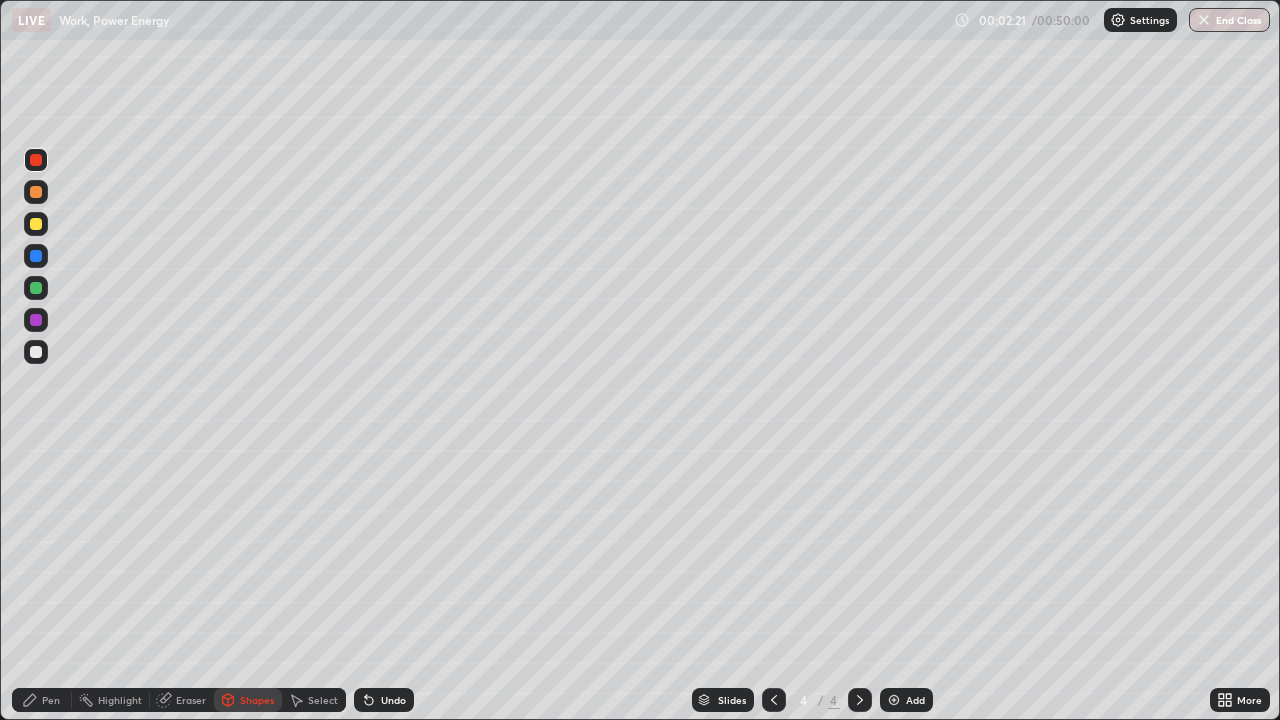 click on "Shapes" at bounding box center (257, 700) 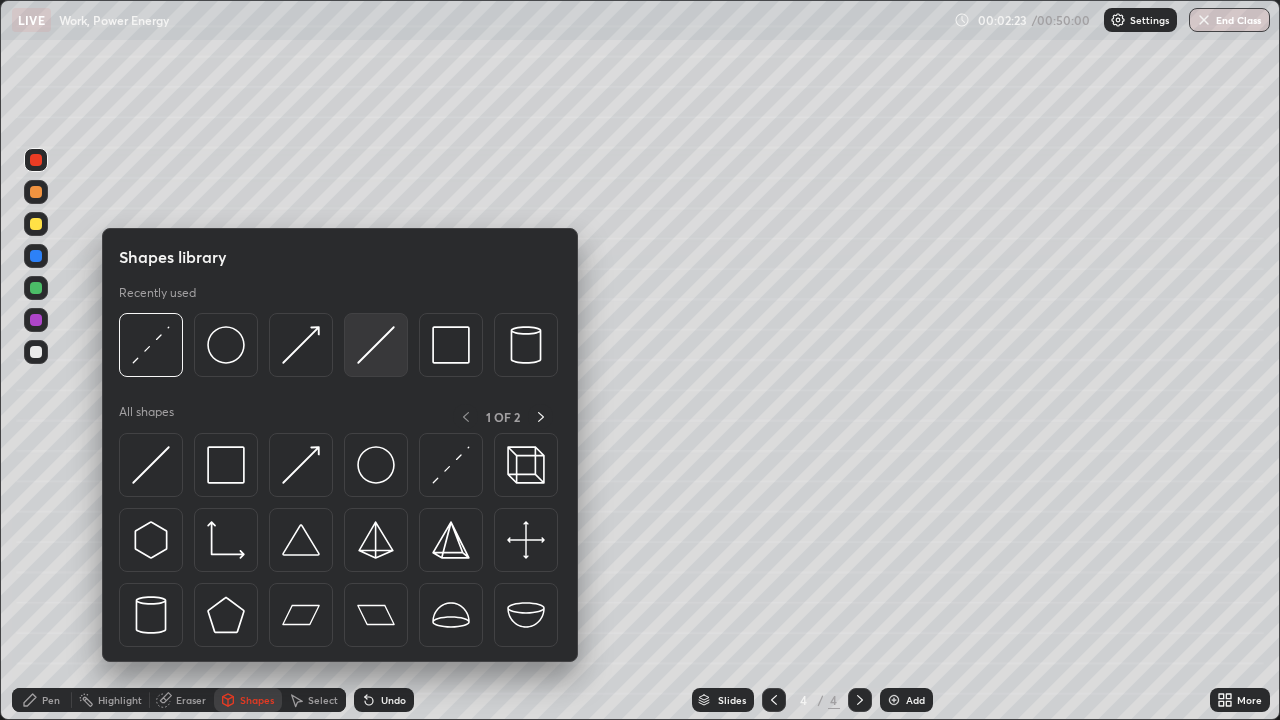 click at bounding box center [376, 345] 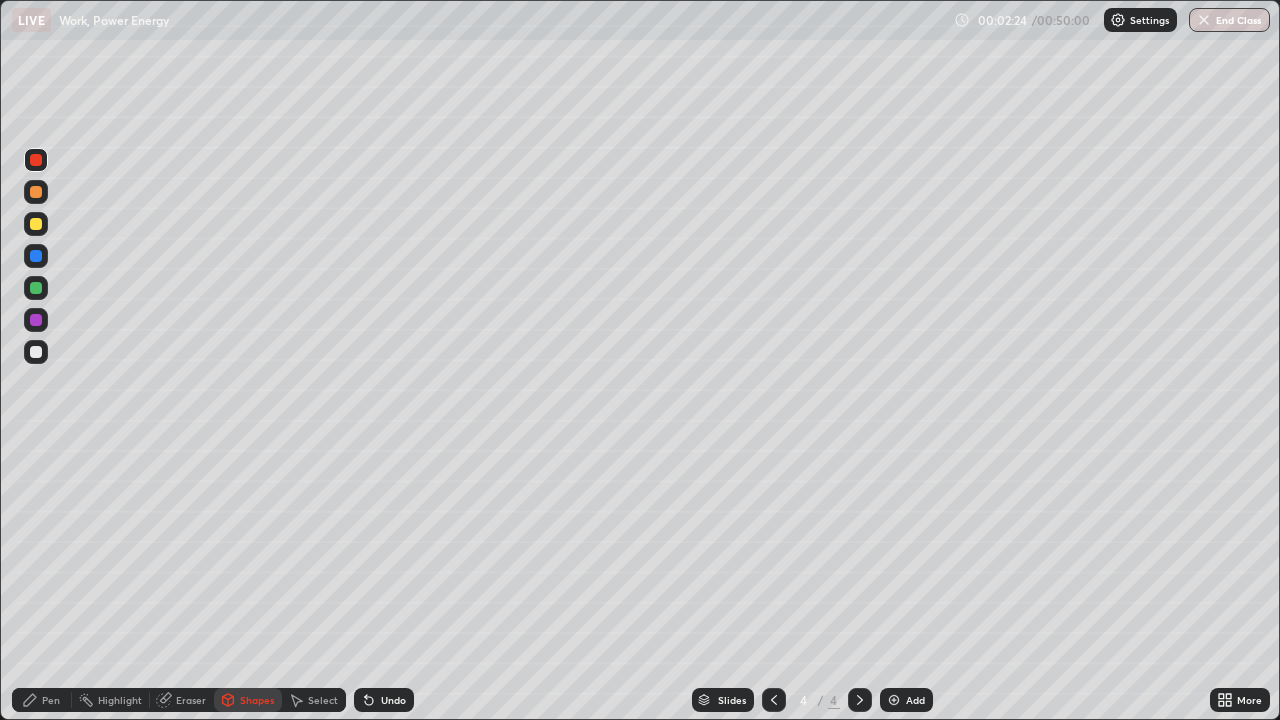 click at bounding box center [36, 224] 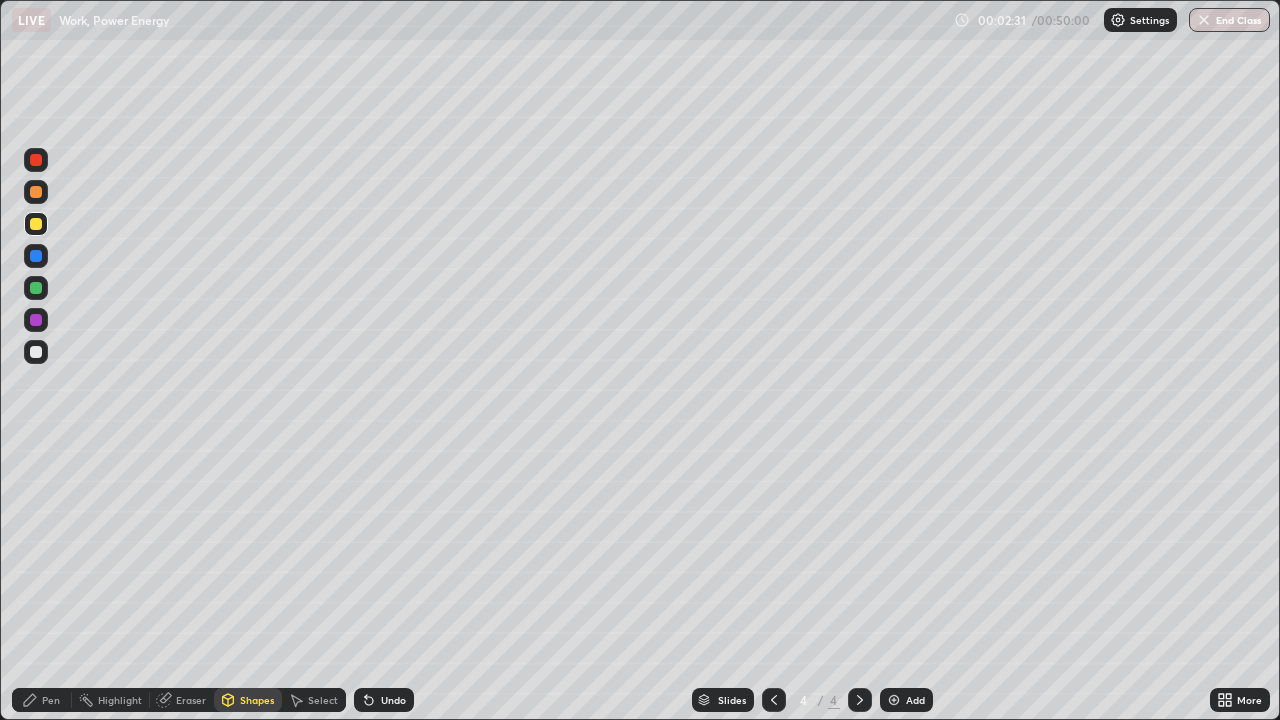 click on "Pen" at bounding box center (42, 700) 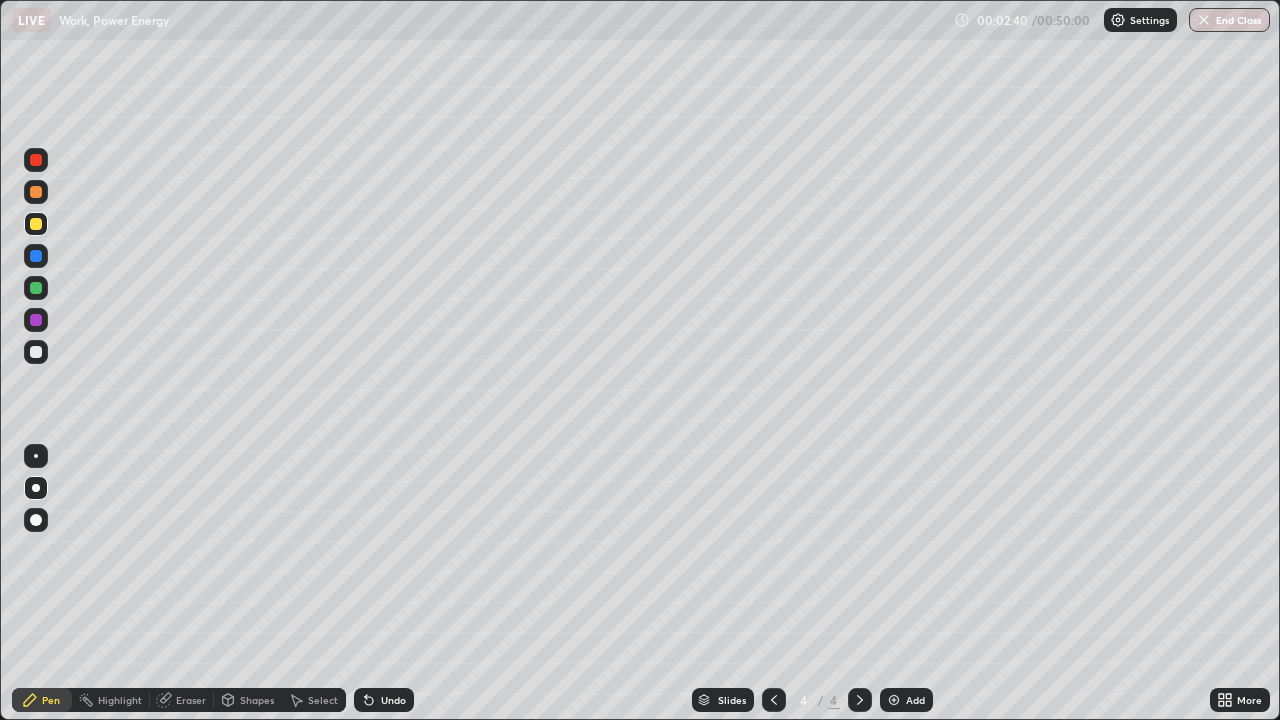 click at bounding box center [36, 352] 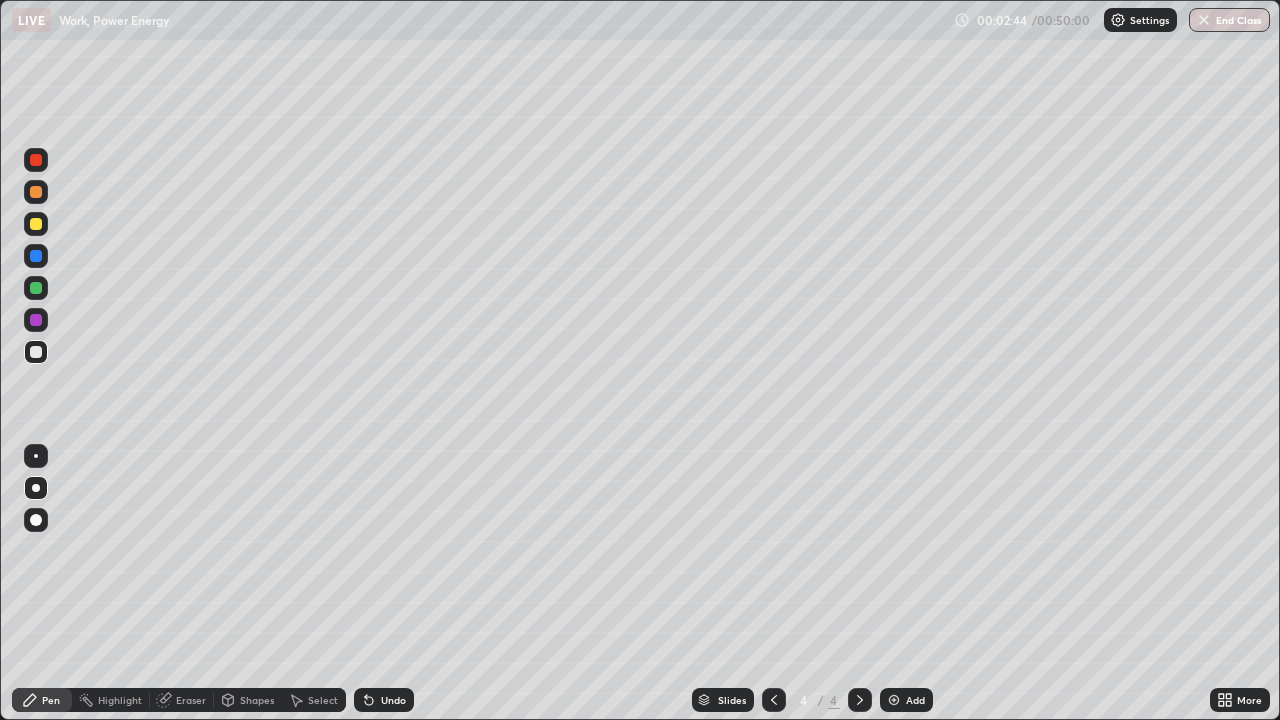 click on "Undo" at bounding box center (384, 700) 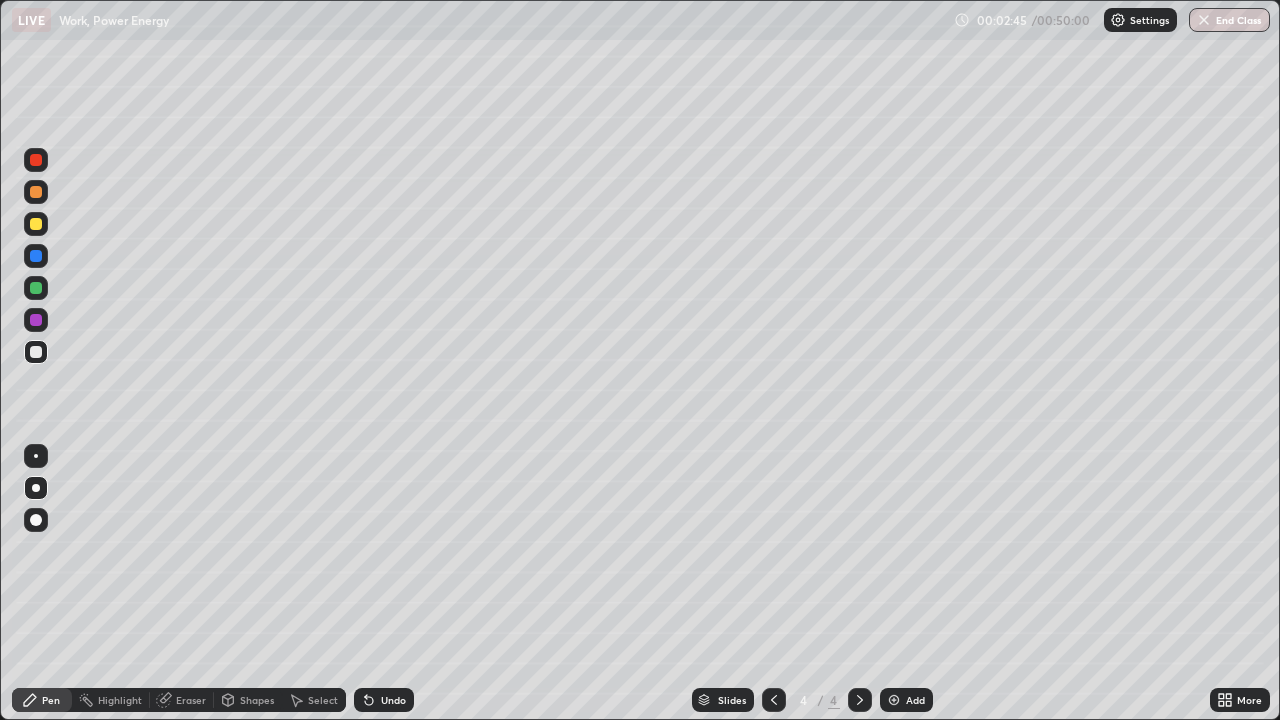 click on "Undo" at bounding box center (384, 700) 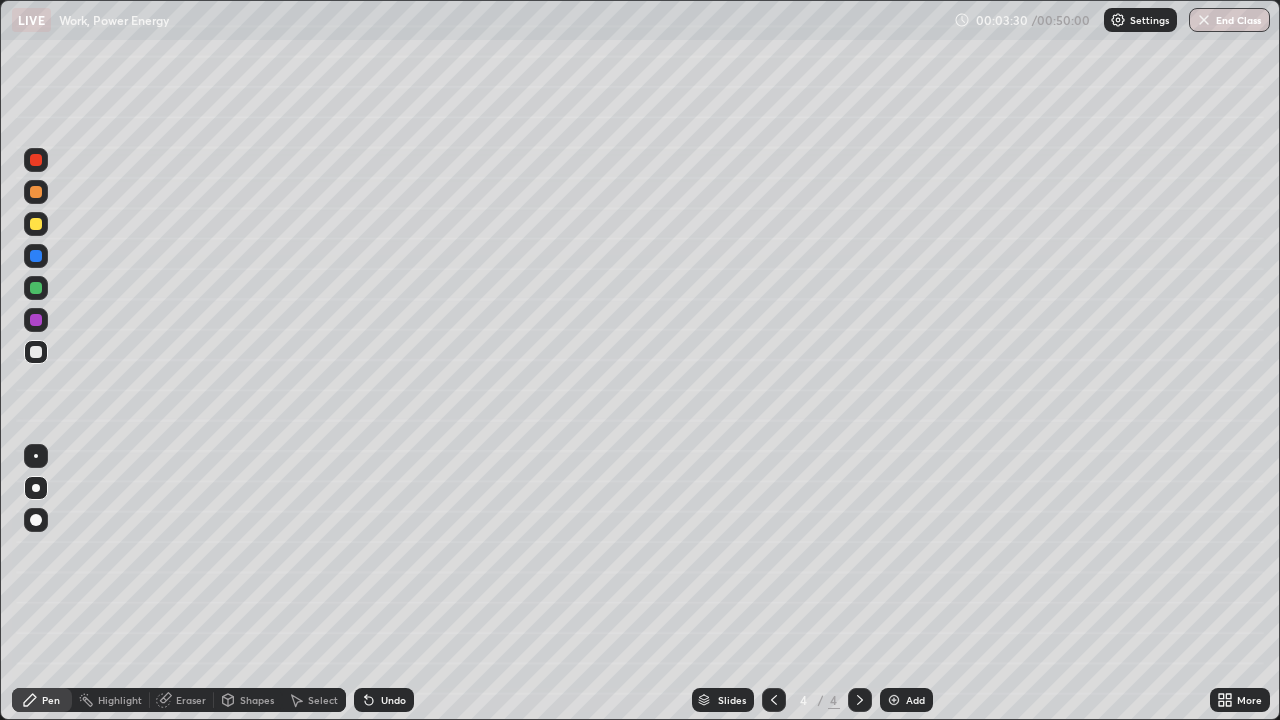 click at bounding box center [36, 352] 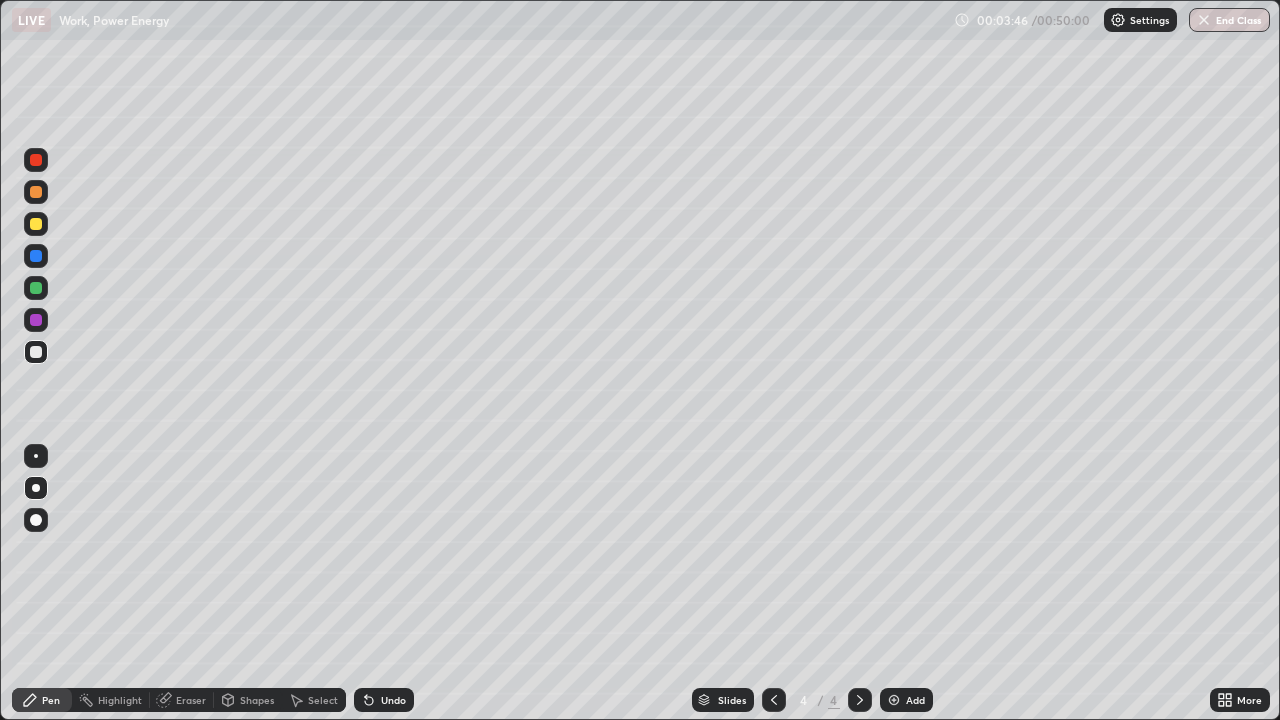 click at bounding box center [36, 256] 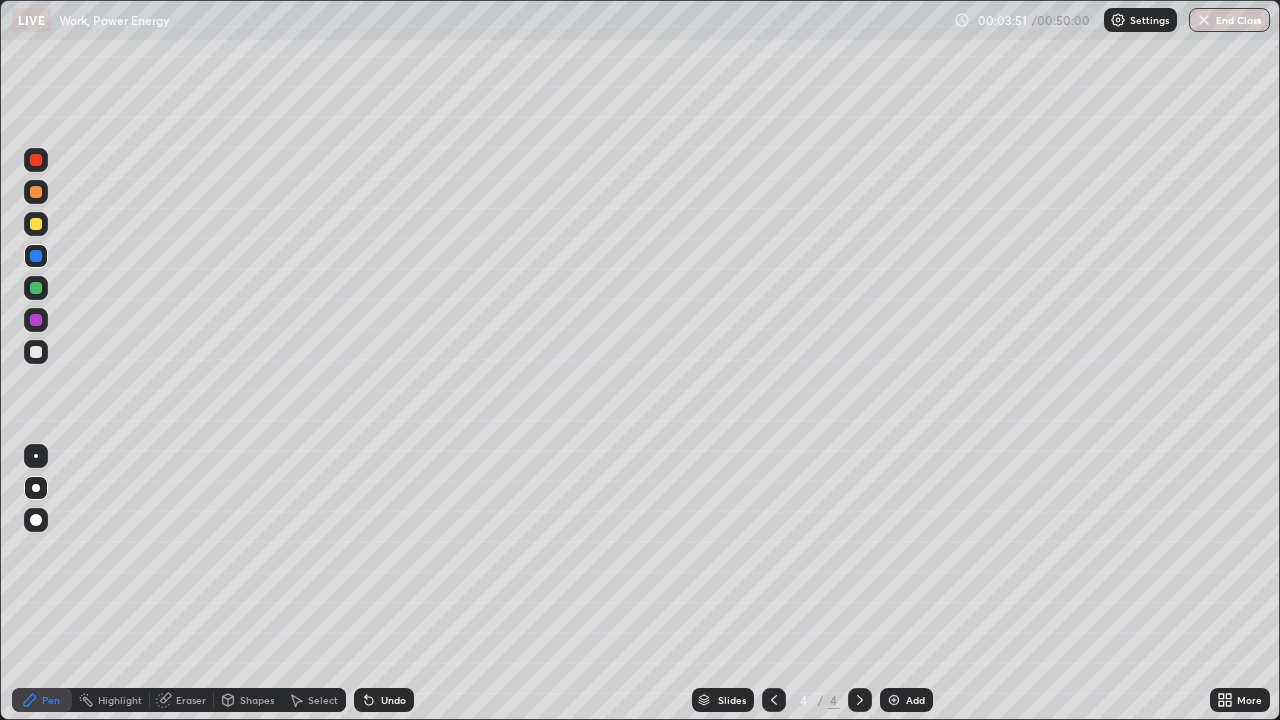click at bounding box center [36, 352] 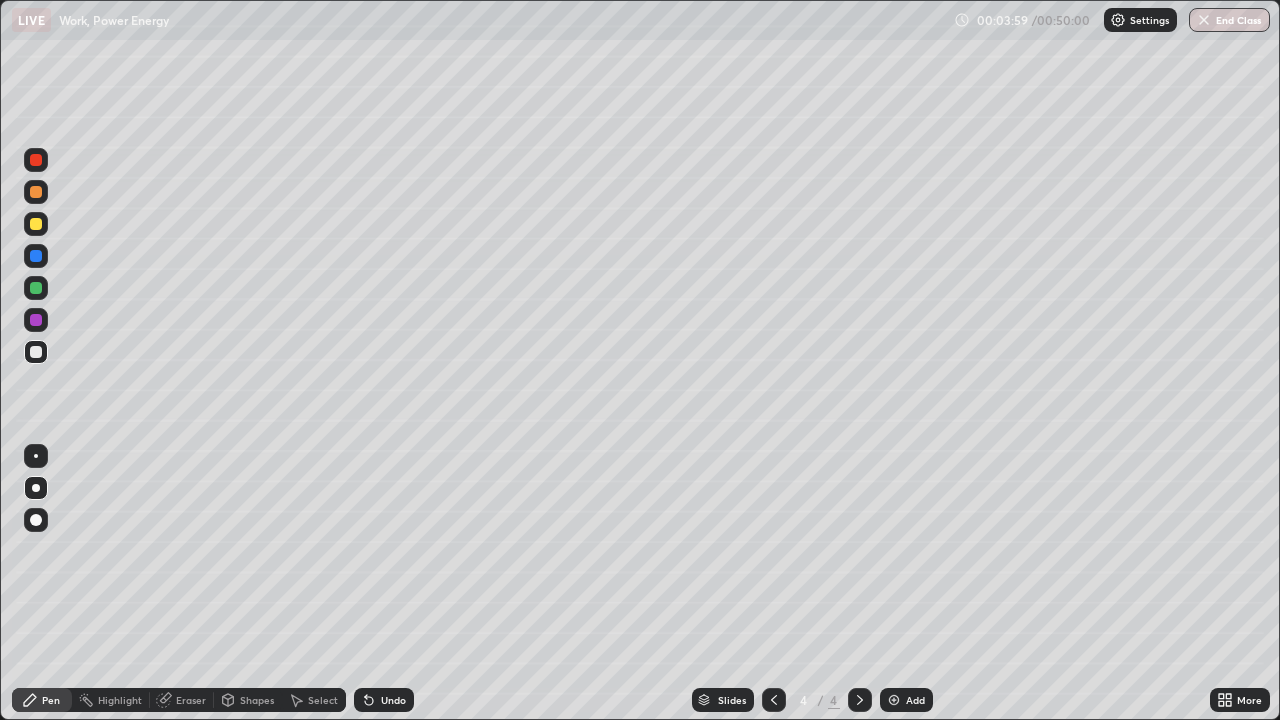 click on "Undo" at bounding box center [393, 700] 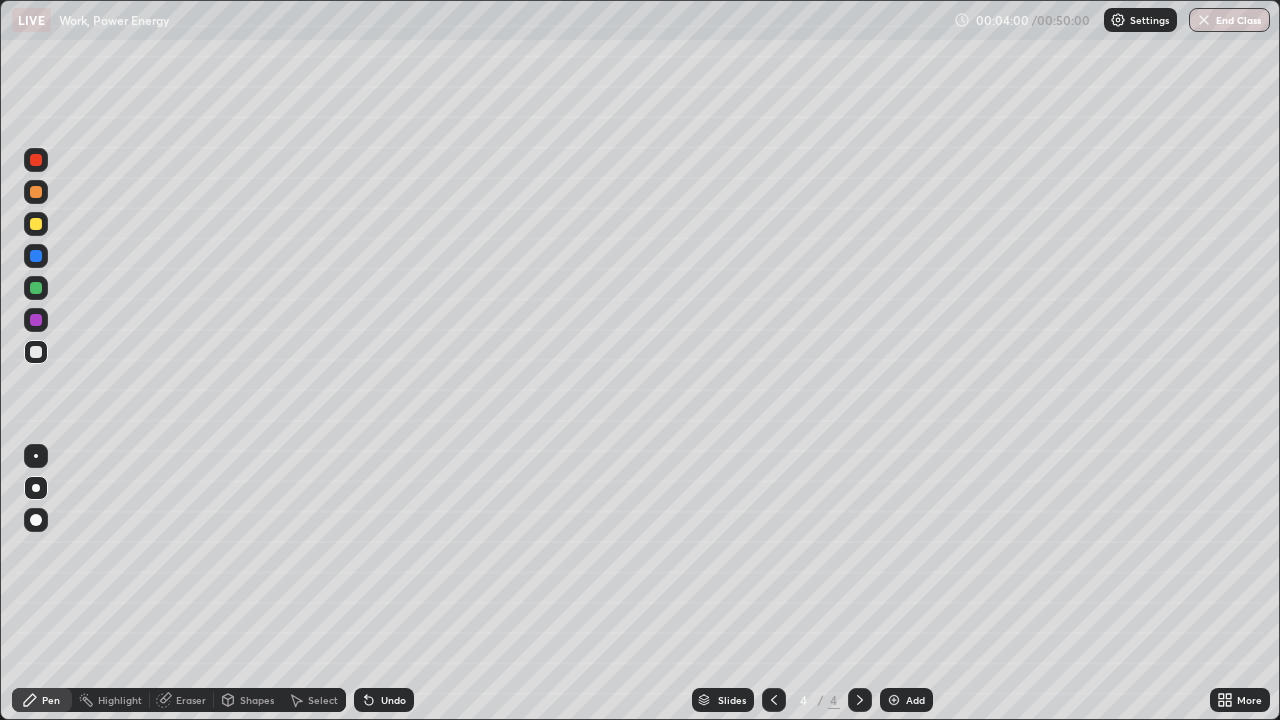 click on "Undo" at bounding box center [384, 700] 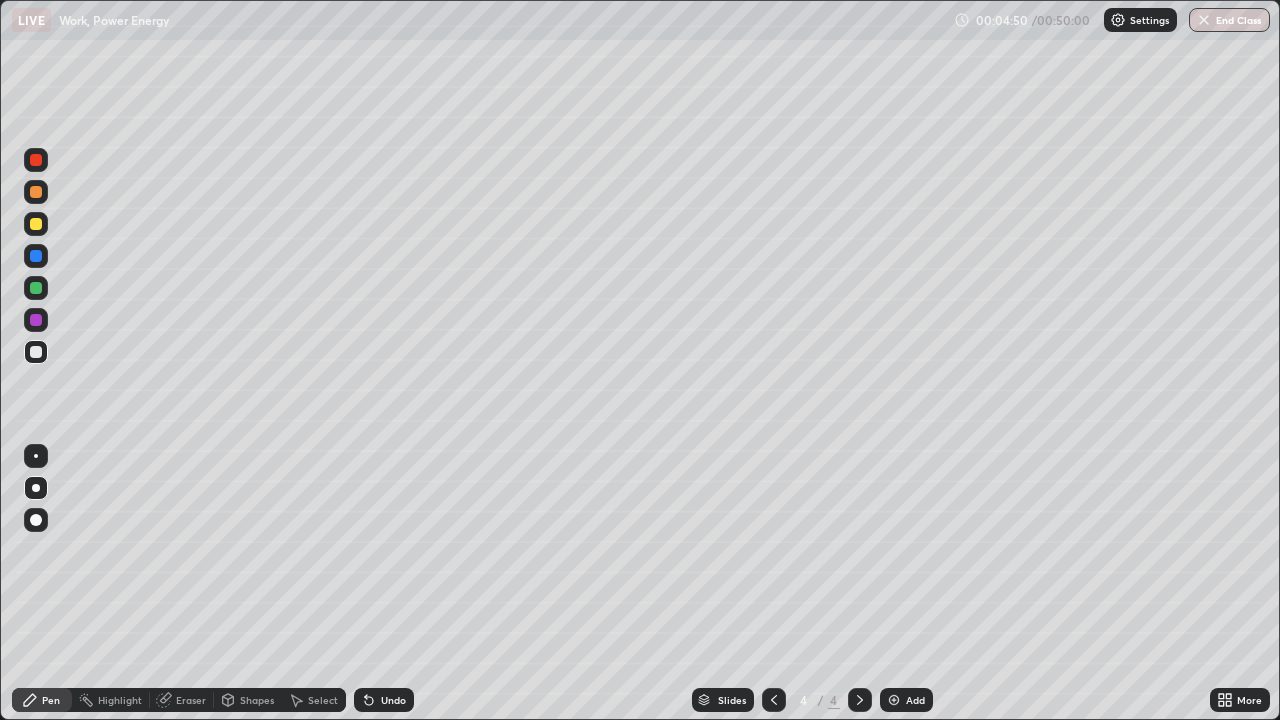 click at bounding box center (36, 288) 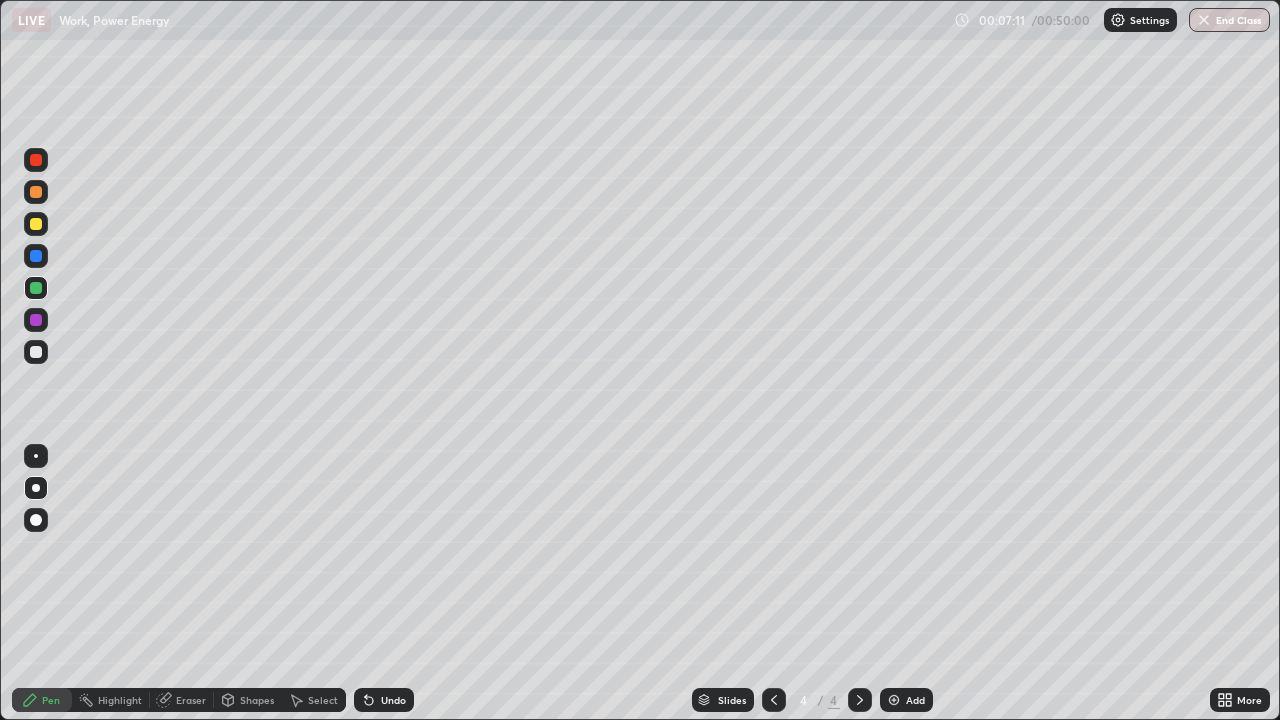 click on "Add" at bounding box center (915, 700) 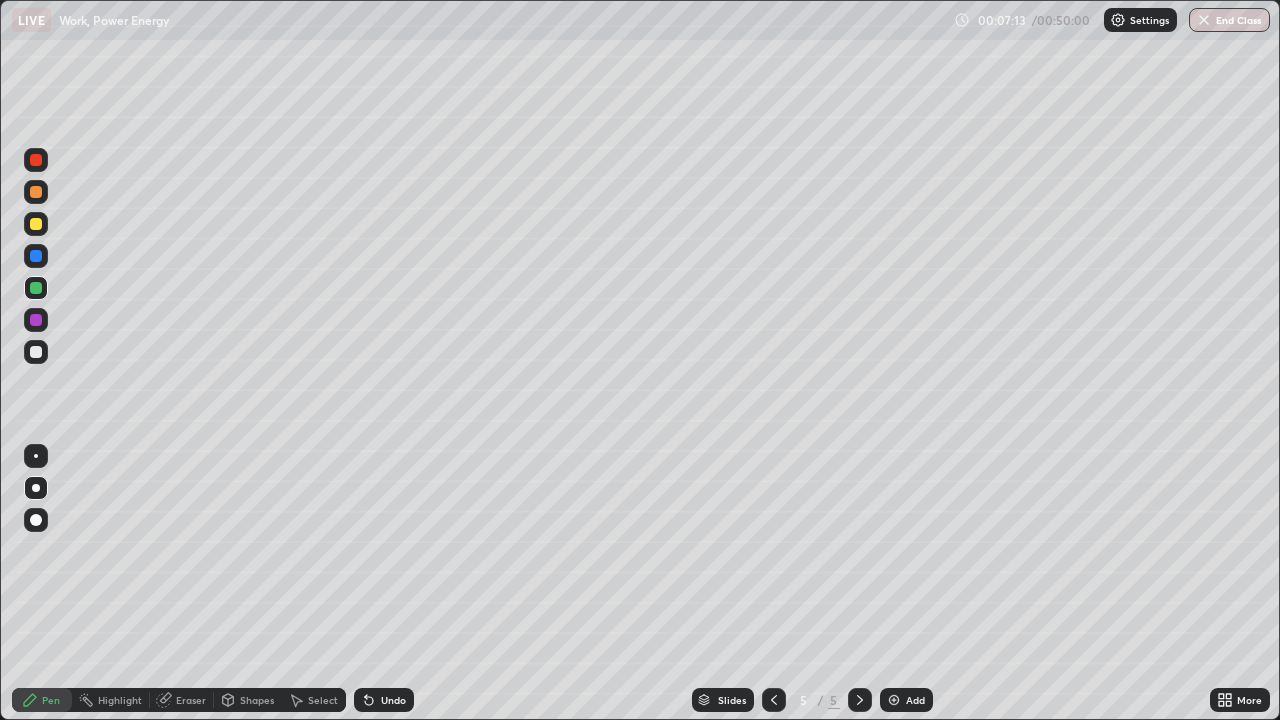 click on "Shapes" at bounding box center [257, 700] 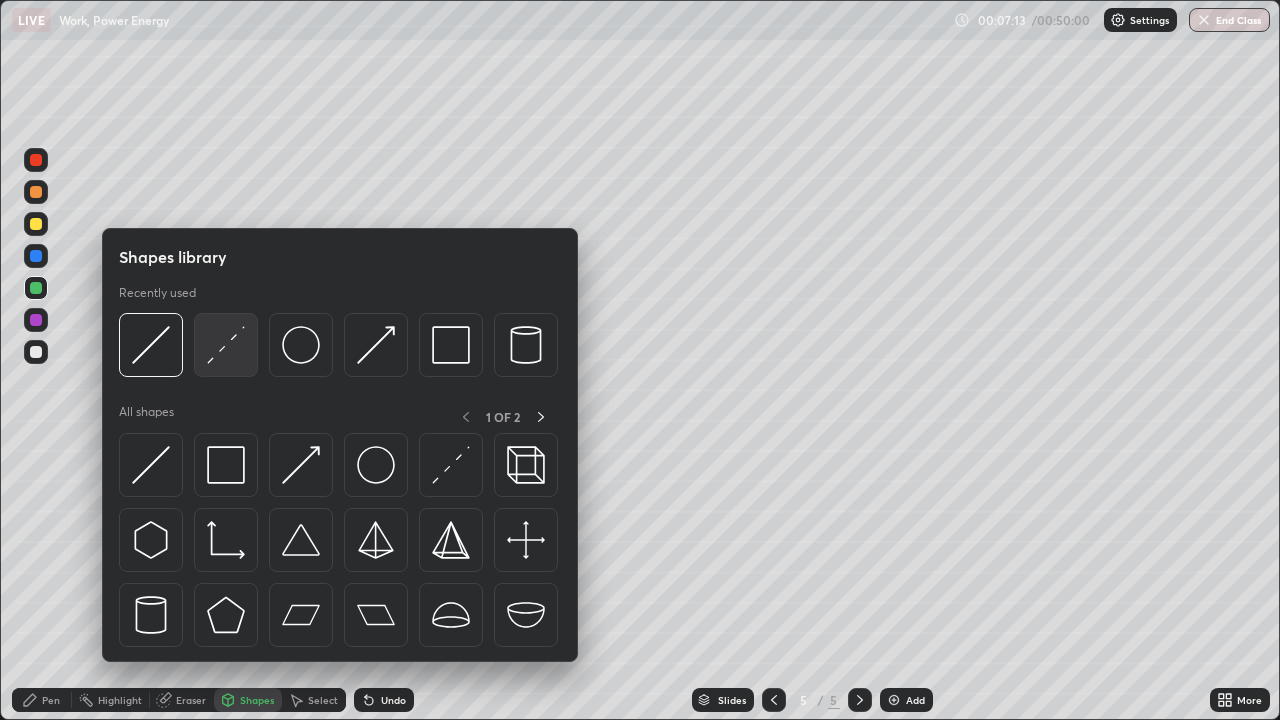 click at bounding box center [226, 345] 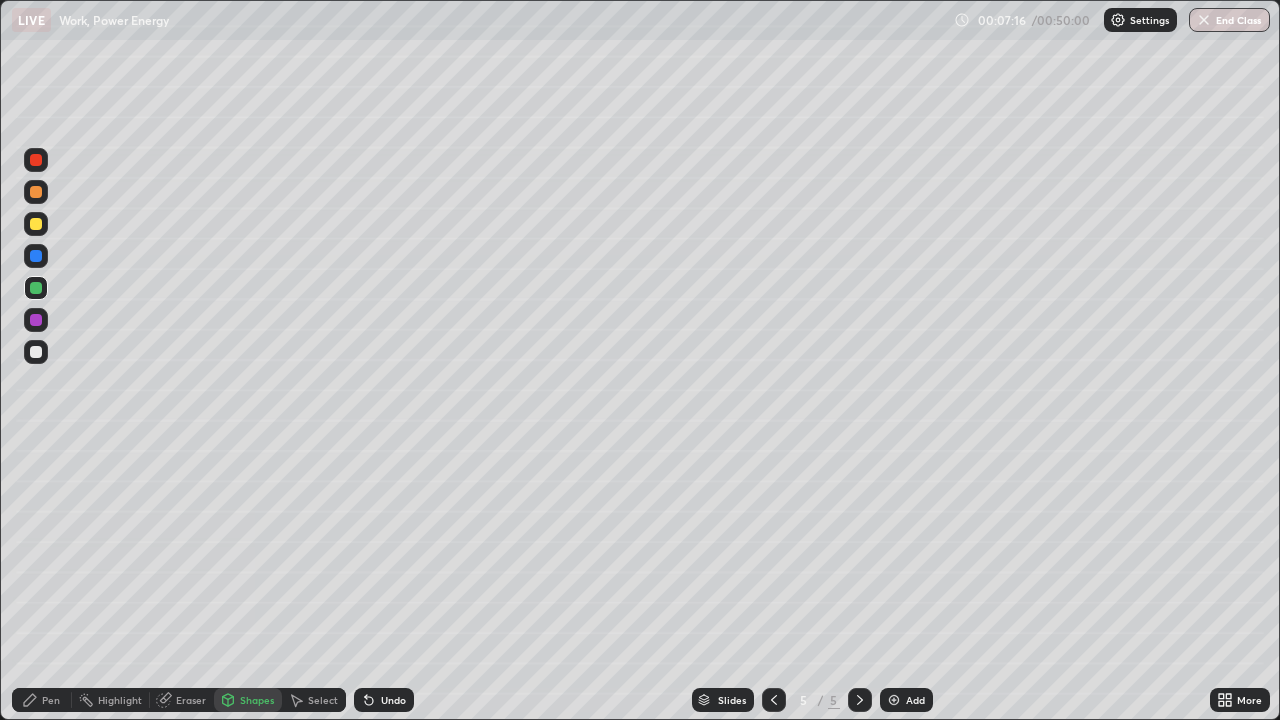 click on "Shapes" at bounding box center (257, 700) 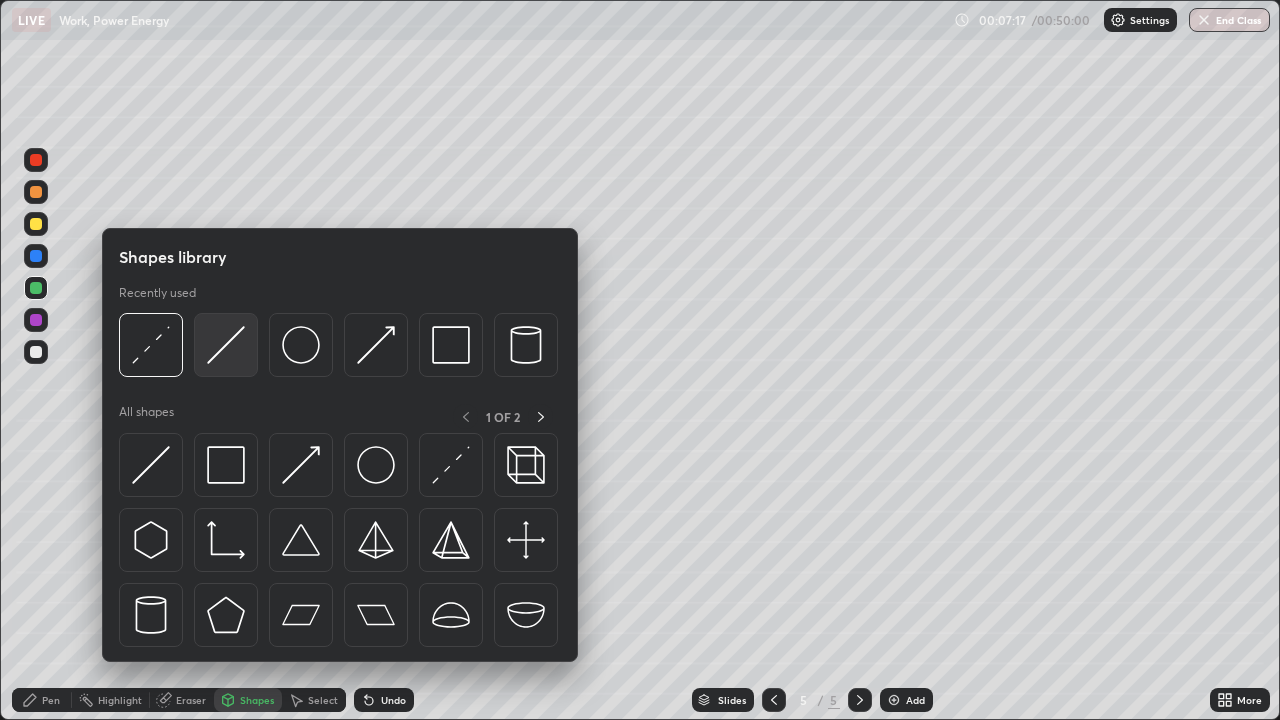 click at bounding box center [226, 345] 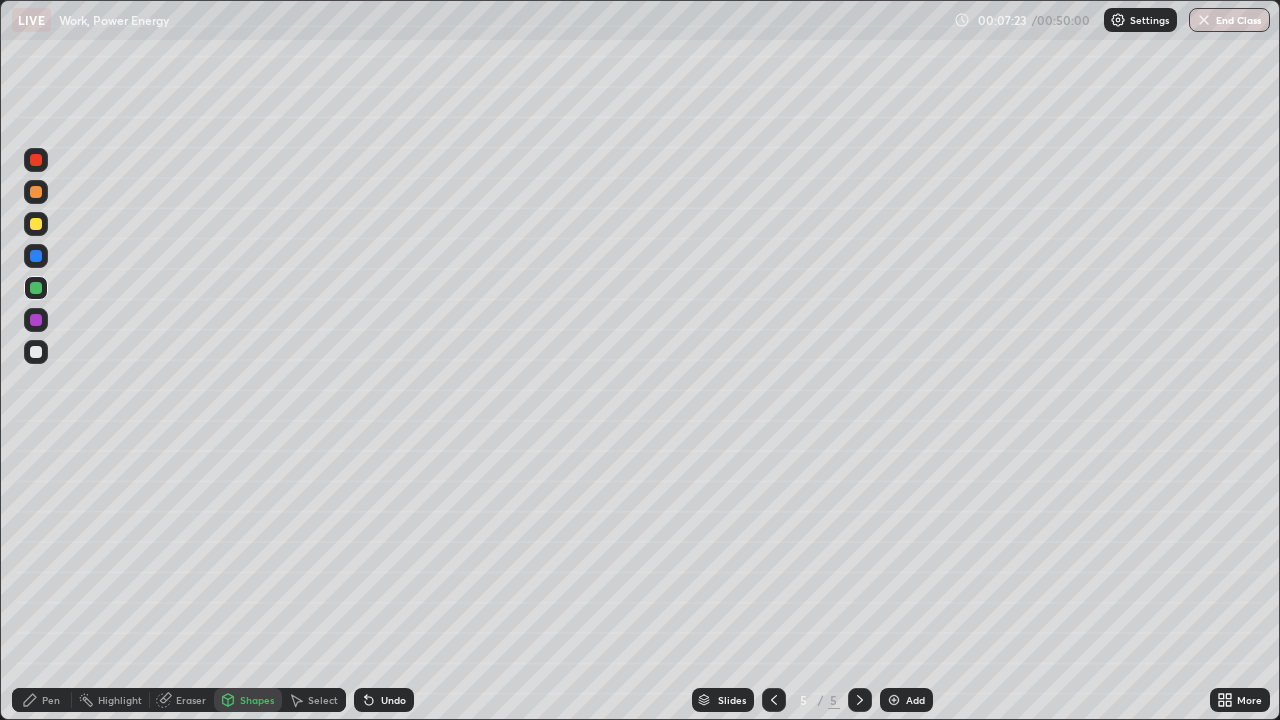 click on "Pen" at bounding box center (42, 700) 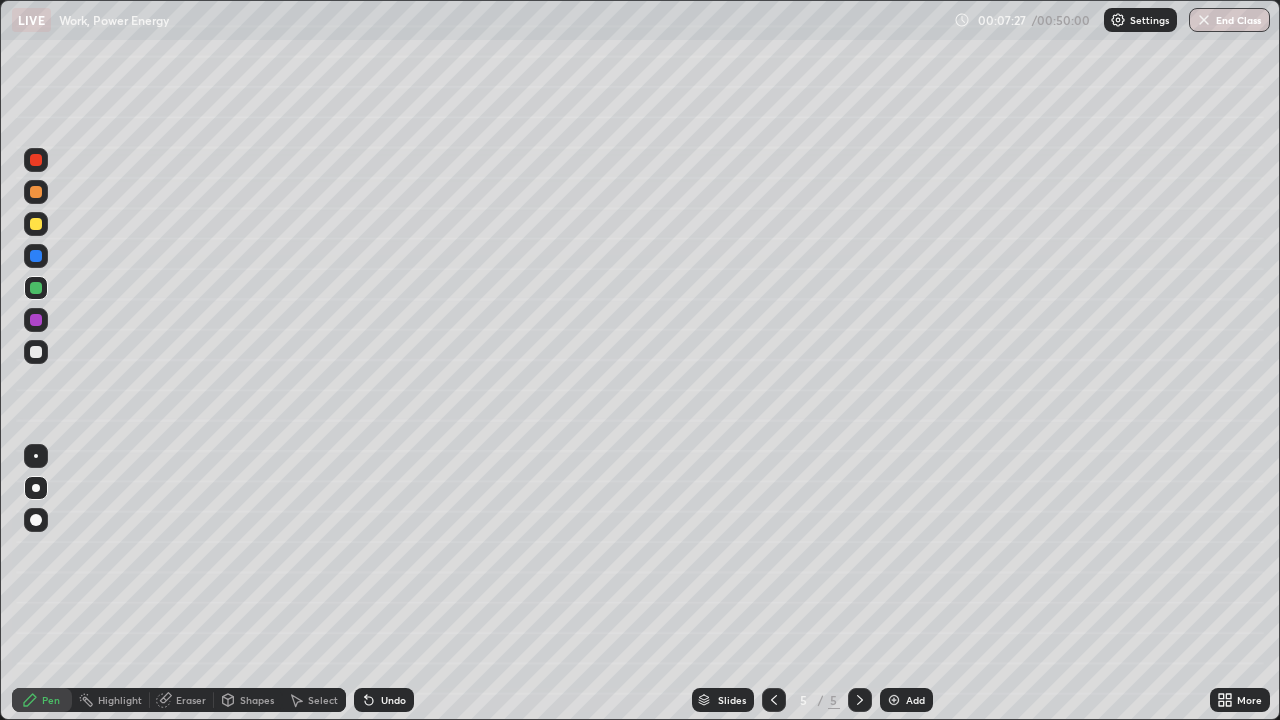 click at bounding box center (36, 352) 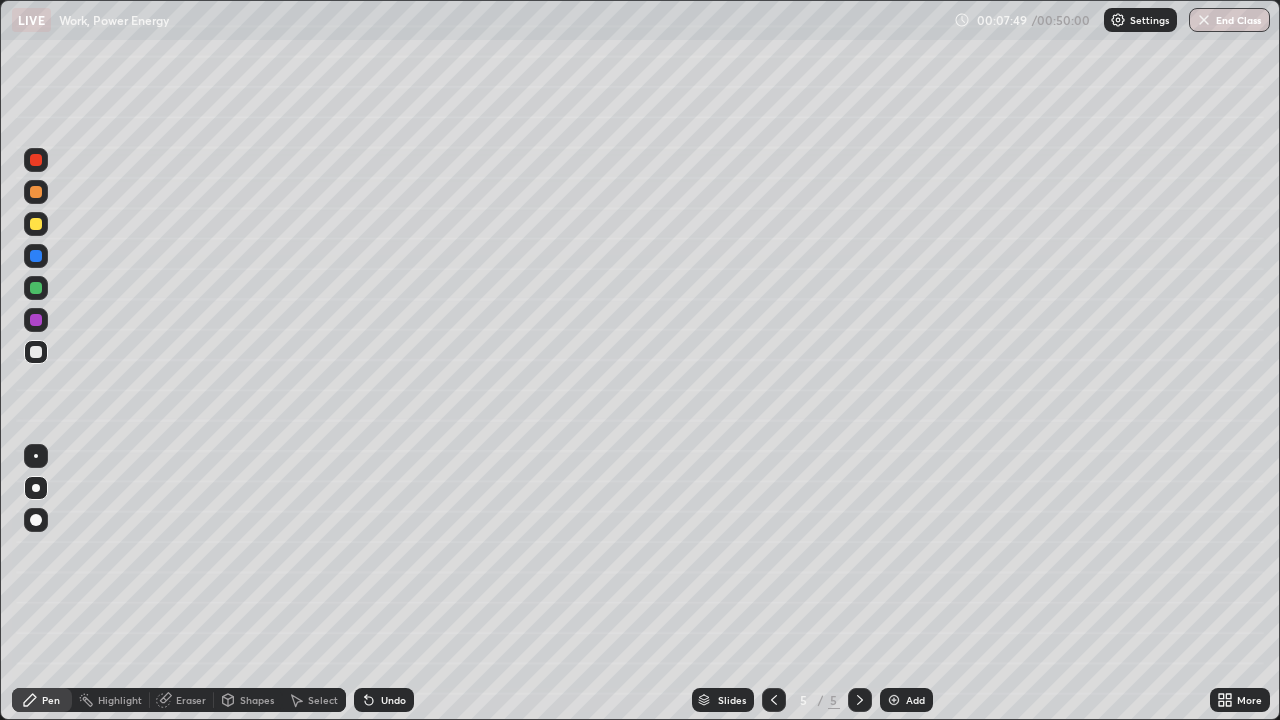 click at bounding box center [36, 224] 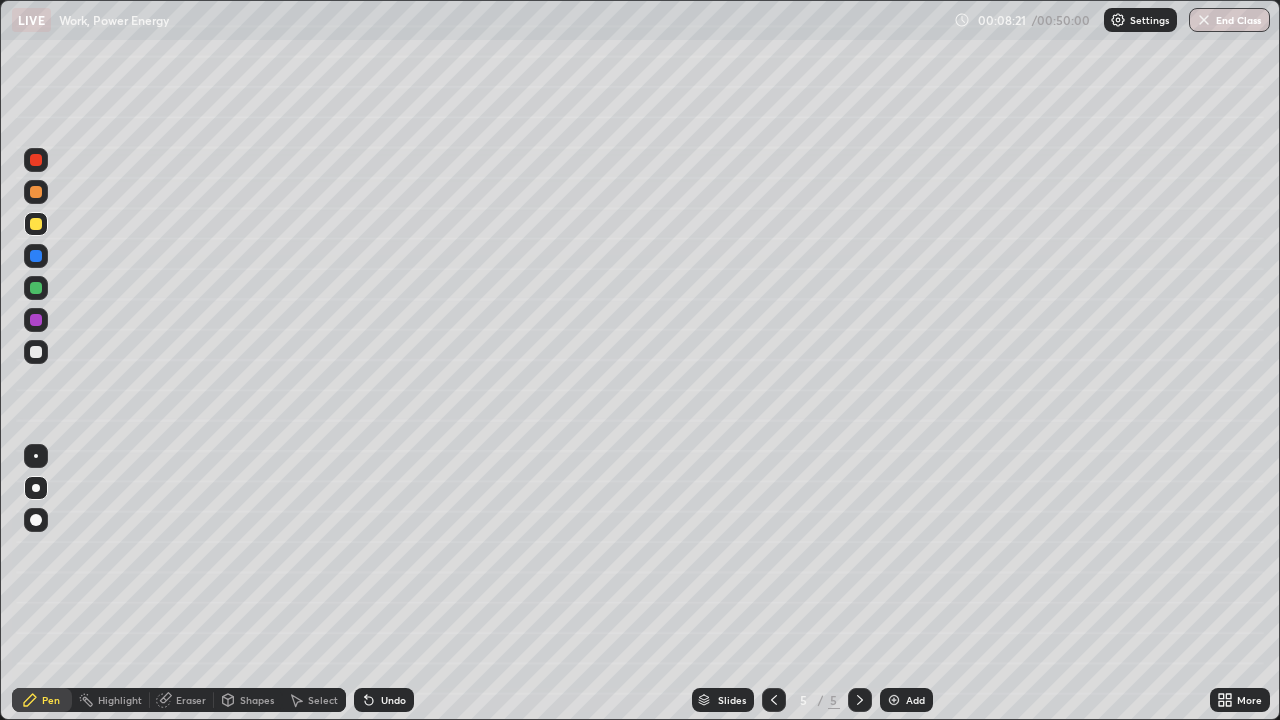 click at bounding box center (36, 256) 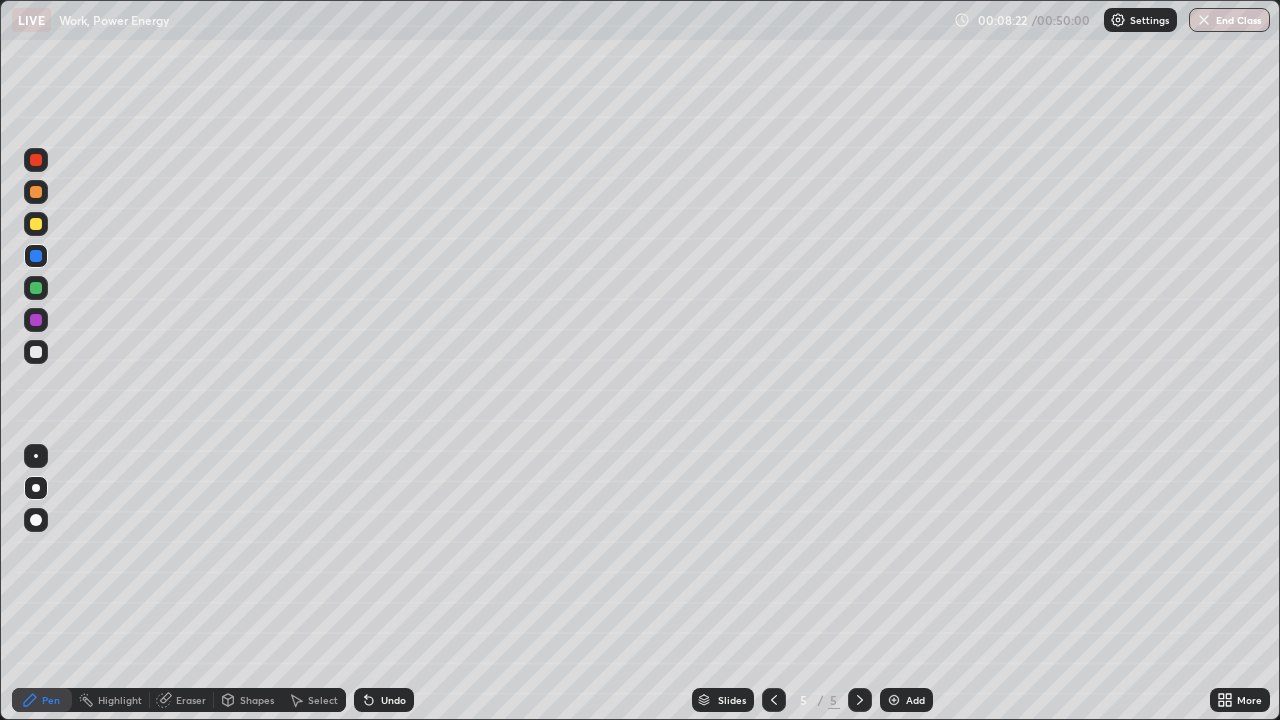 click at bounding box center (36, 352) 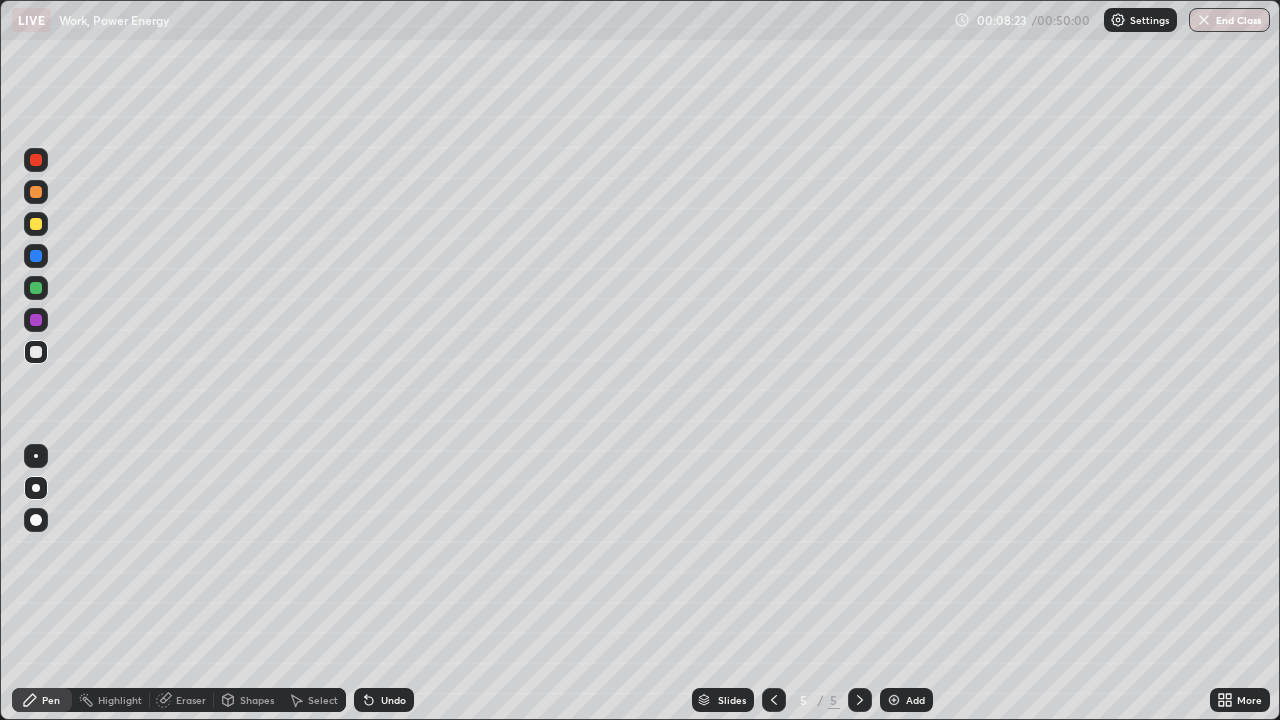 click at bounding box center [36, 224] 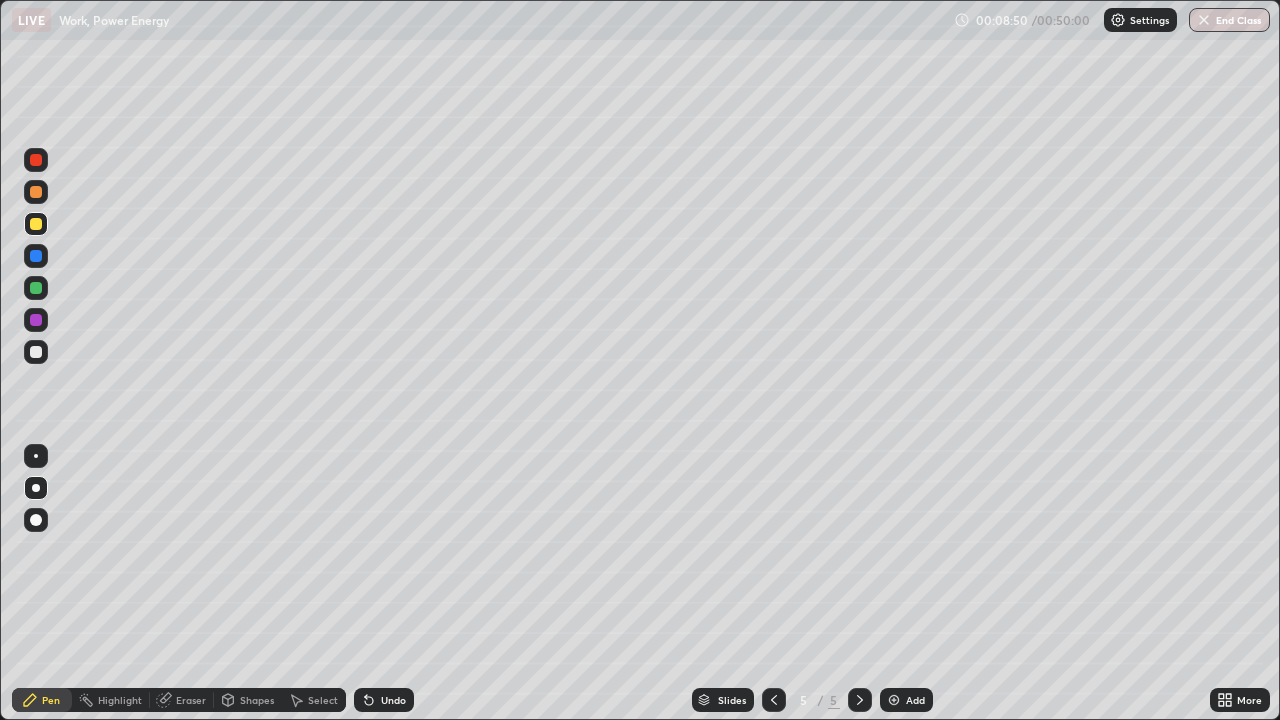 click at bounding box center [36, 160] 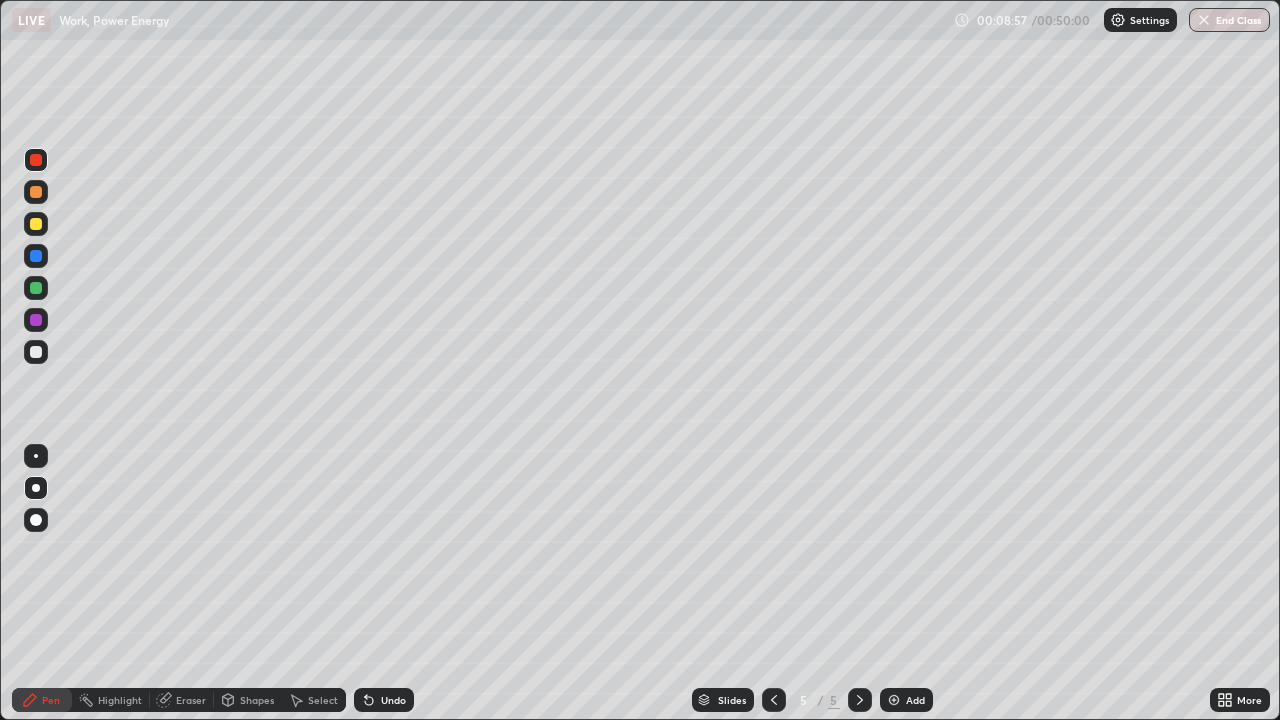 click at bounding box center (36, 352) 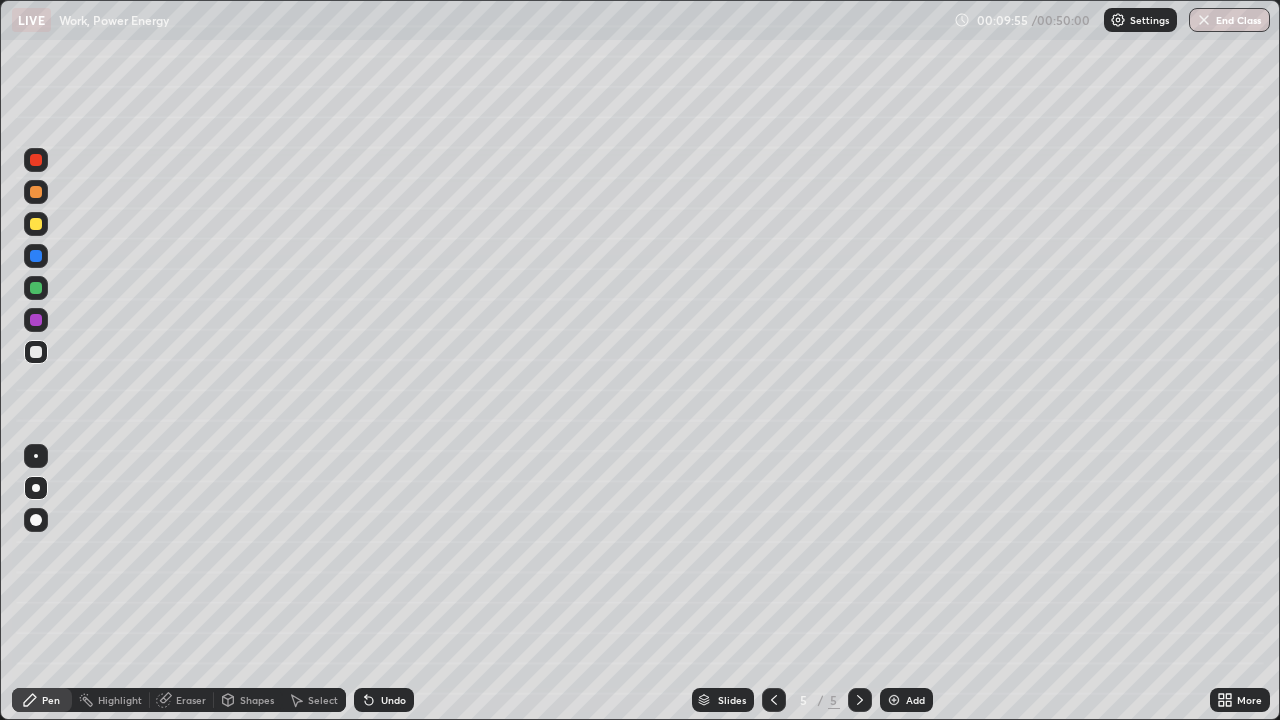 click at bounding box center (36, 256) 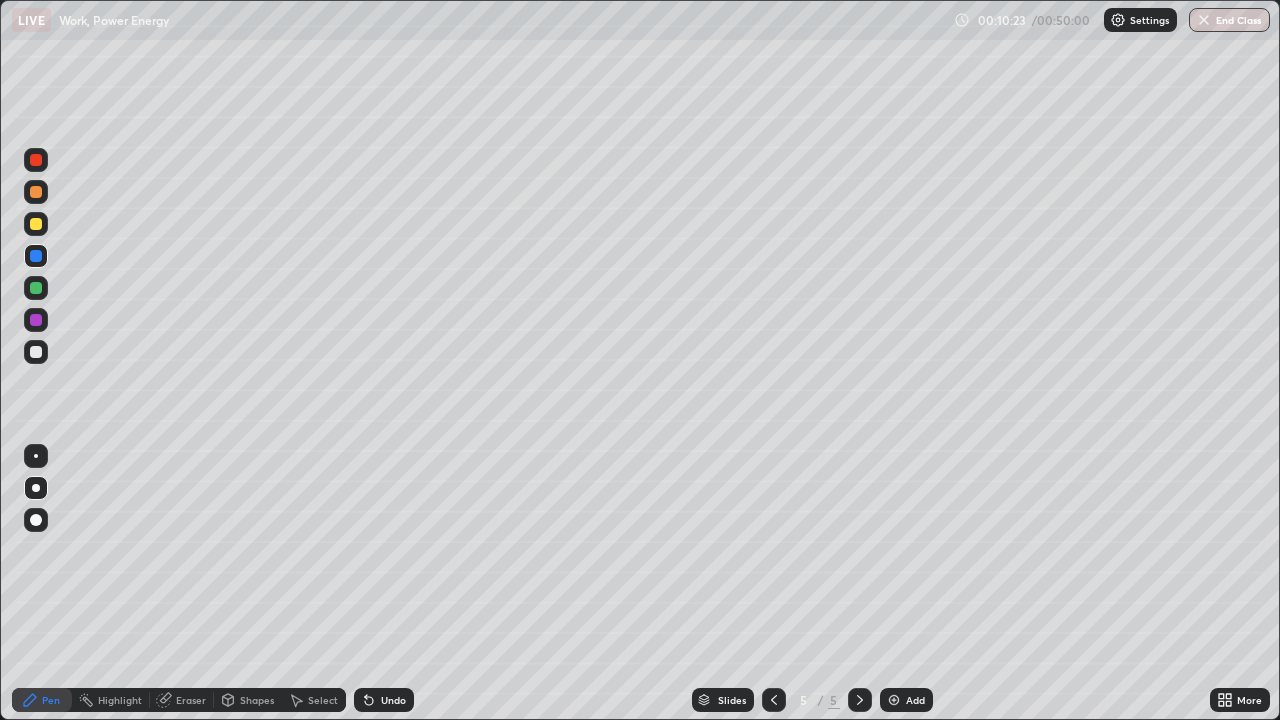 click on "Shapes" at bounding box center [257, 700] 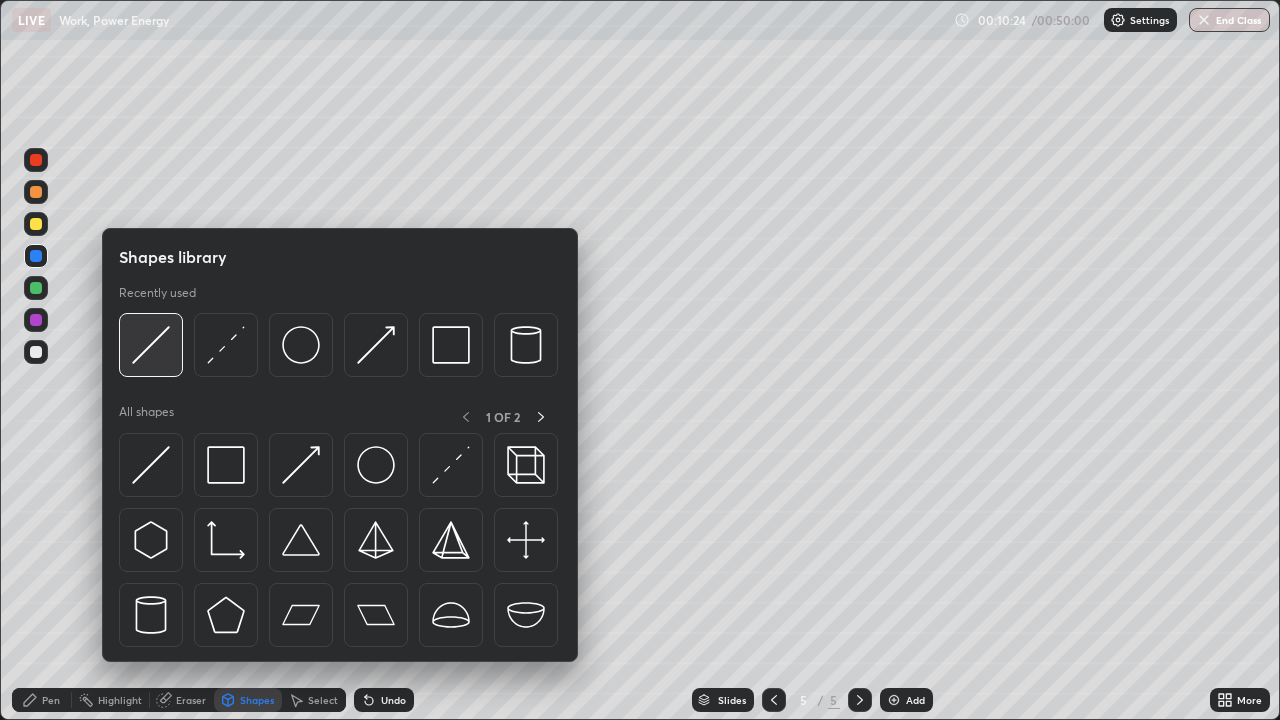 click at bounding box center [151, 345] 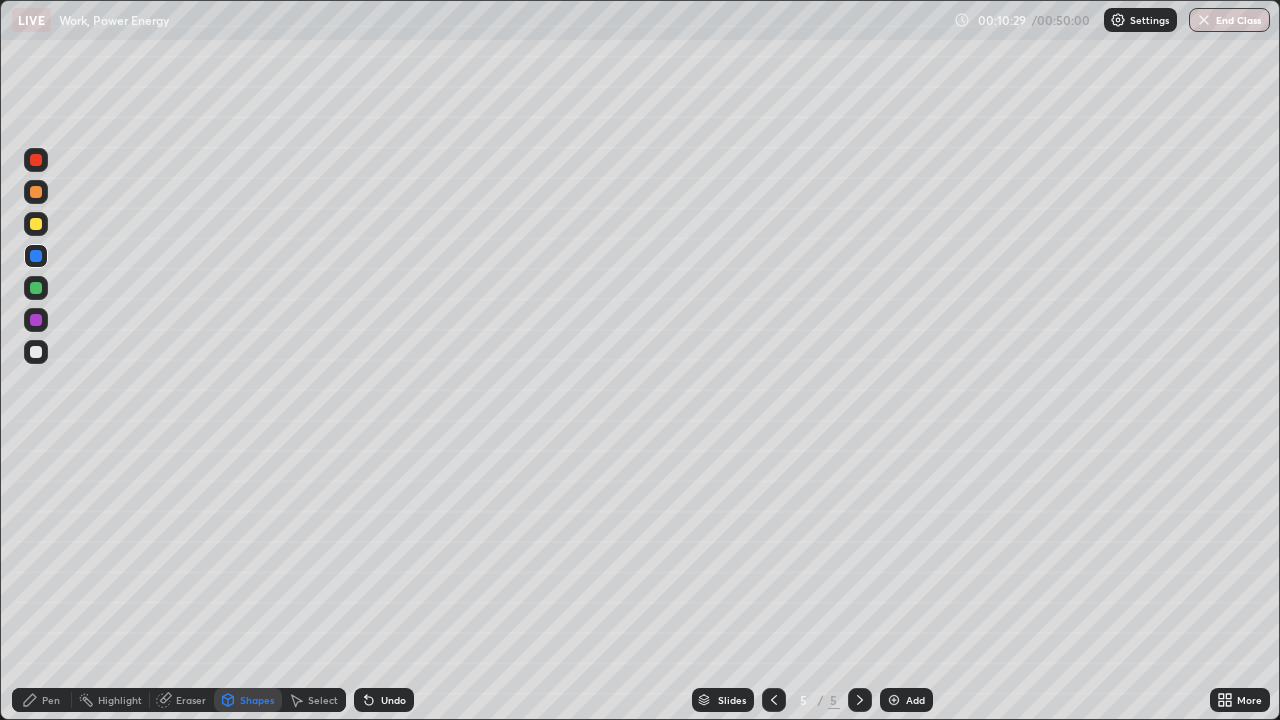 click on "Pen" at bounding box center (42, 700) 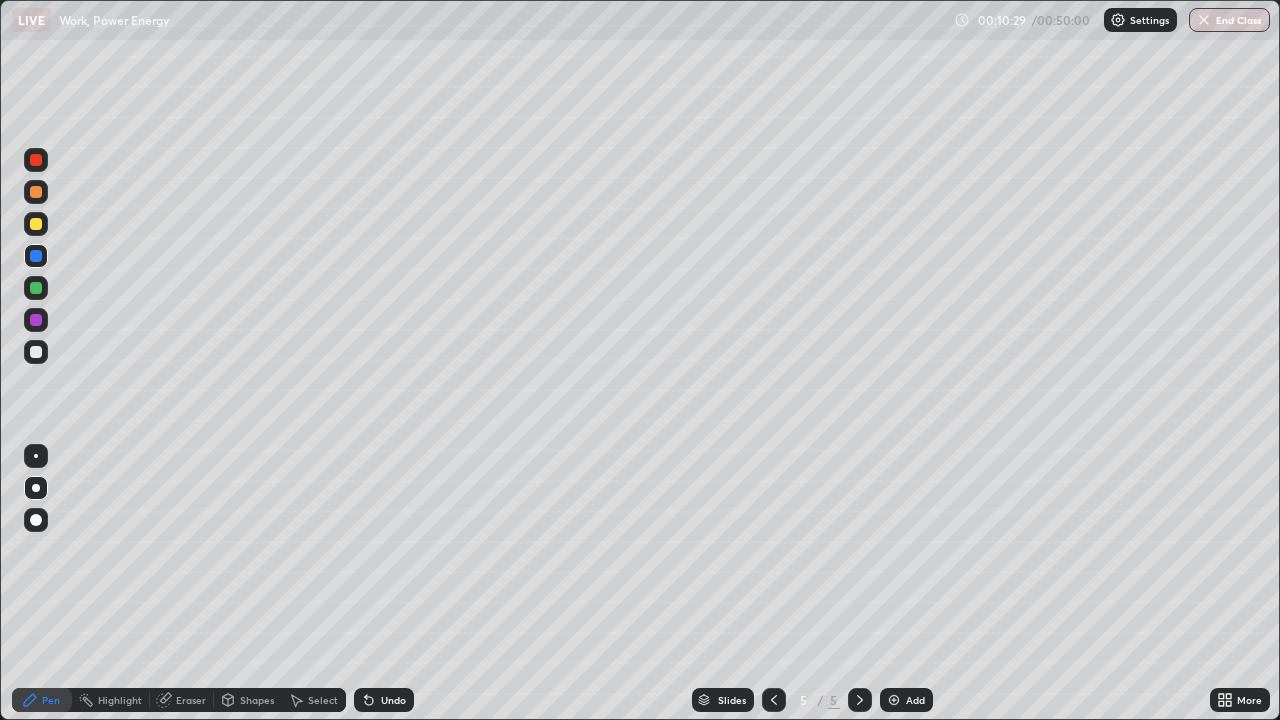 click at bounding box center (36, 352) 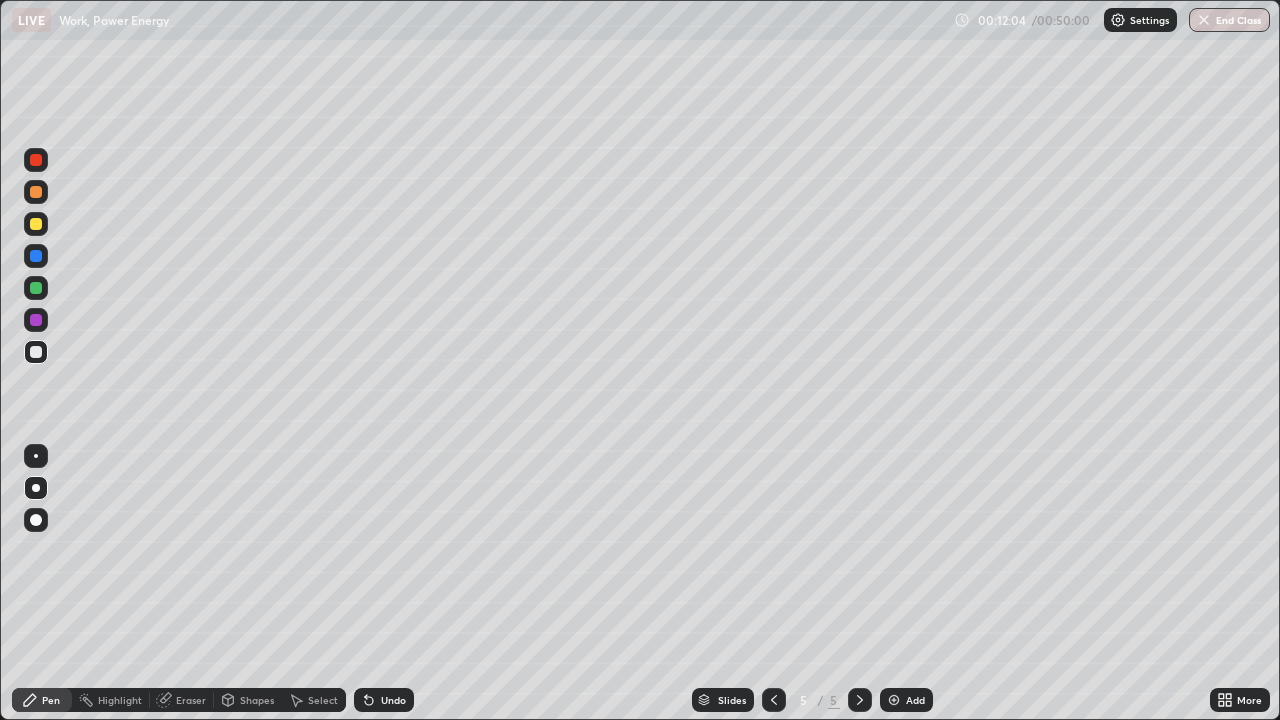 click at bounding box center [36, 224] 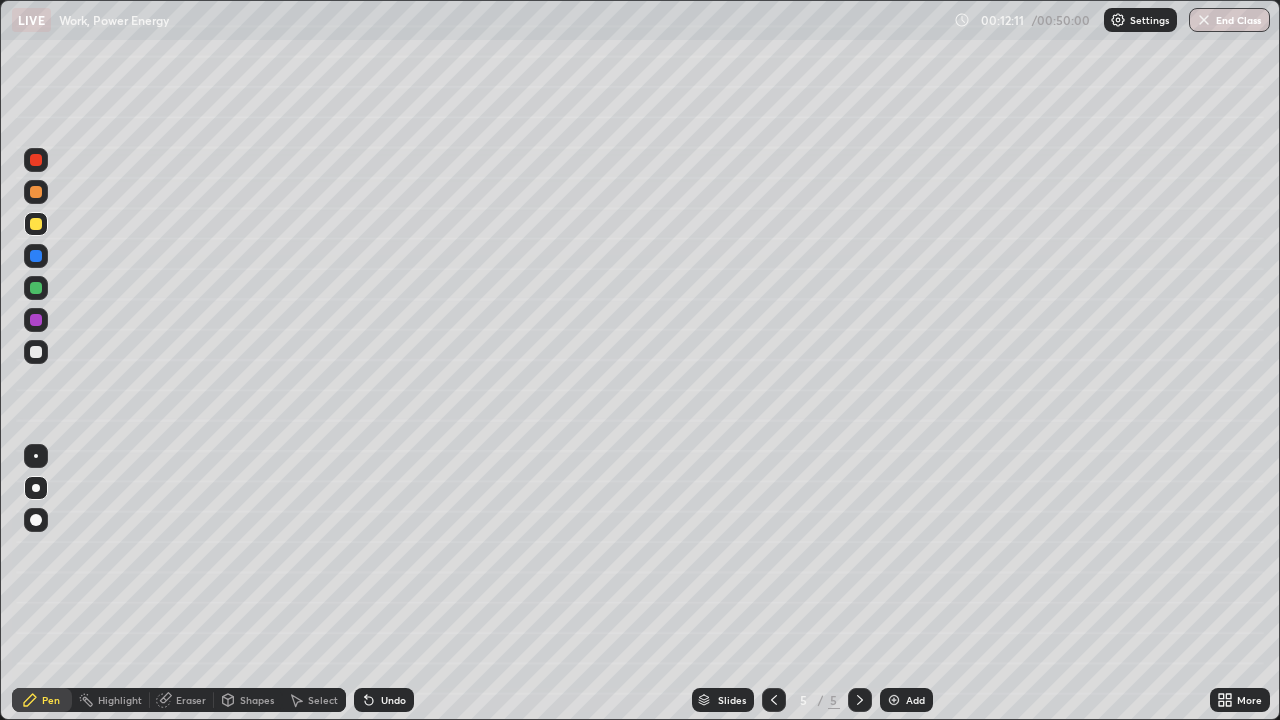 click on "Undo" at bounding box center (393, 700) 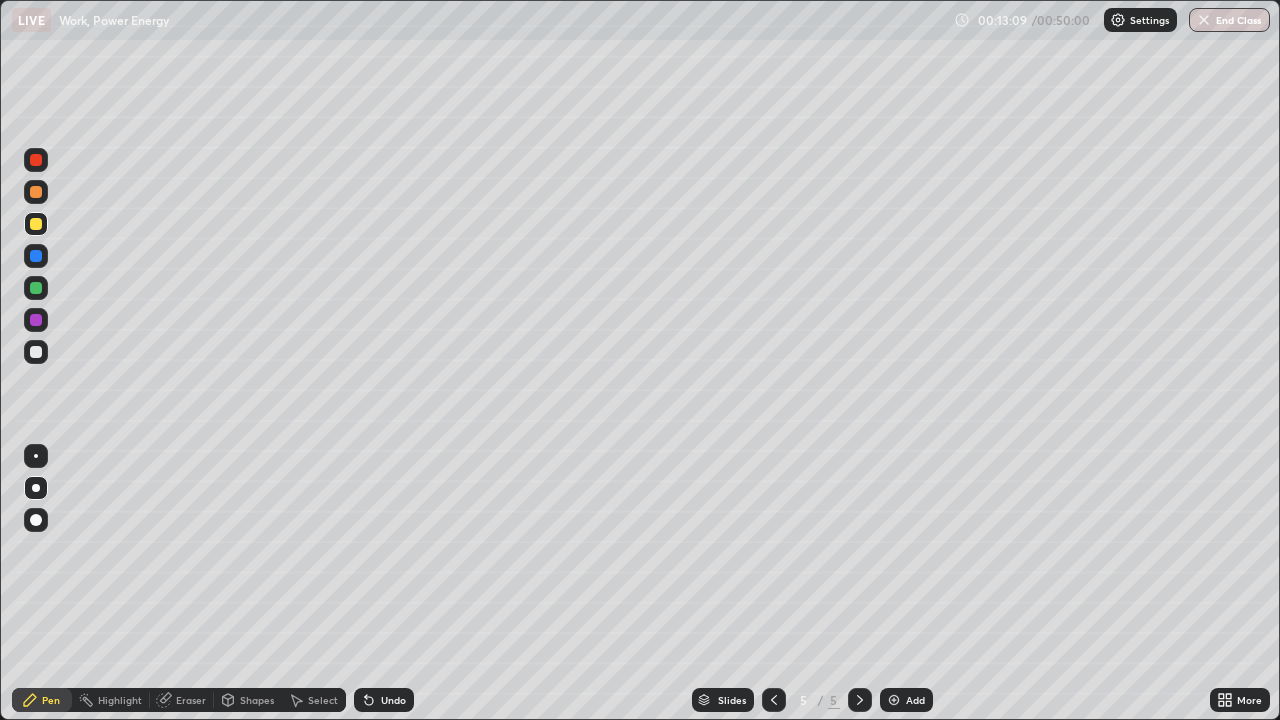 click 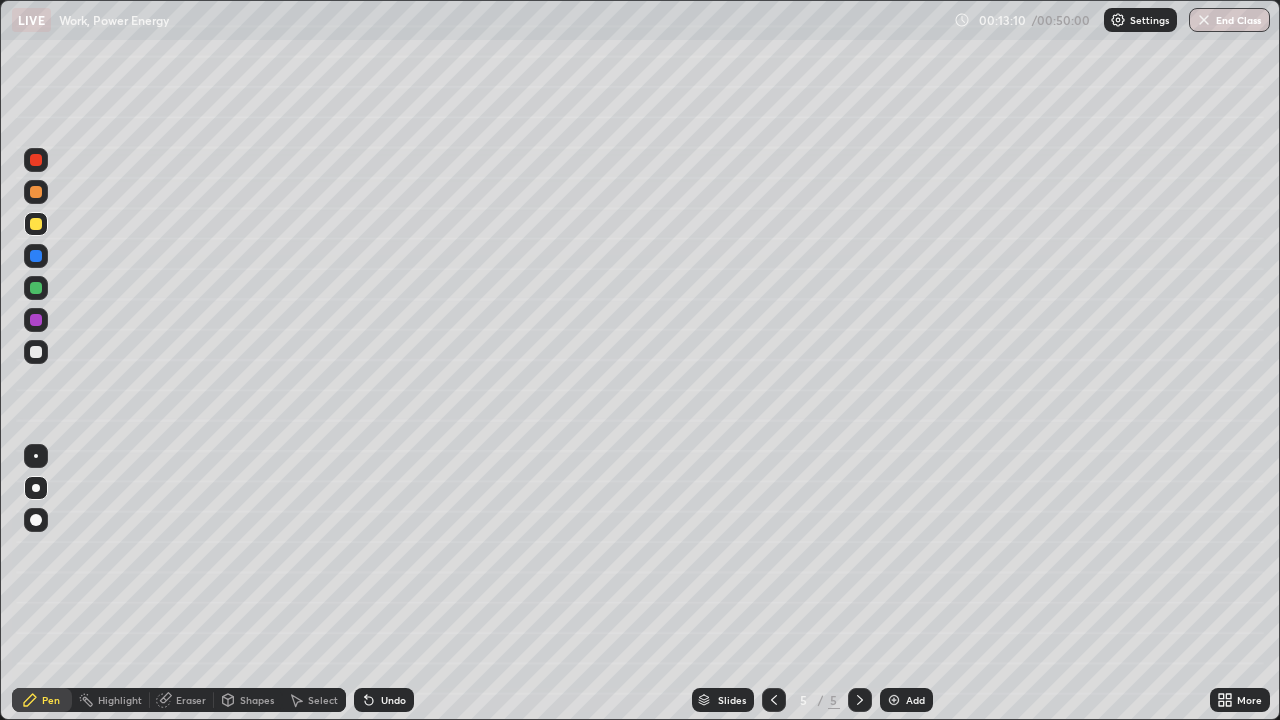 click on "Add" at bounding box center (915, 700) 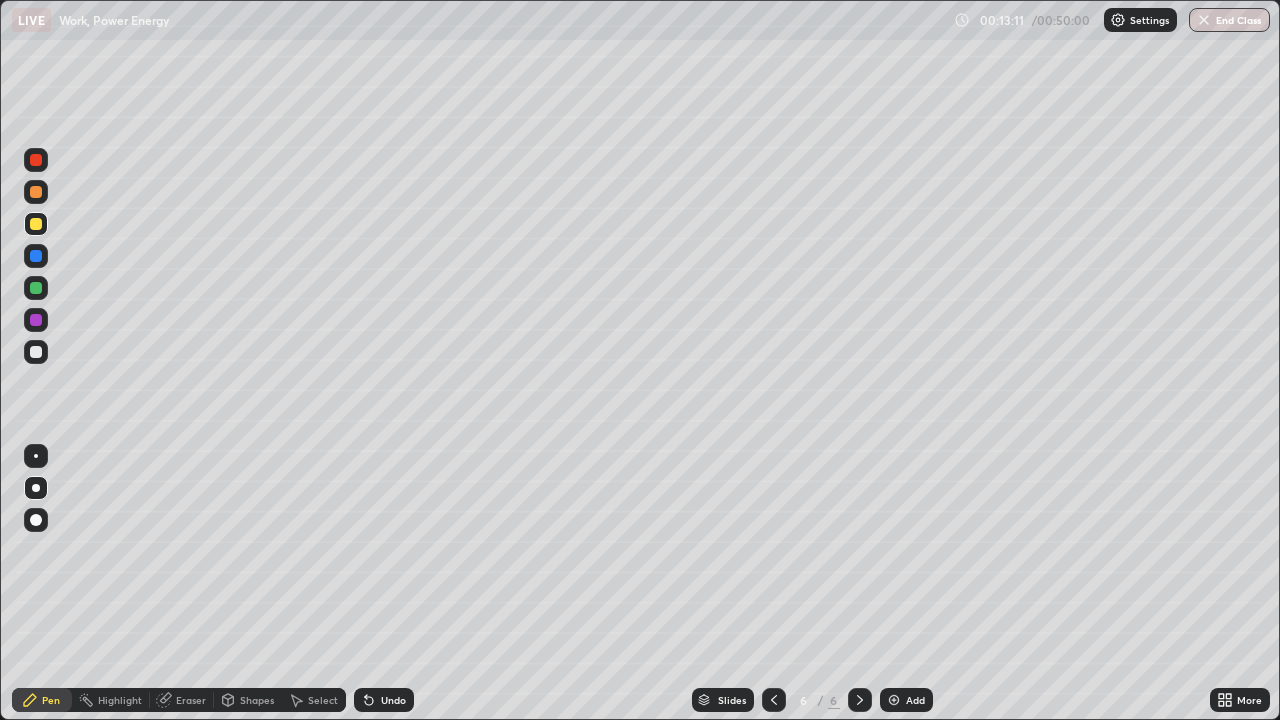 click on "Shapes" at bounding box center [257, 700] 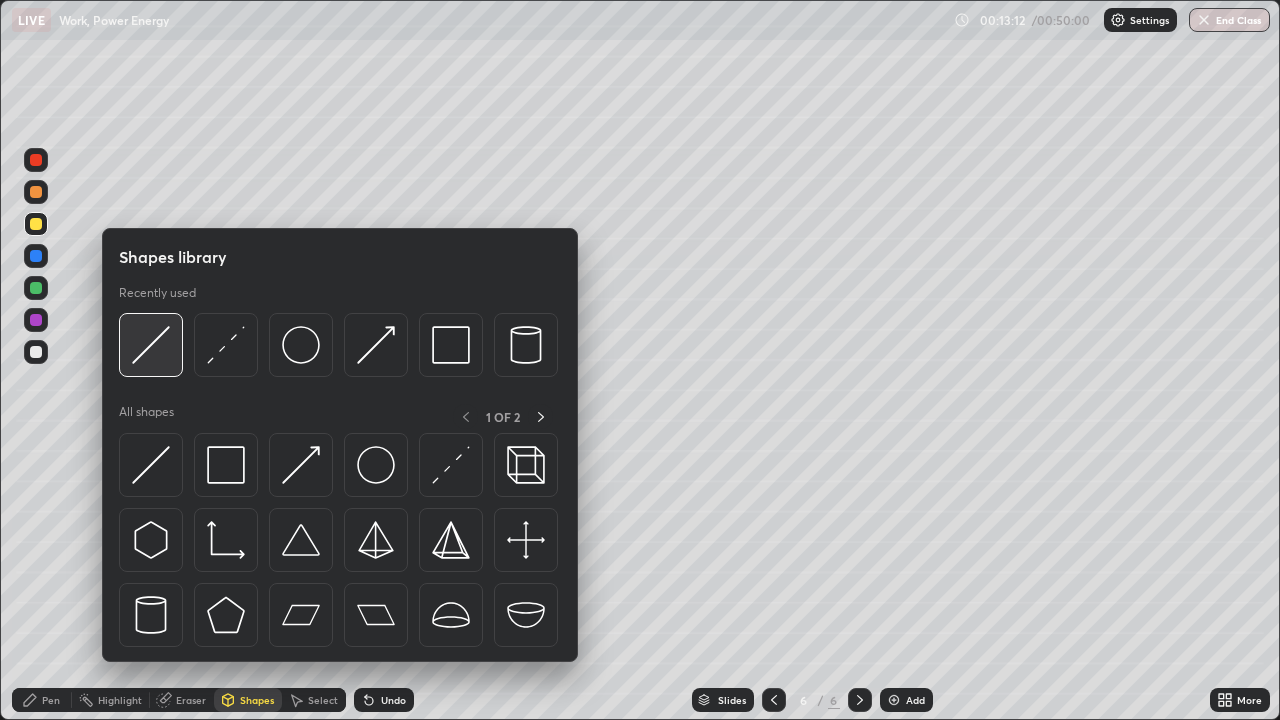 click at bounding box center (151, 345) 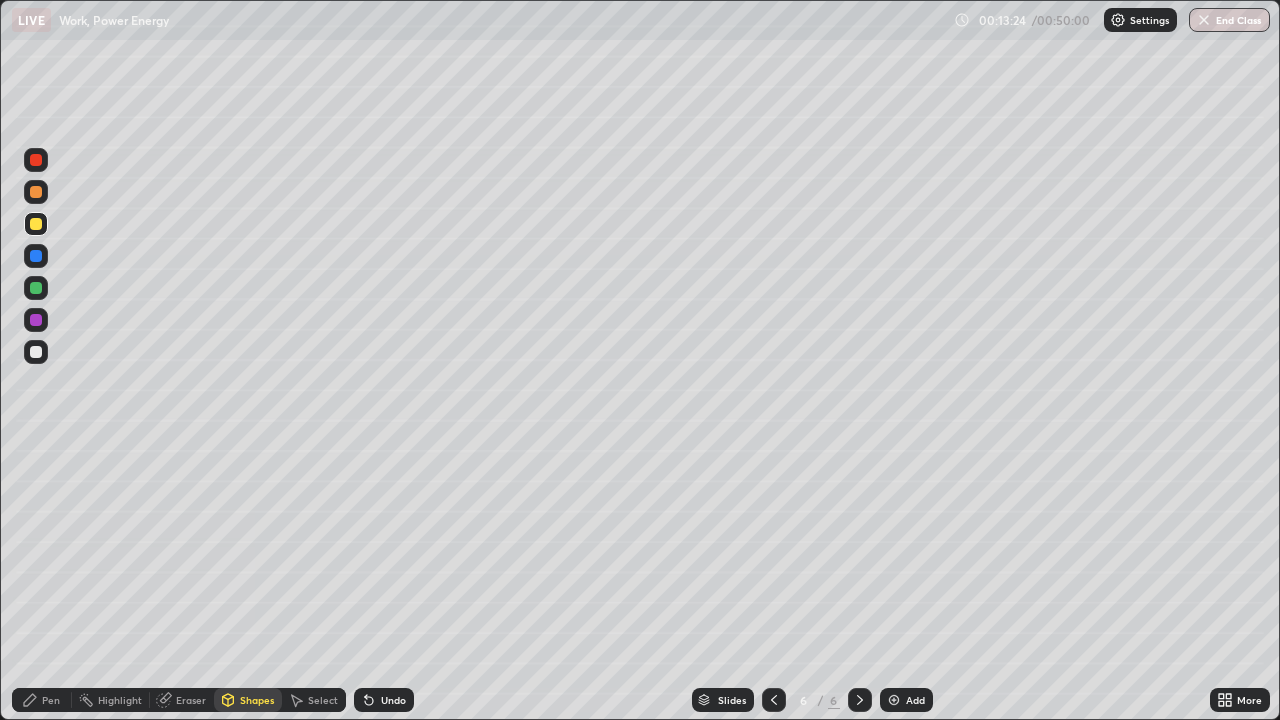 click on "Pen" at bounding box center [51, 700] 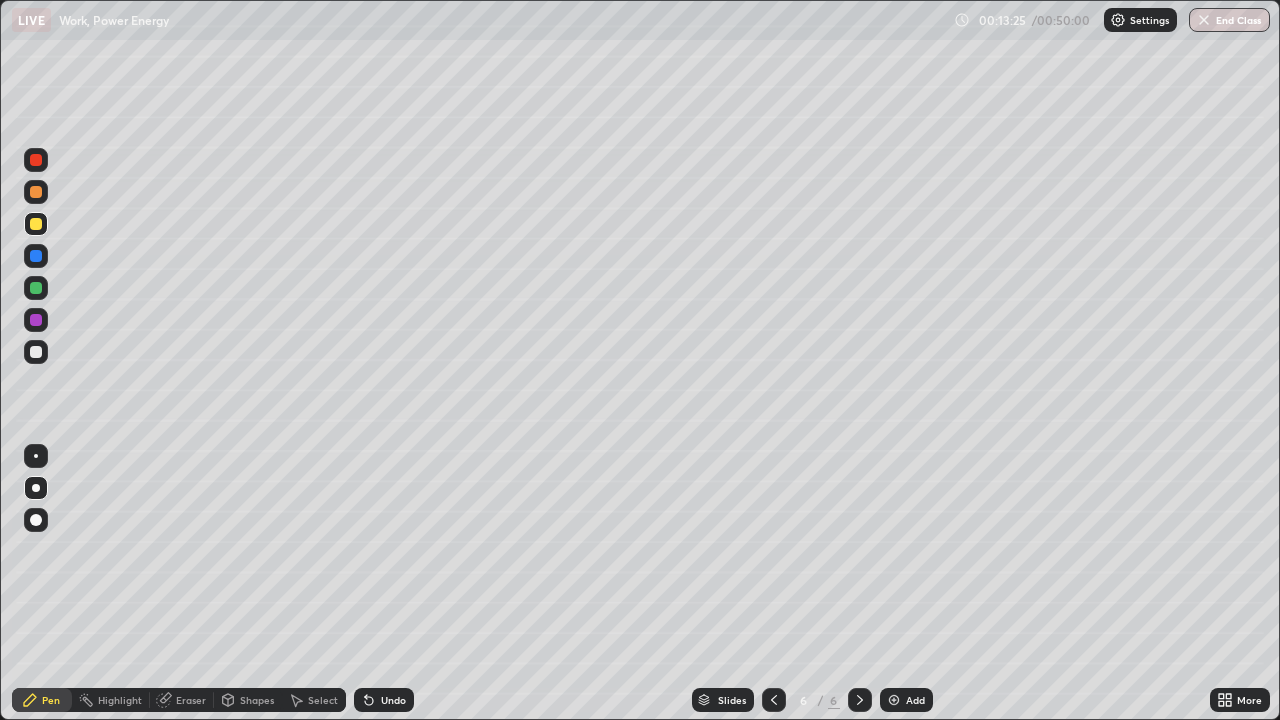 click at bounding box center [36, 352] 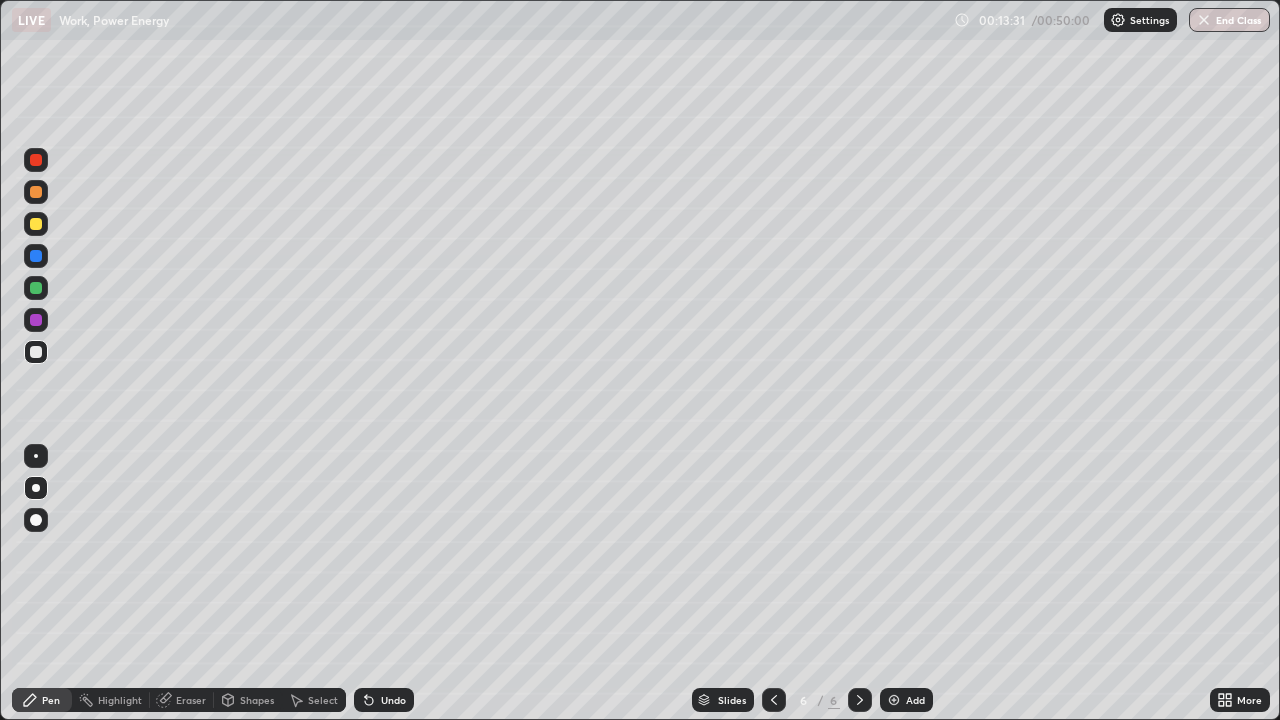 click on "Shapes" at bounding box center [248, 700] 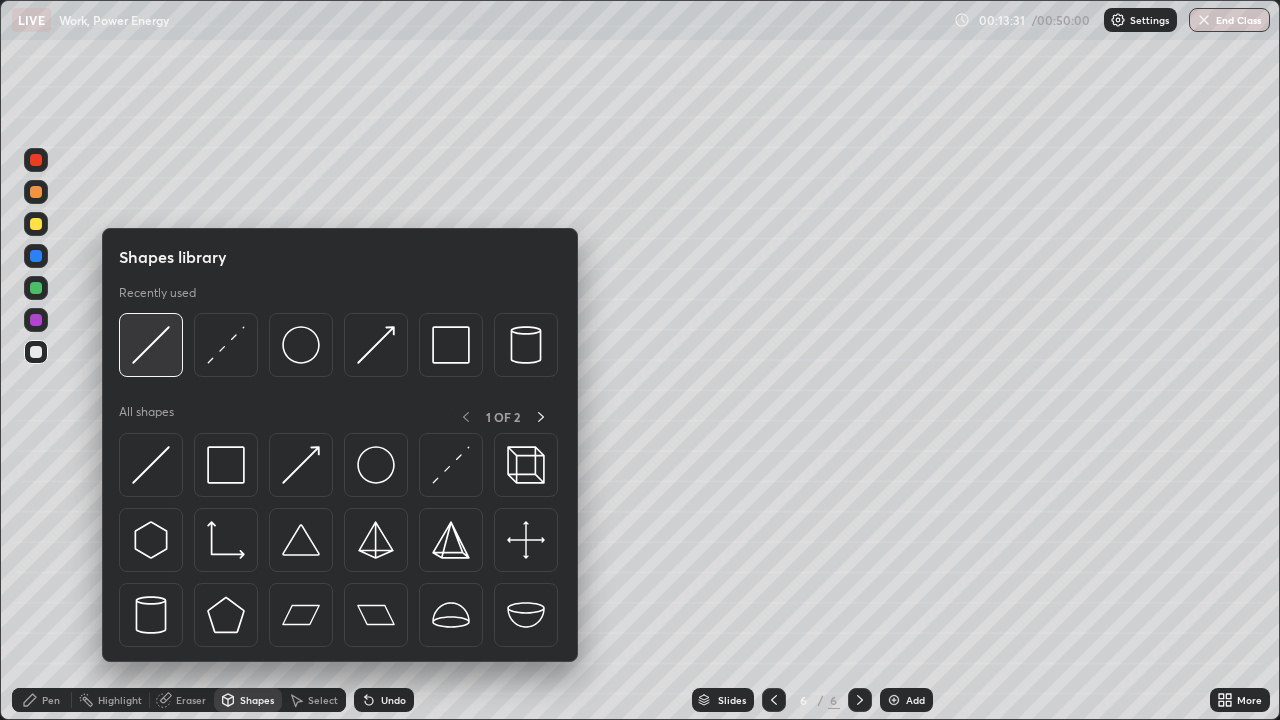 click at bounding box center [151, 345] 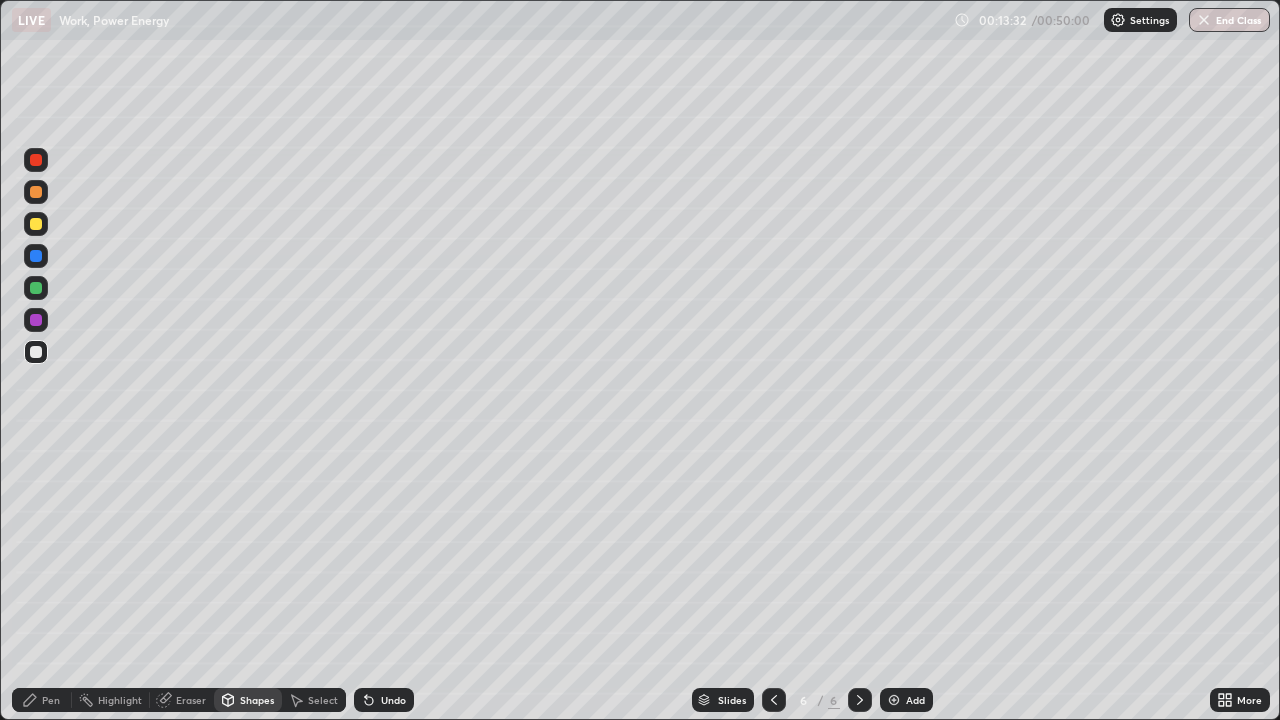 click at bounding box center (36, 256) 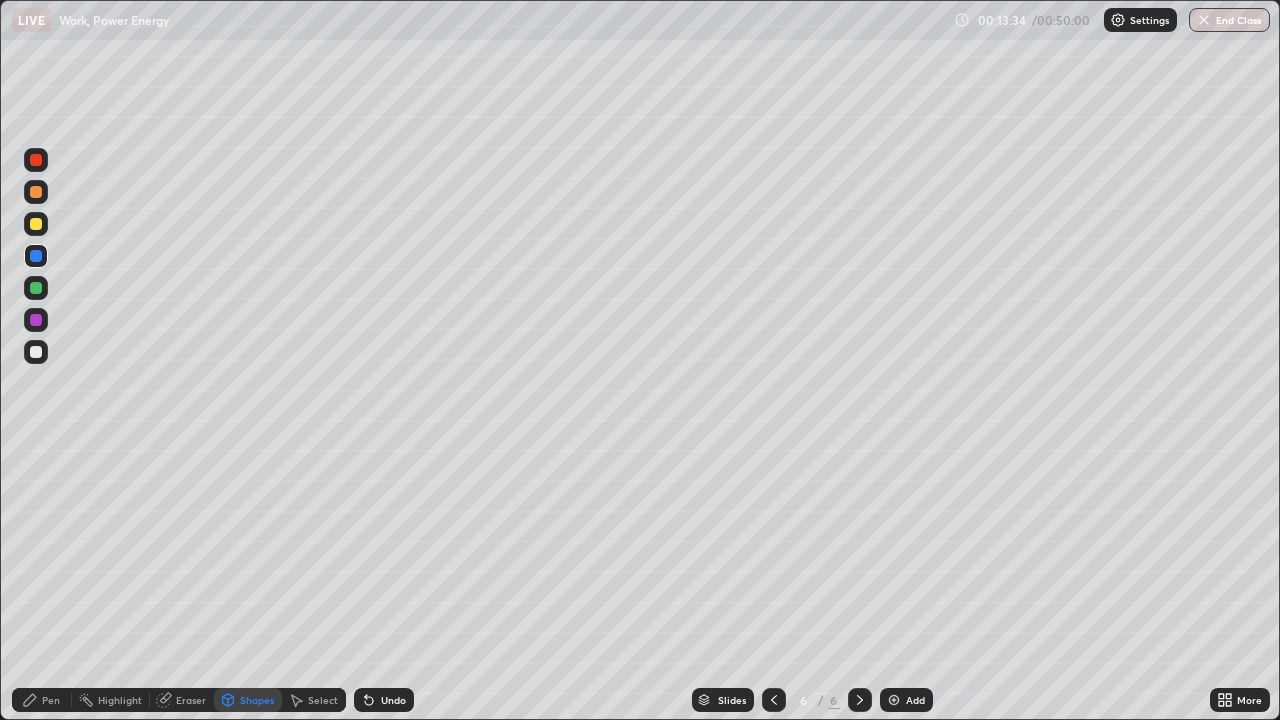 click 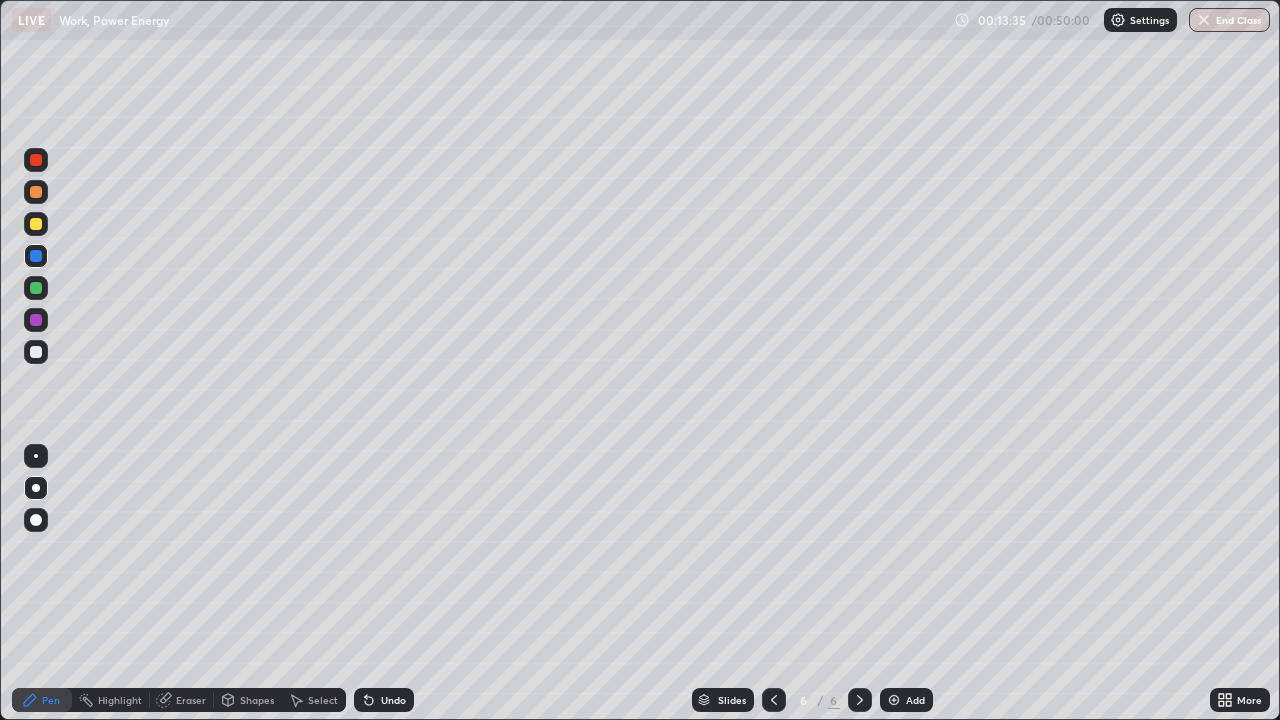 click at bounding box center [36, 352] 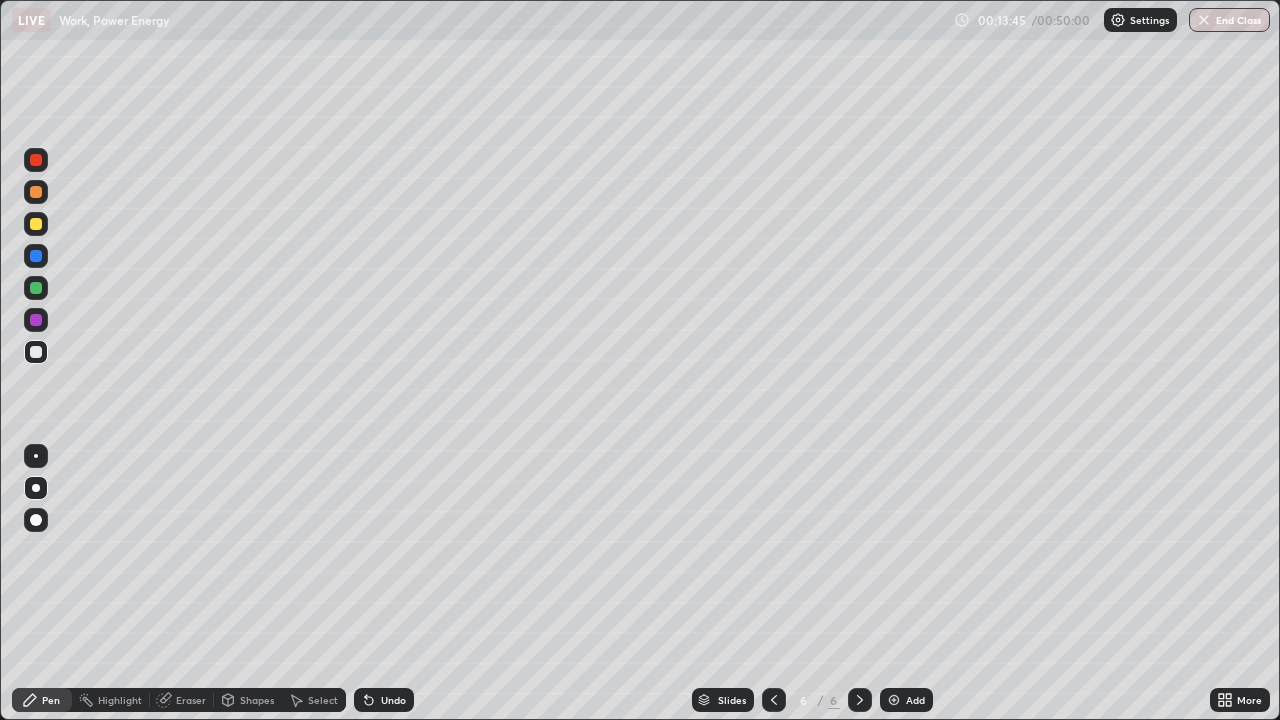 click on "Shapes" at bounding box center (257, 700) 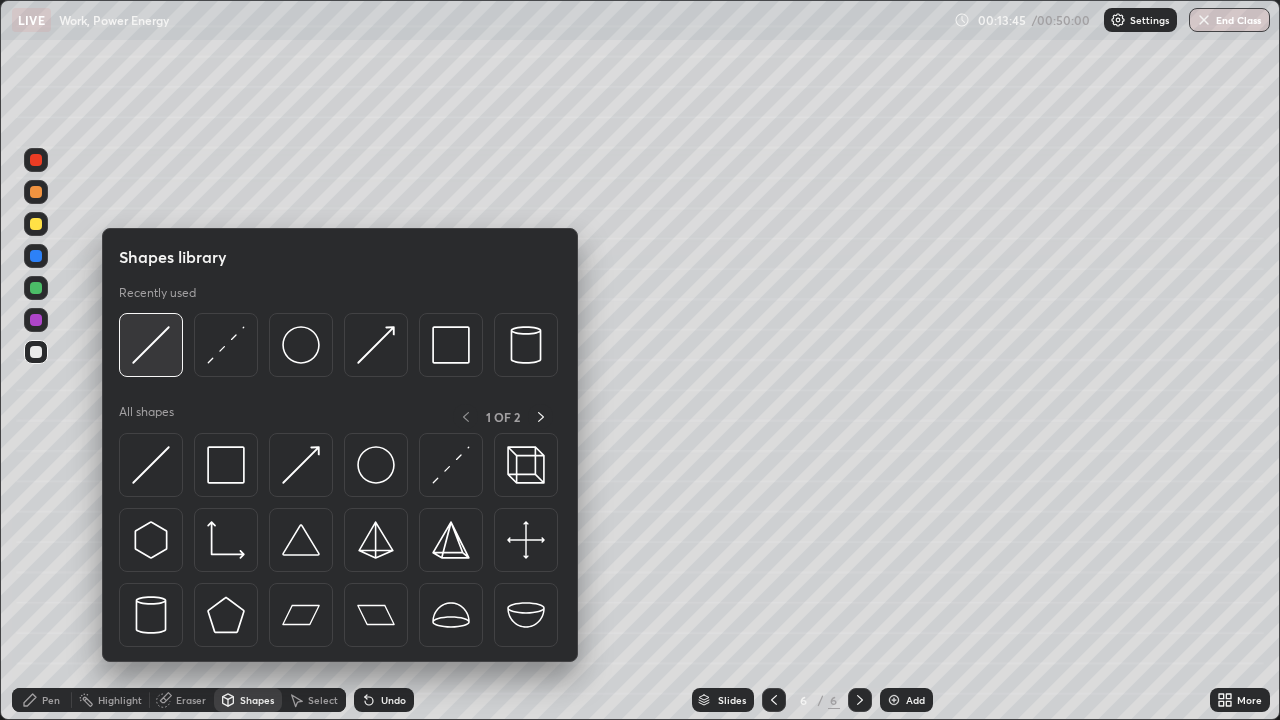 click at bounding box center (151, 345) 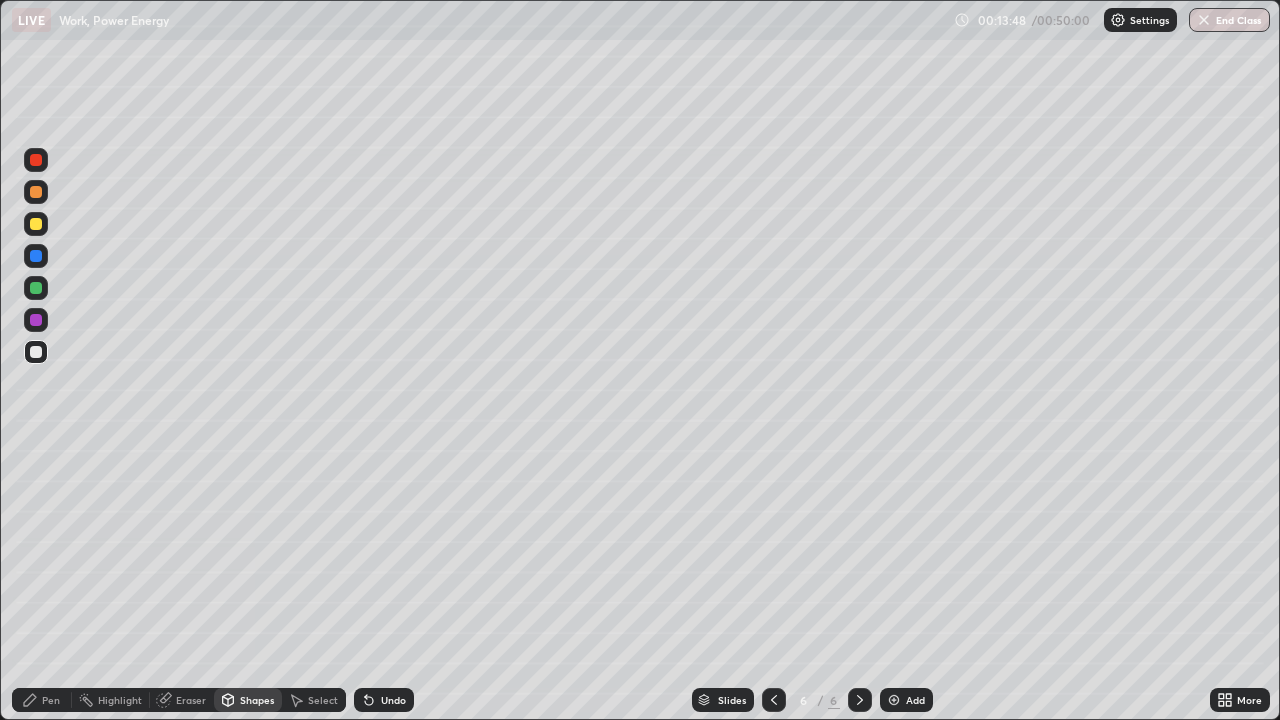 click at bounding box center (36, 224) 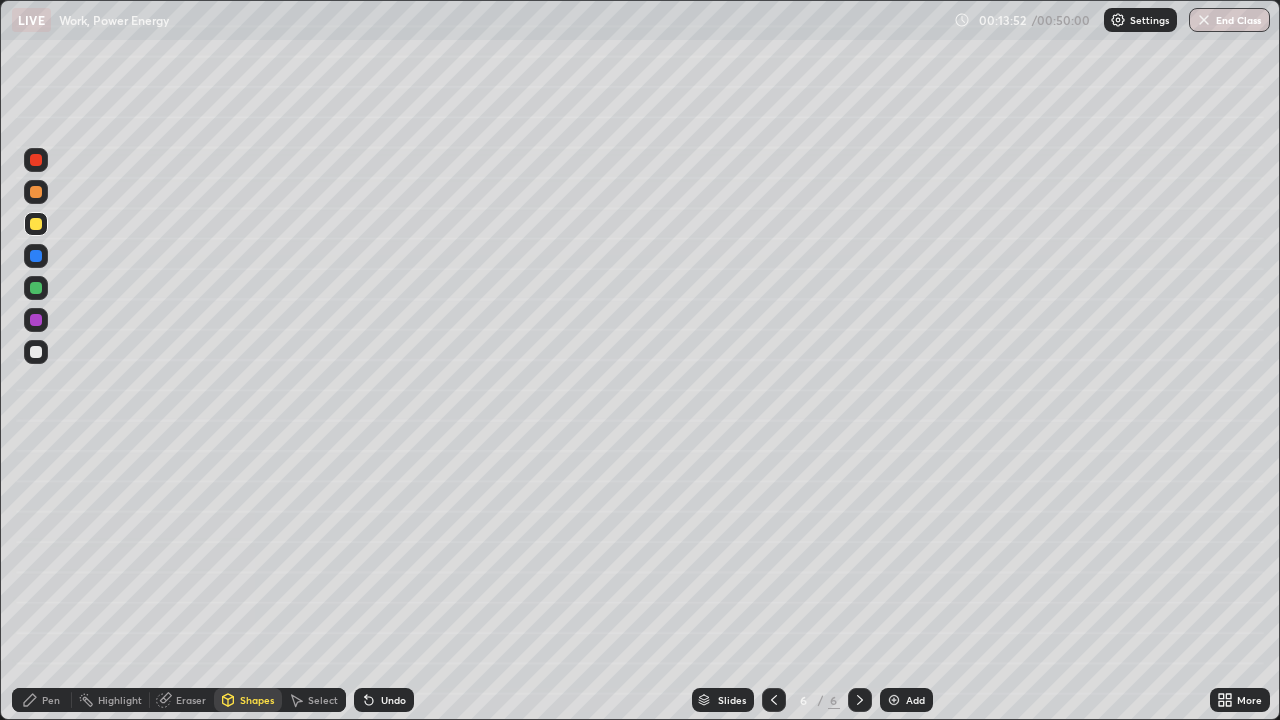 click on "Pen" at bounding box center (42, 700) 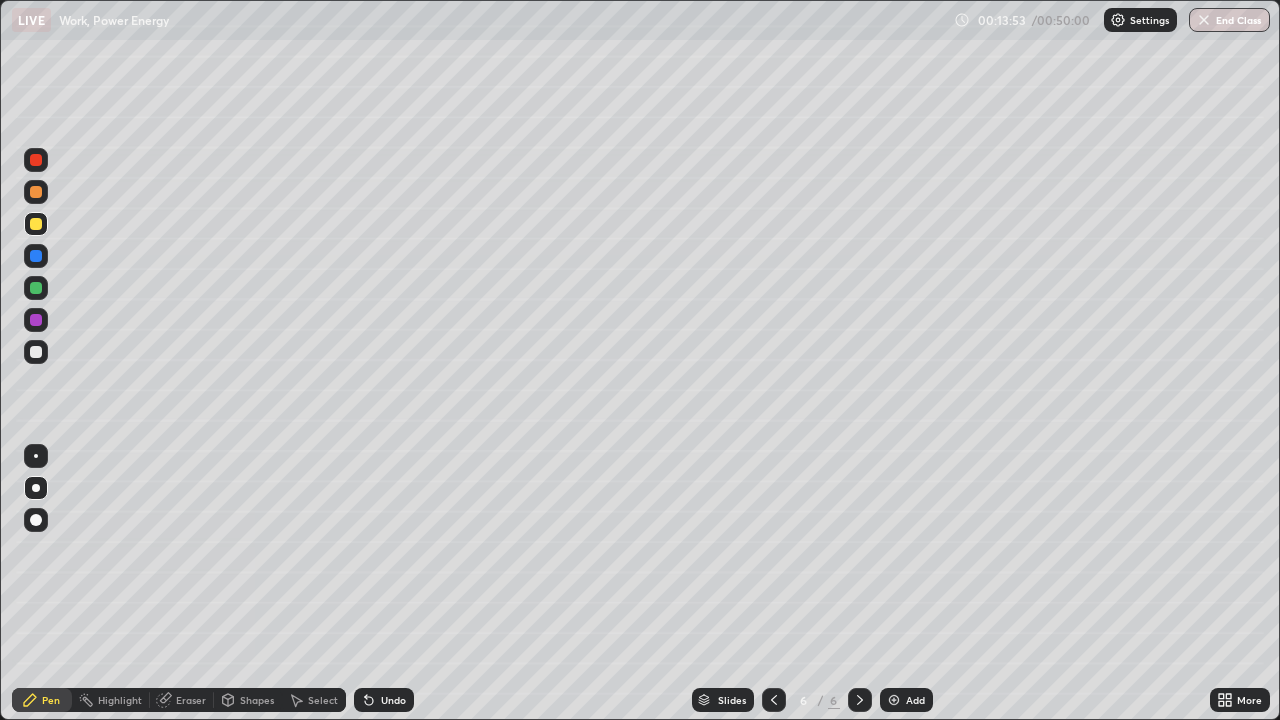 click at bounding box center [36, 352] 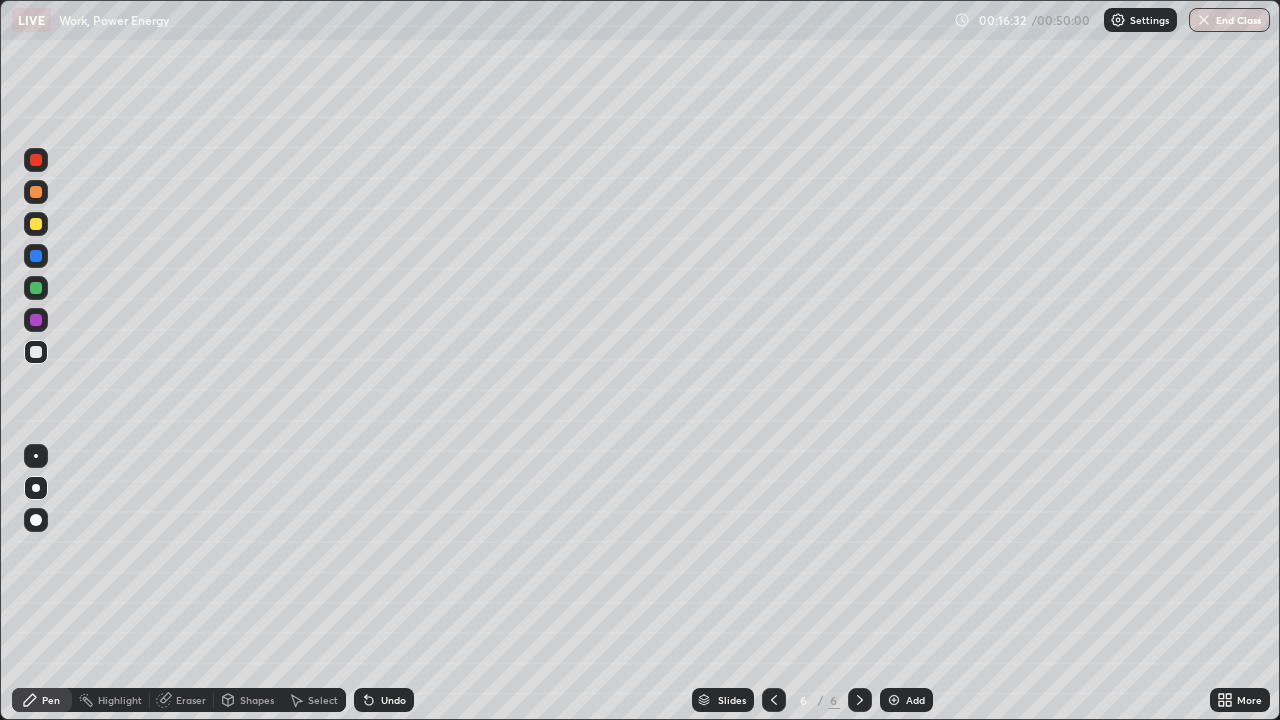 click on "Add" at bounding box center (915, 700) 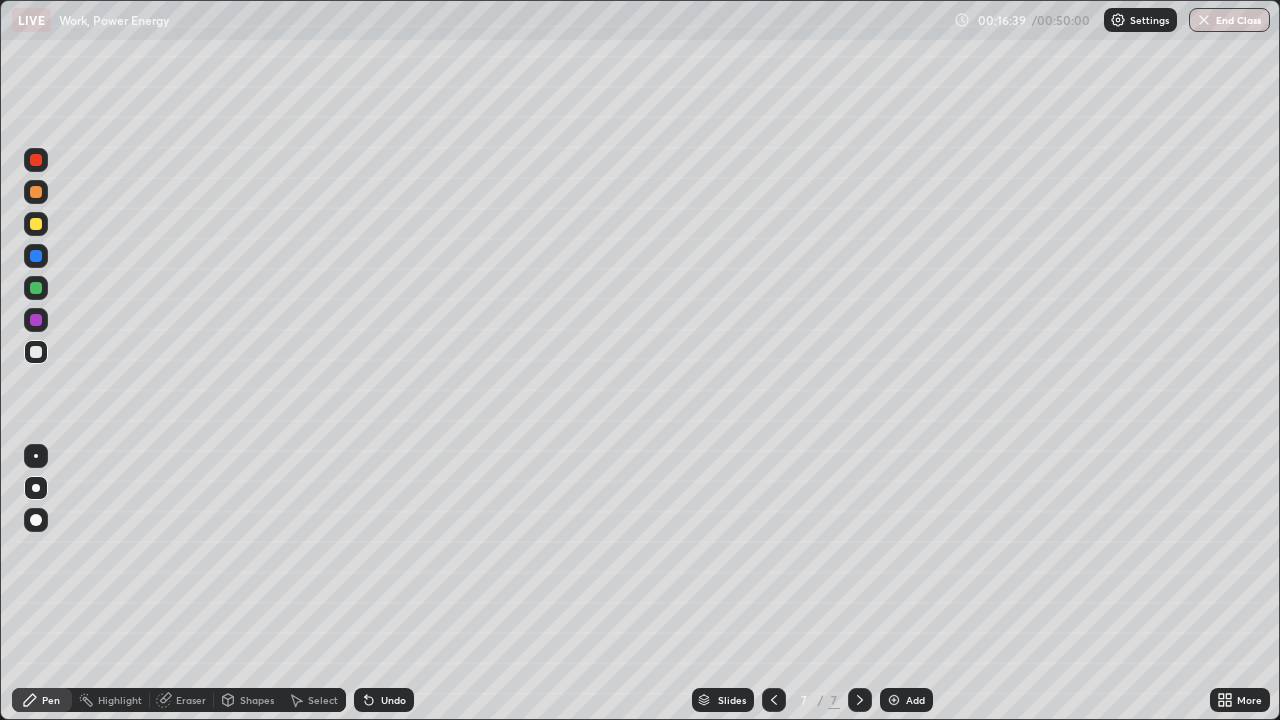 click at bounding box center [36, 224] 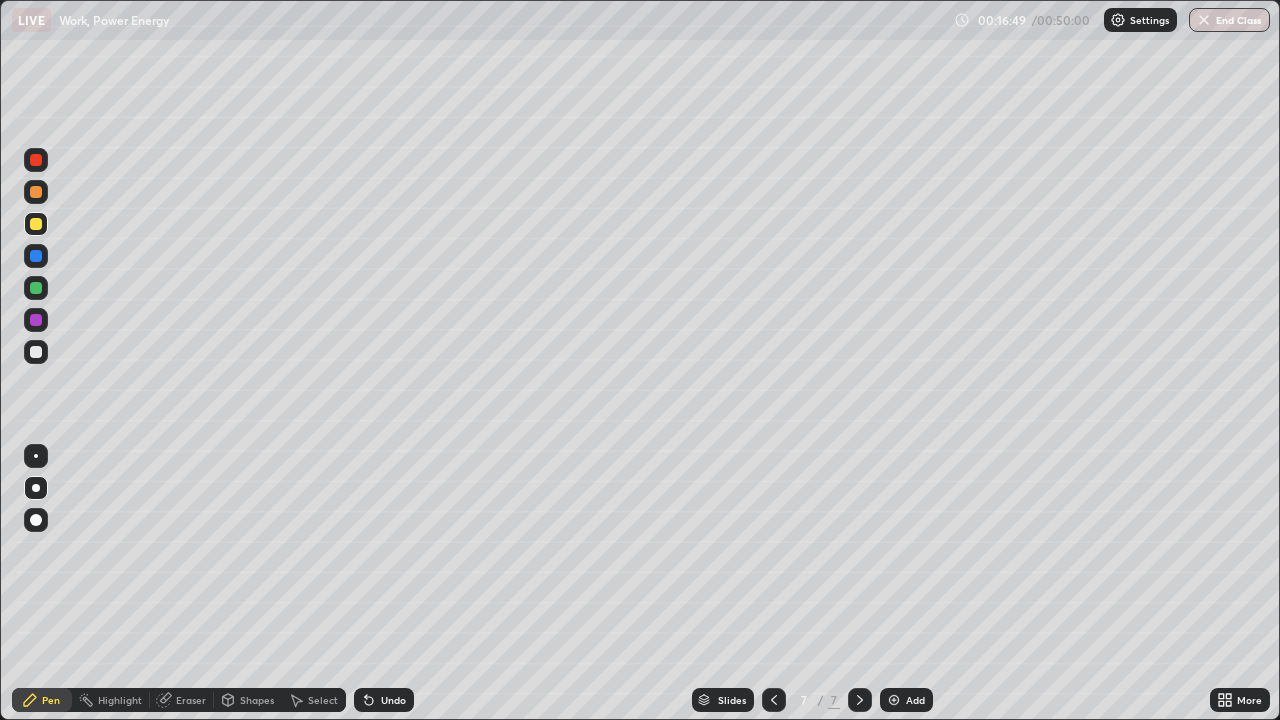 click on "Undo" at bounding box center [393, 700] 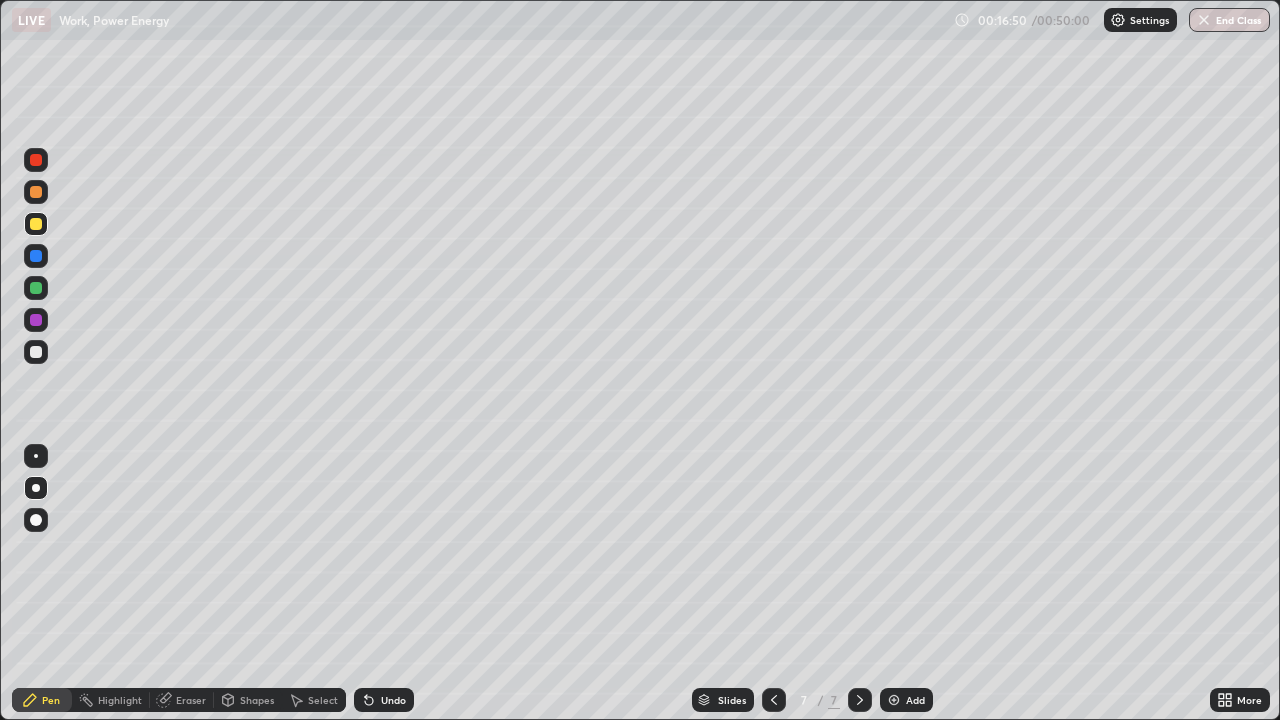 click on "Undo" at bounding box center [384, 700] 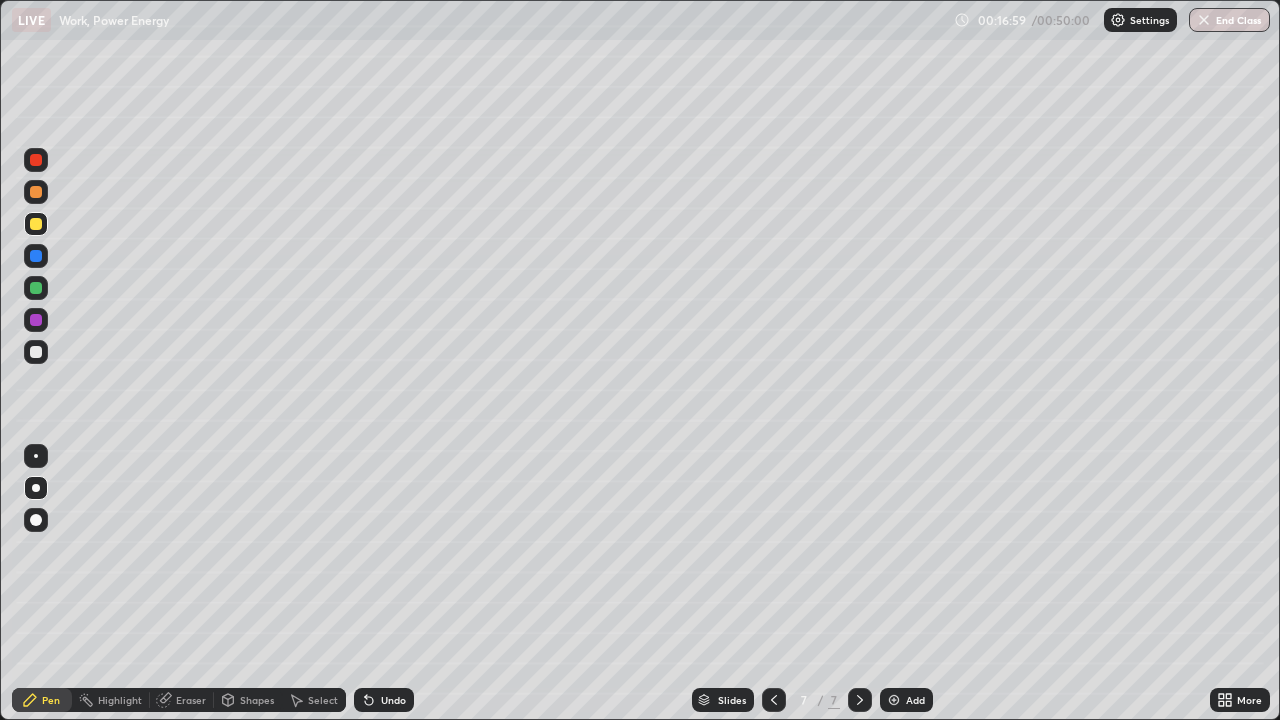 click on "Shapes" at bounding box center [257, 700] 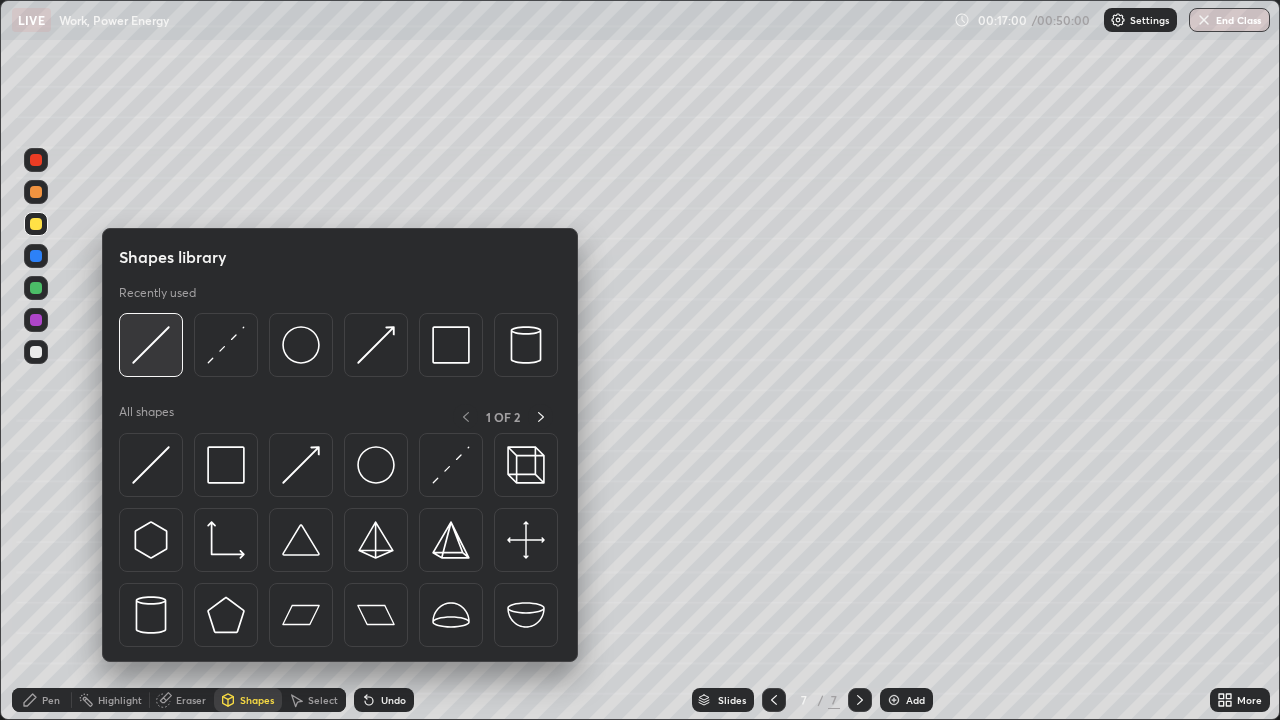 click at bounding box center (151, 345) 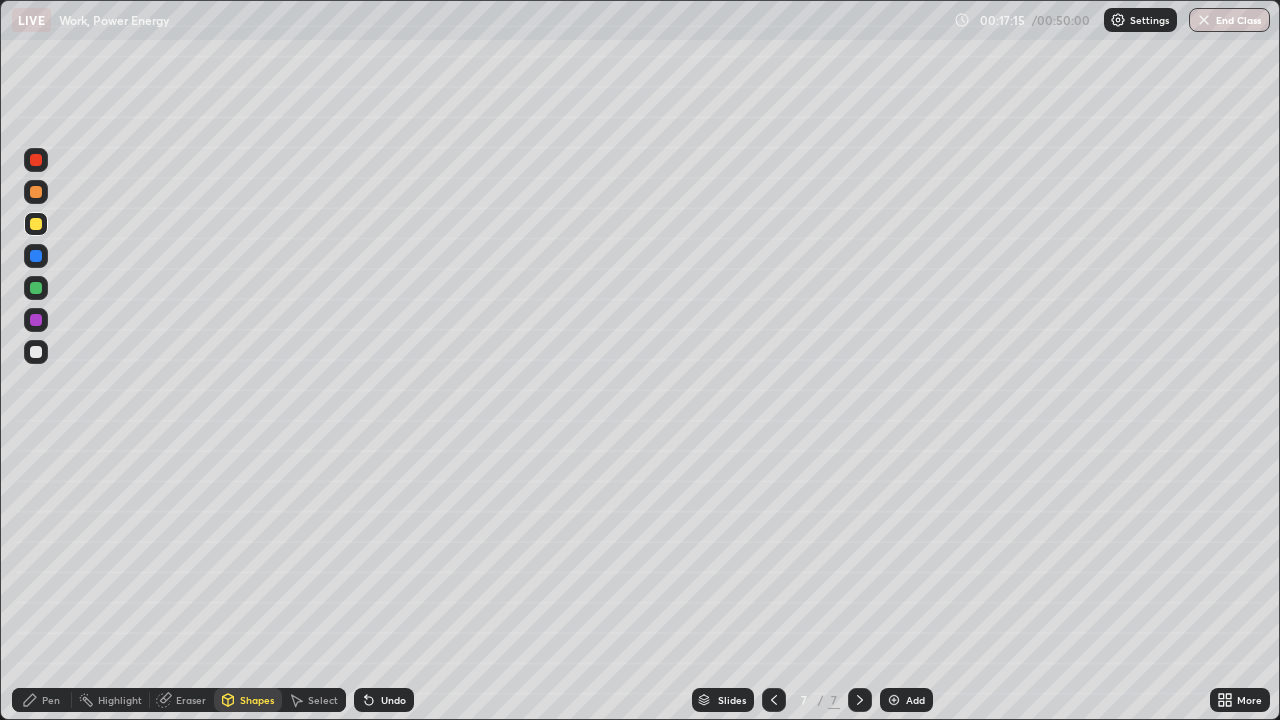 click on "Shapes" at bounding box center (257, 700) 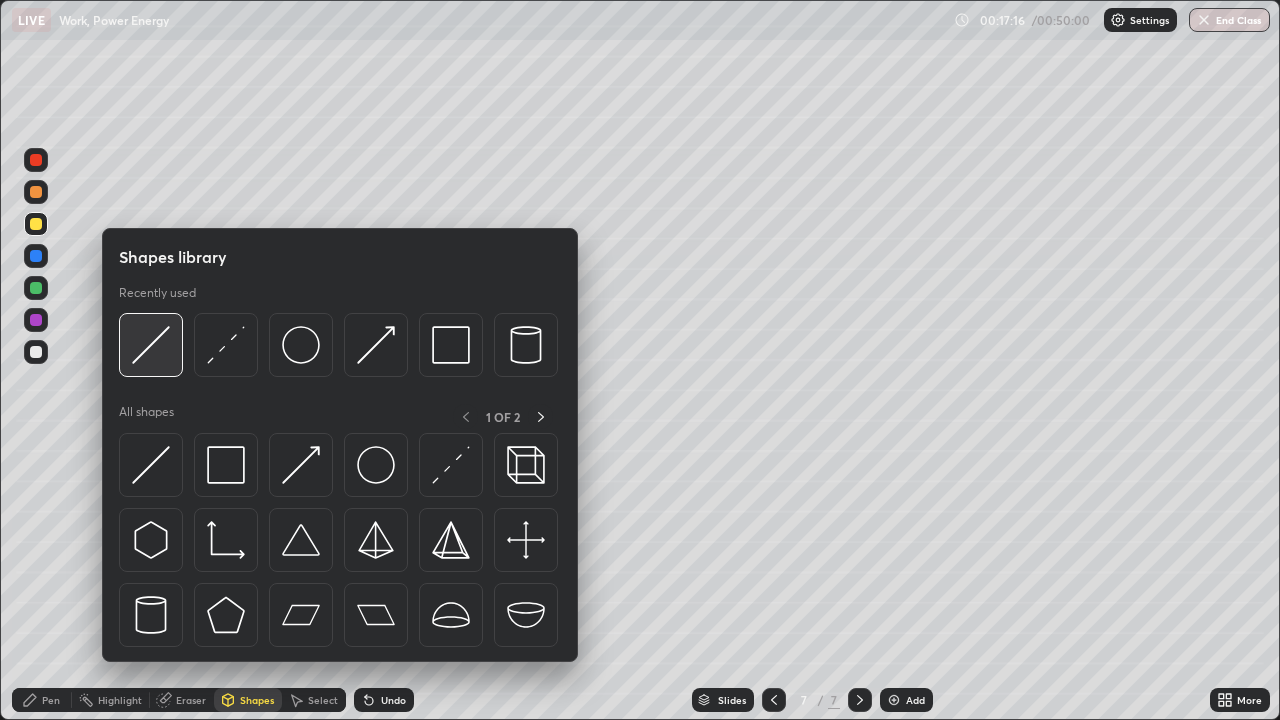 click at bounding box center (151, 345) 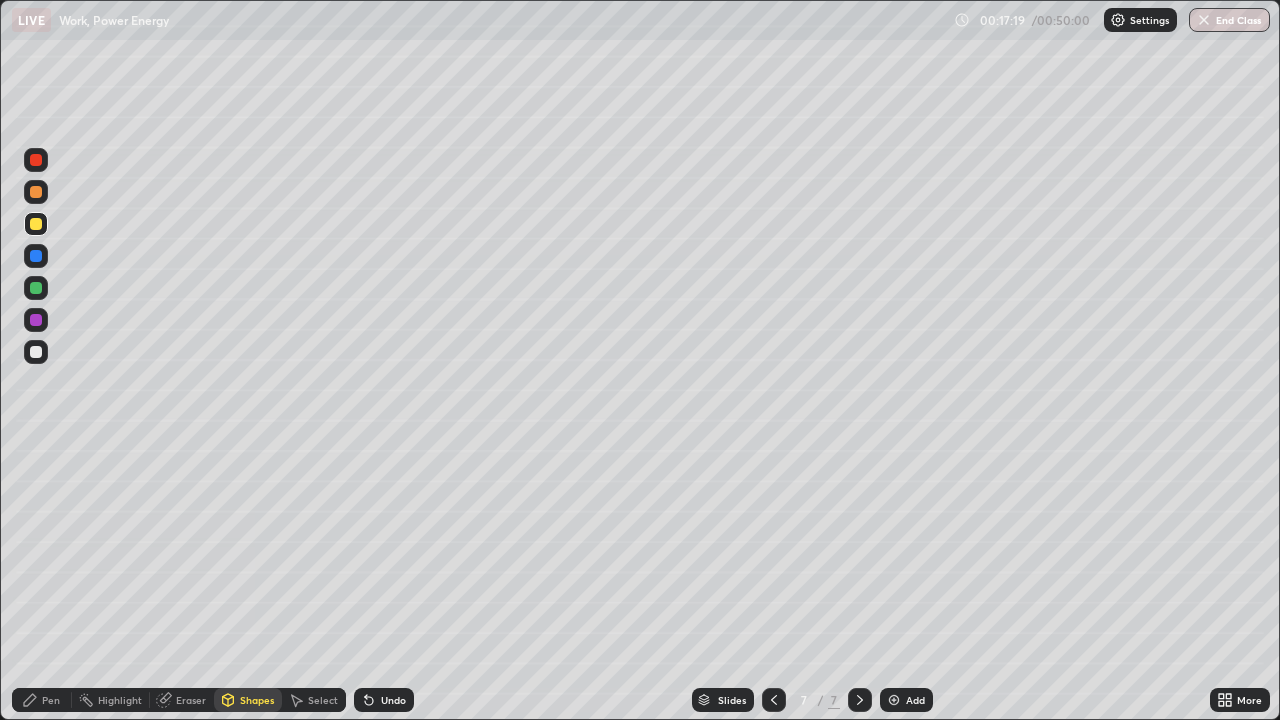 click on "Pen" at bounding box center [51, 700] 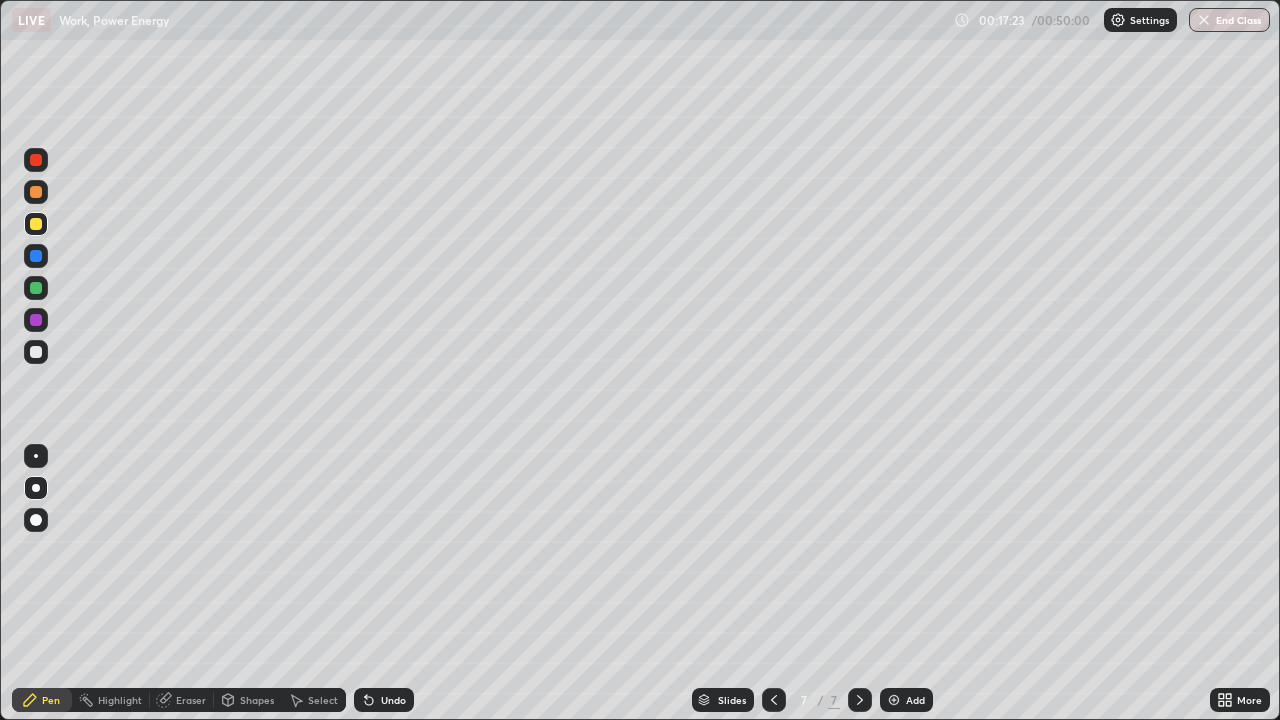 click on "Shapes" at bounding box center [257, 700] 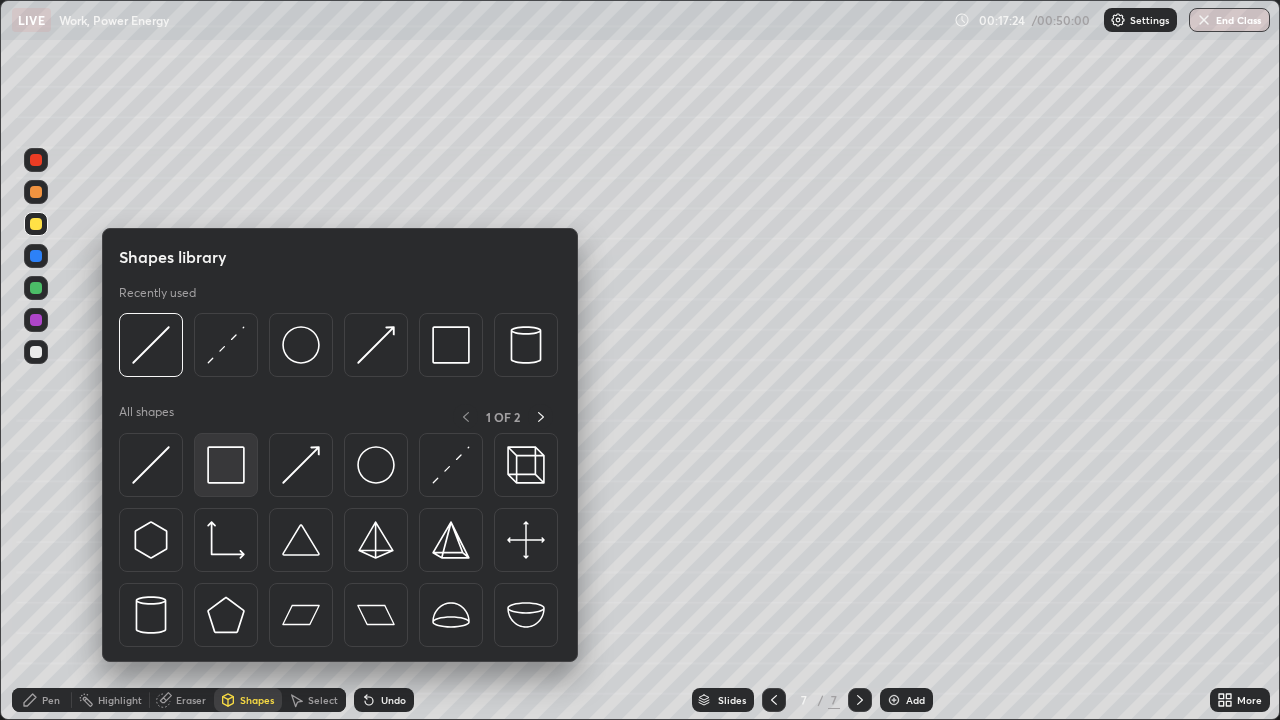 click at bounding box center (226, 465) 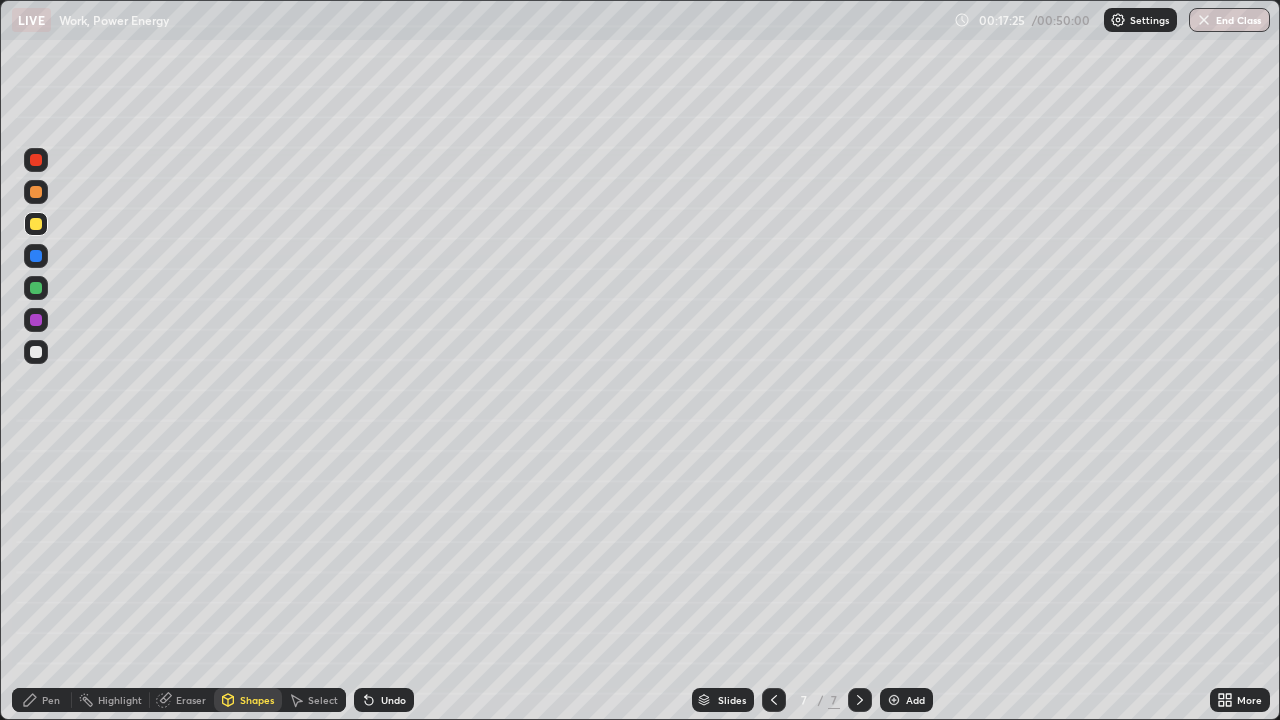 click at bounding box center (36, 352) 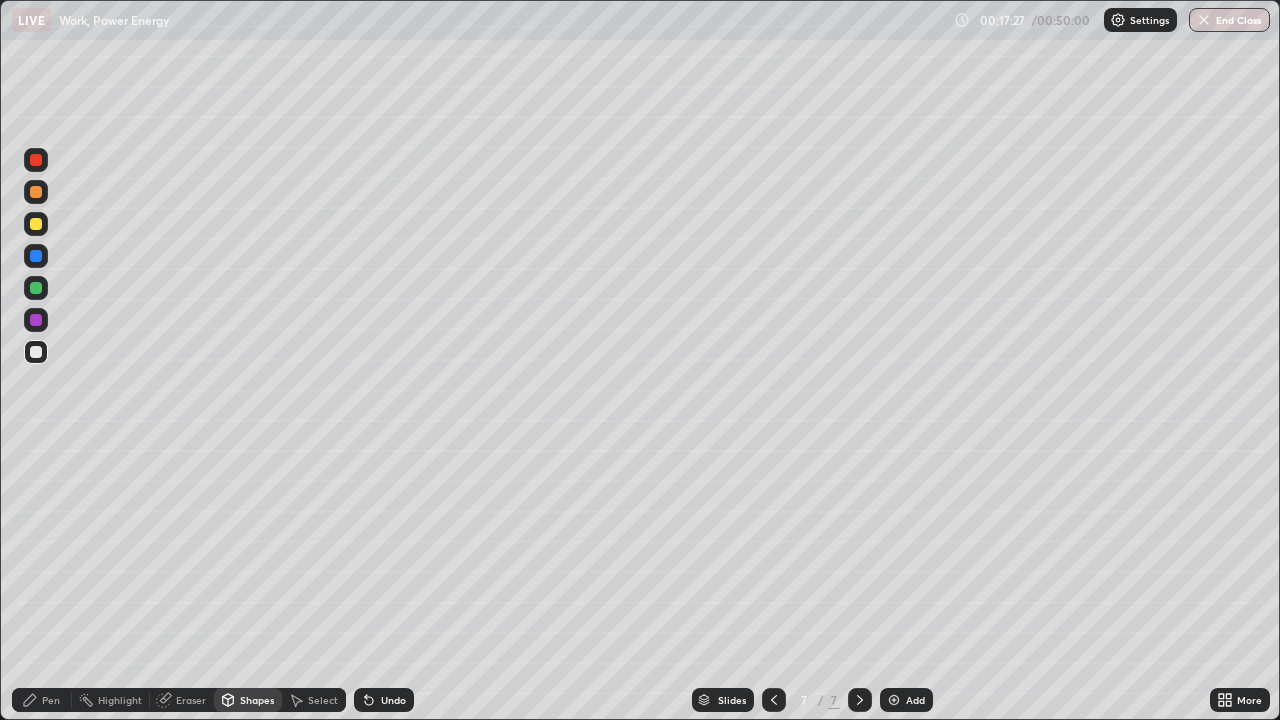 click on "Shapes" at bounding box center (257, 700) 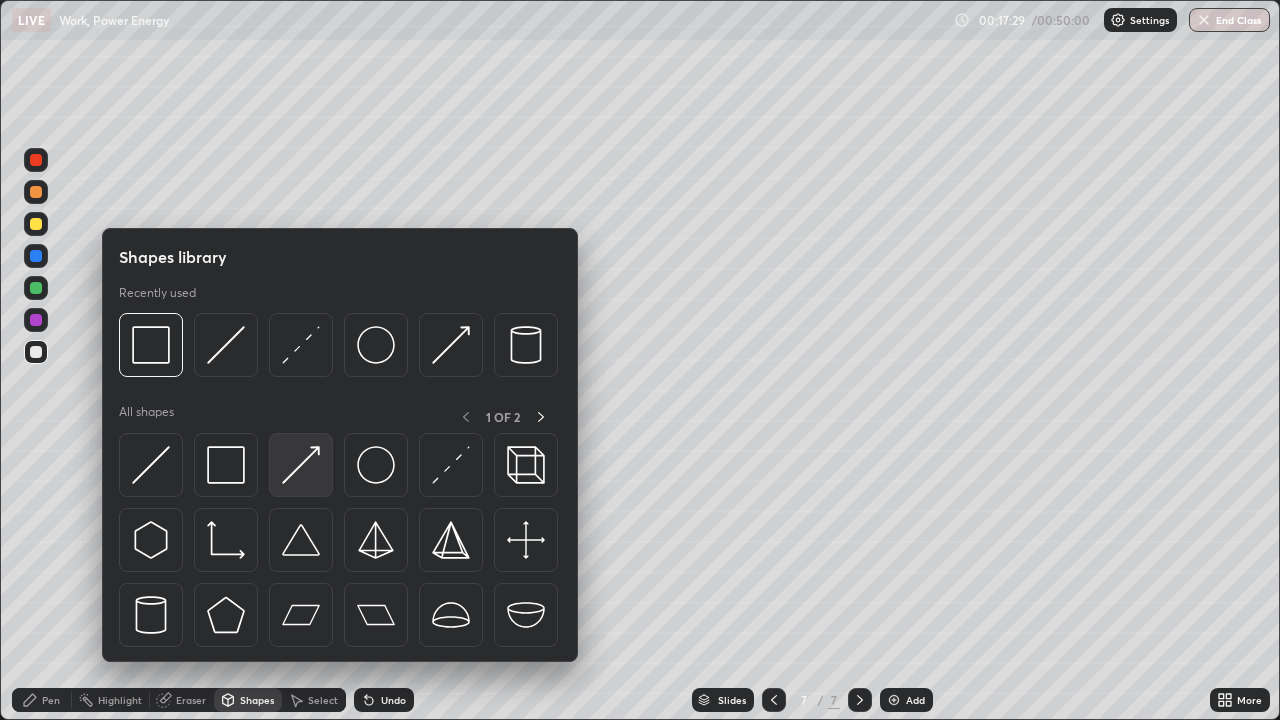 click at bounding box center [301, 465] 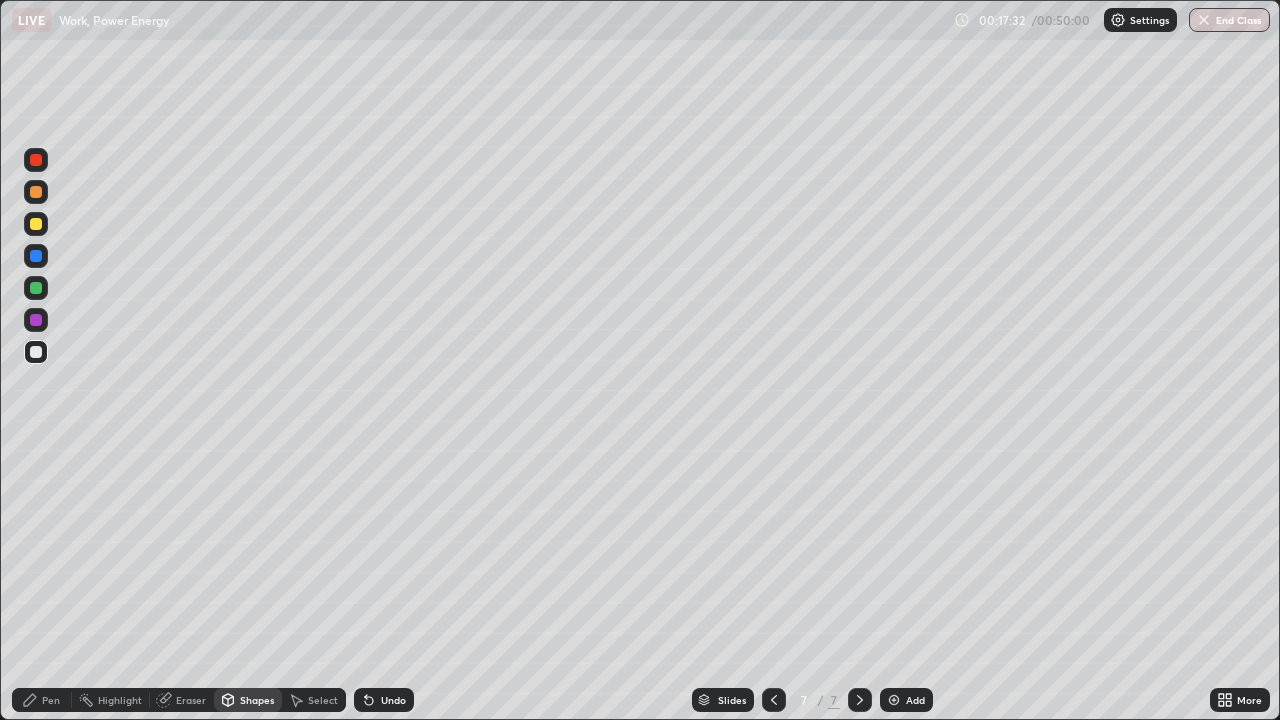 click on "Pen" at bounding box center [51, 700] 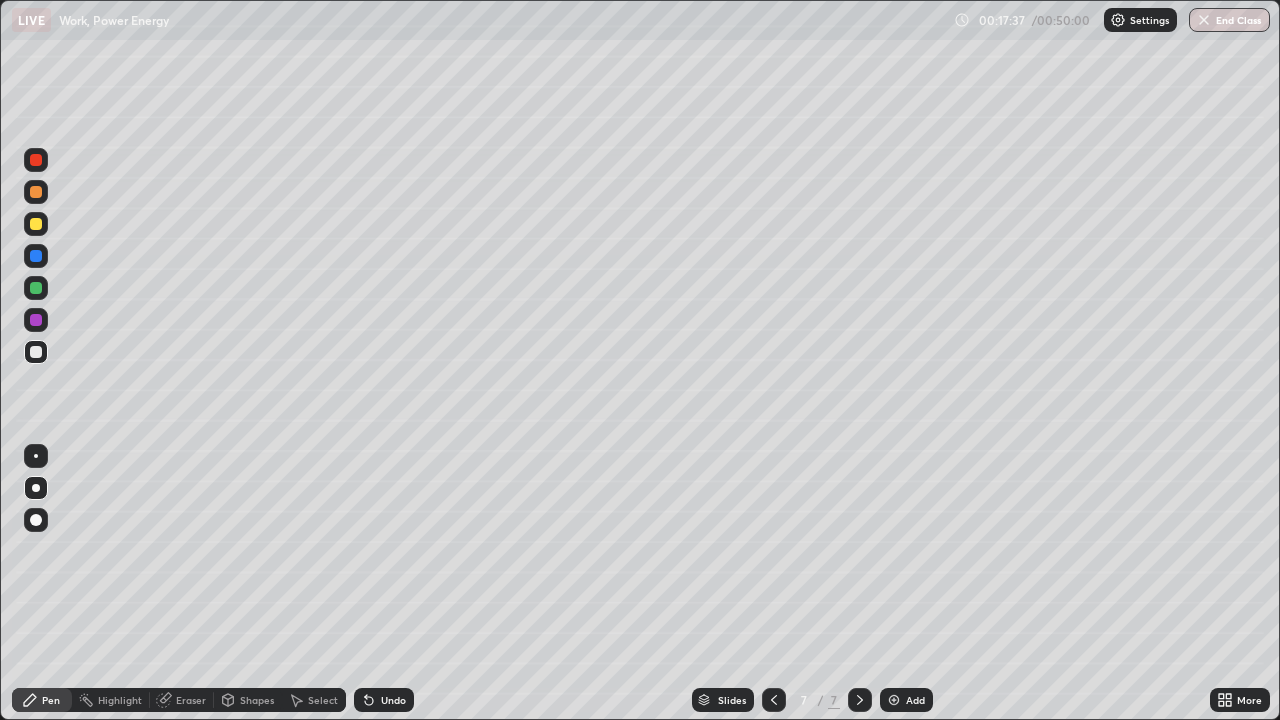 click on "Shapes" at bounding box center (257, 700) 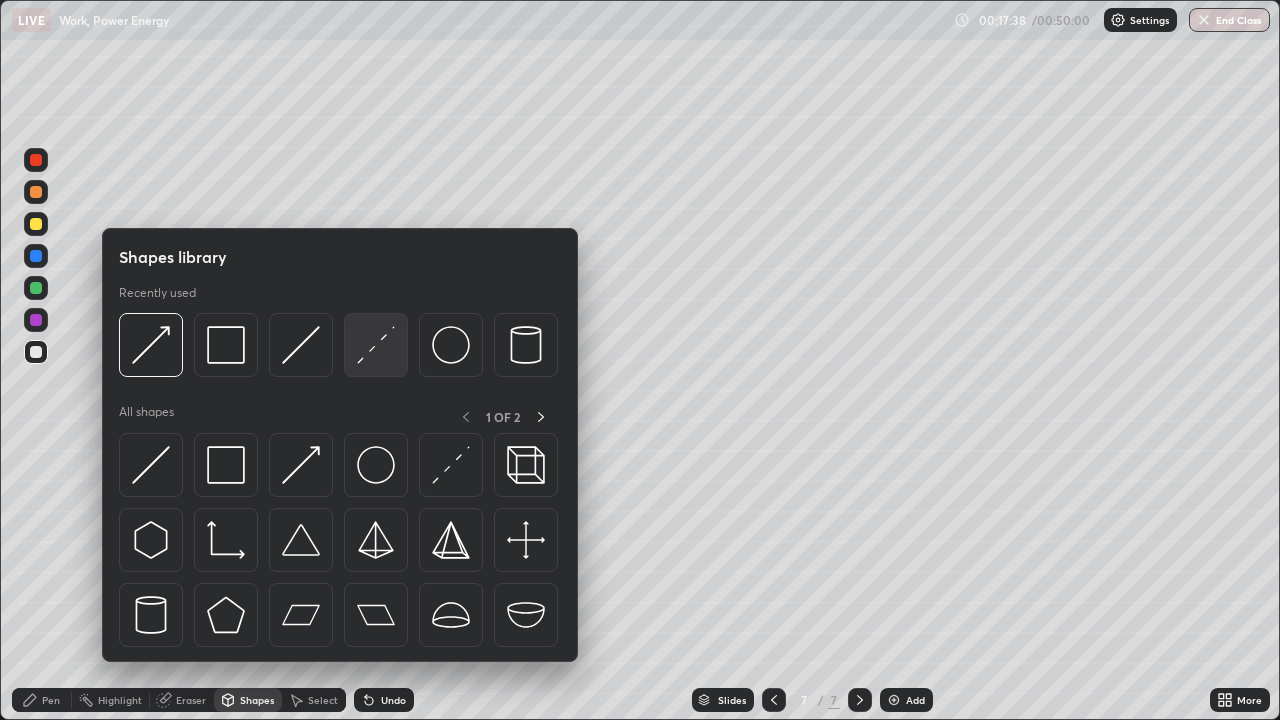 click at bounding box center [376, 345] 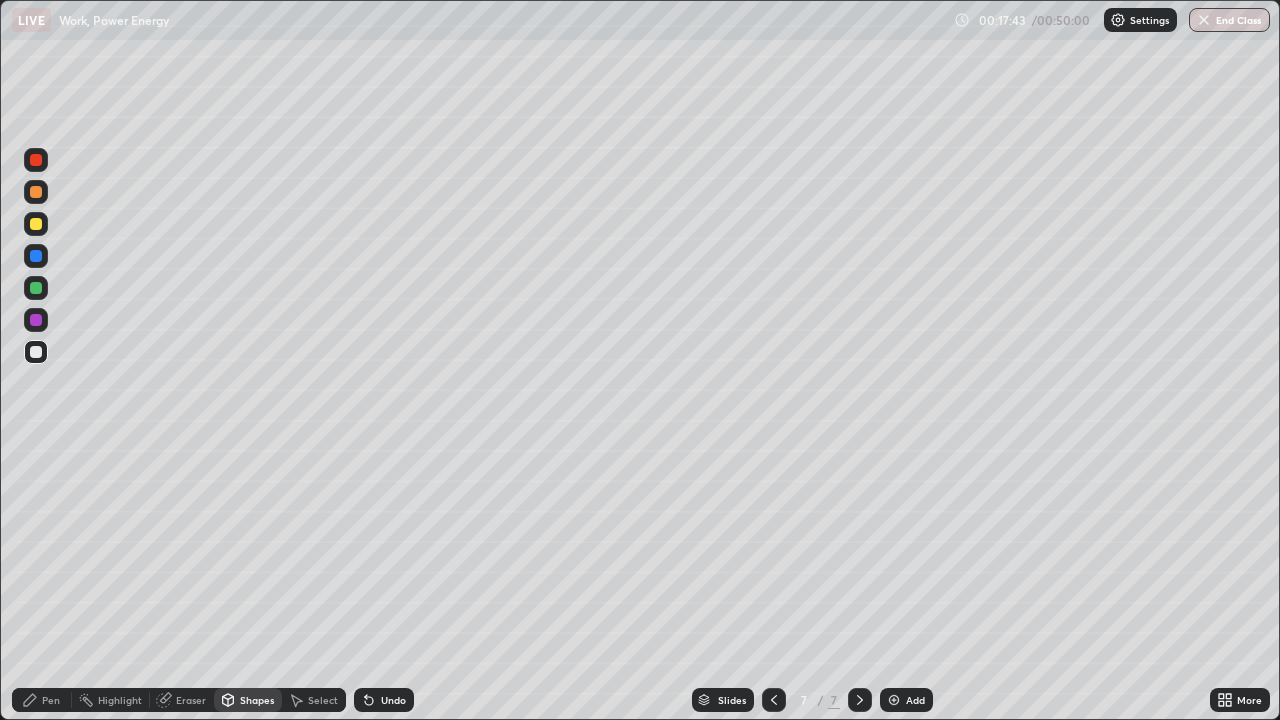 click on "Shapes" at bounding box center (257, 700) 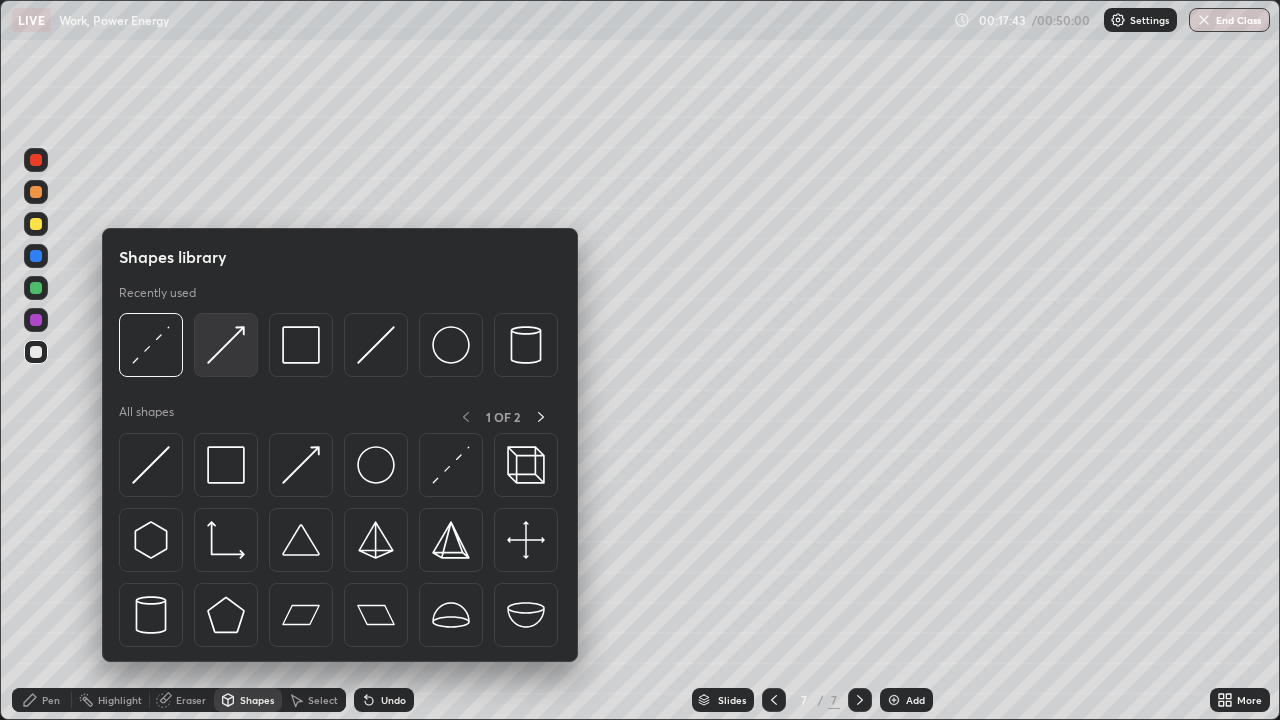 click at bounding box center (226, 345) 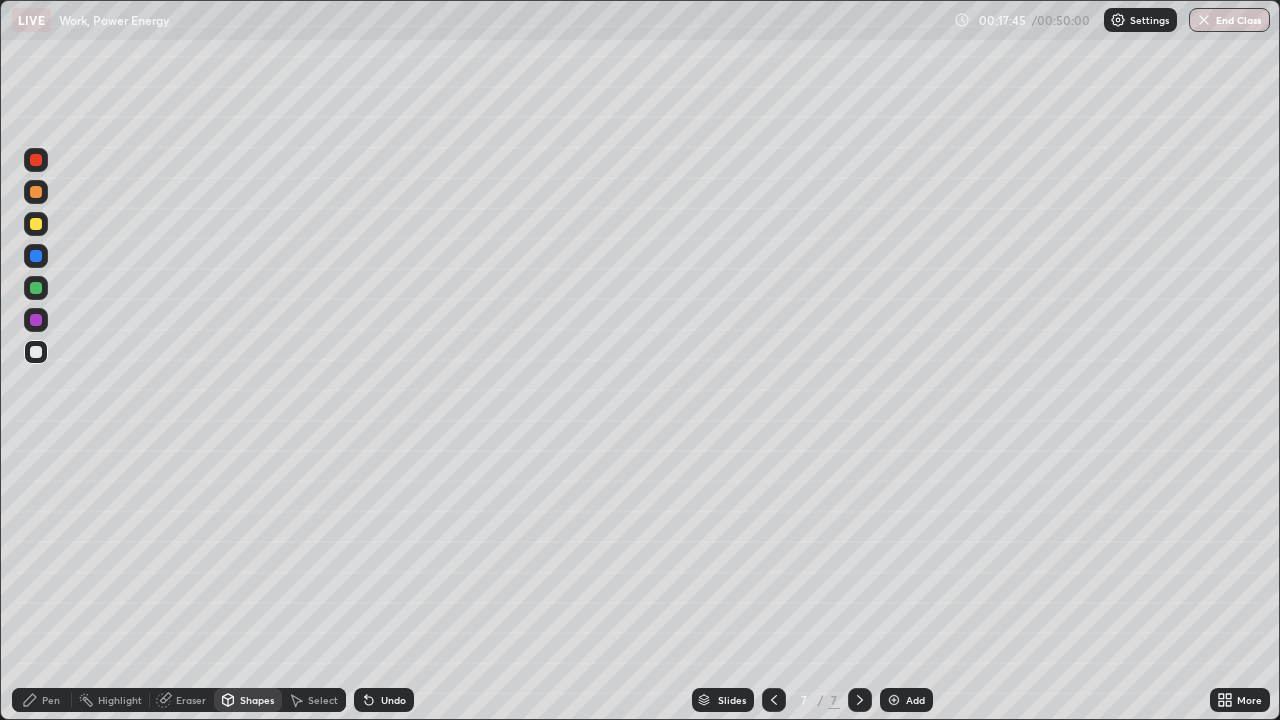 click on "Undo" at bounding box center (393, 700) 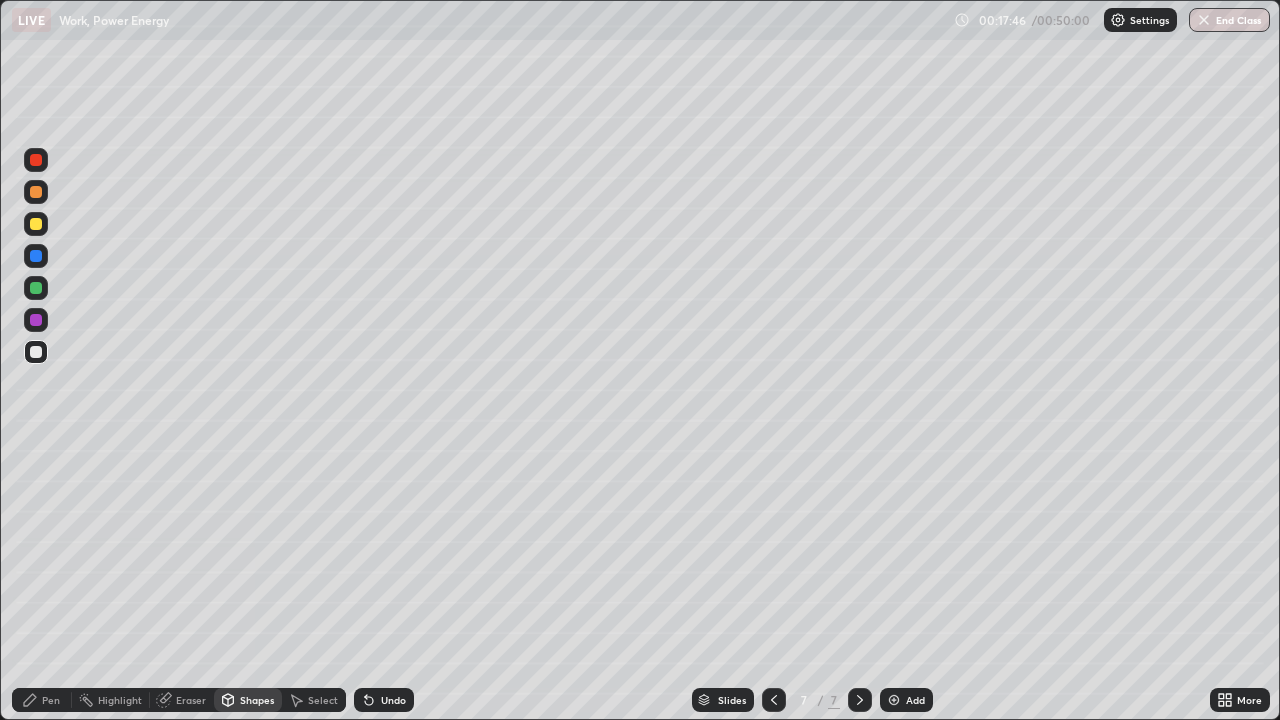 click at bounding box center [36, 256] 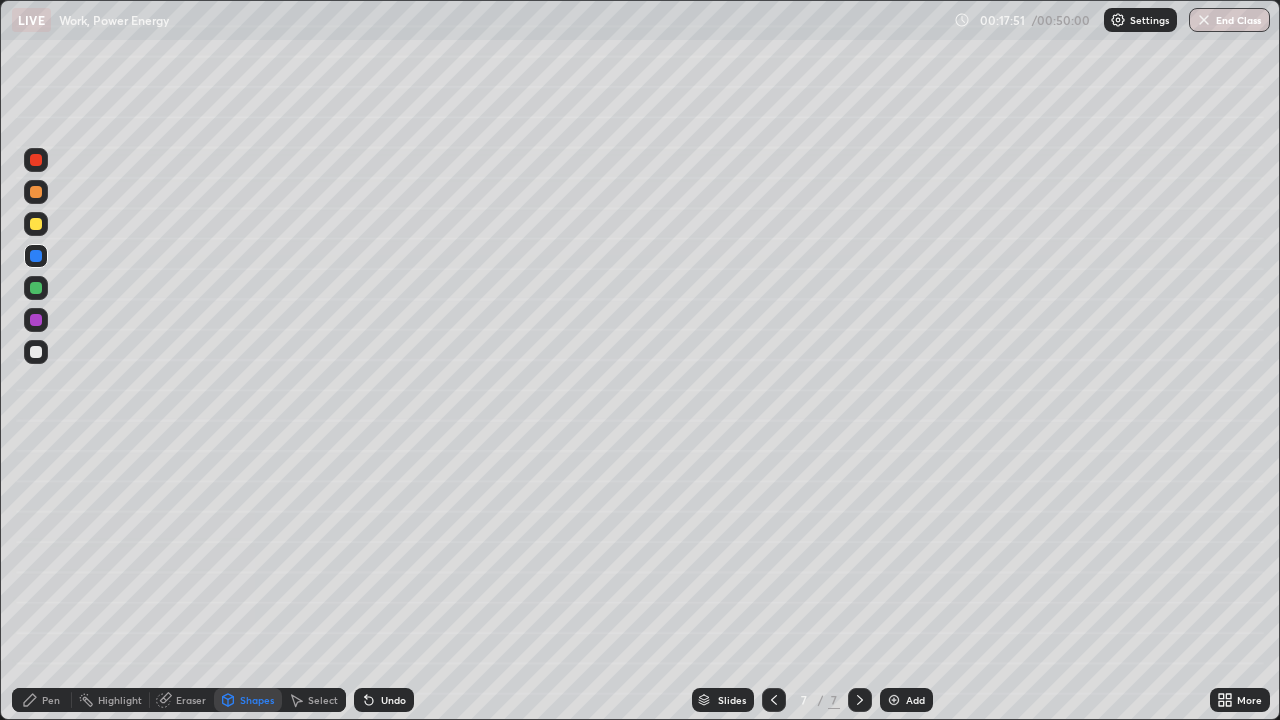 click on "Pen" at bounding box center [51, 700] 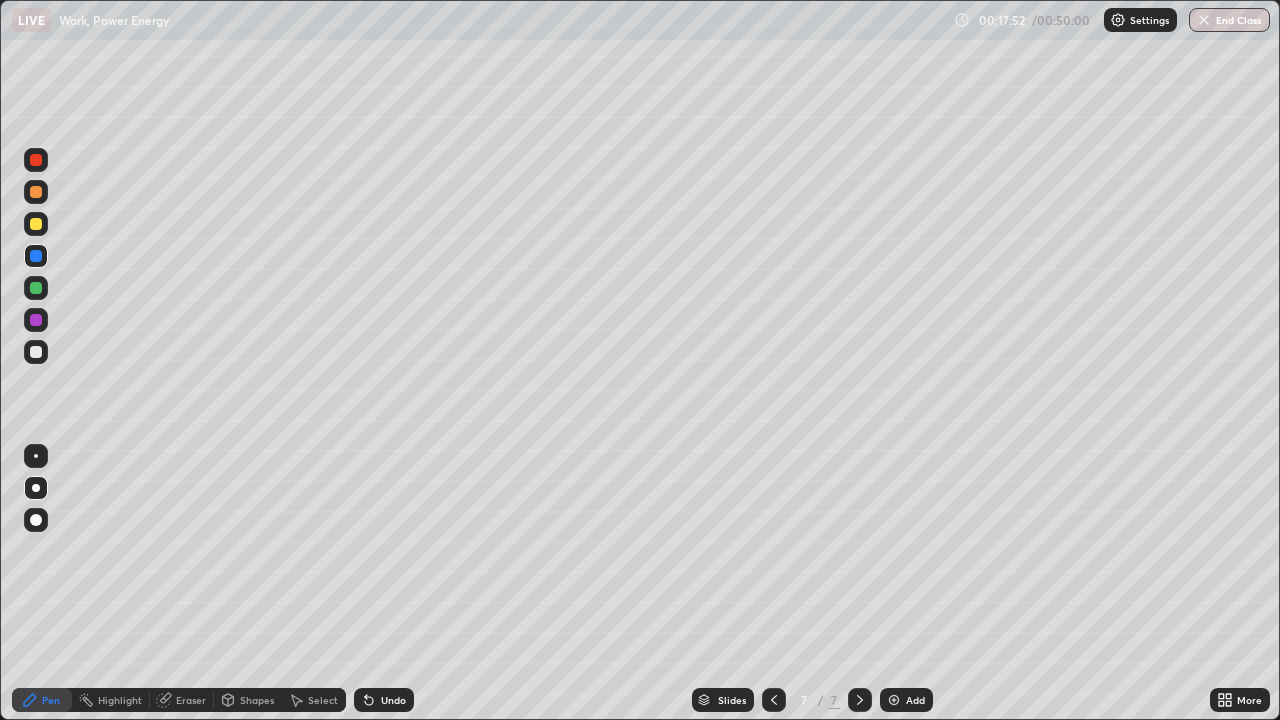 click on "Shapes" at bounding box center [257, 700] 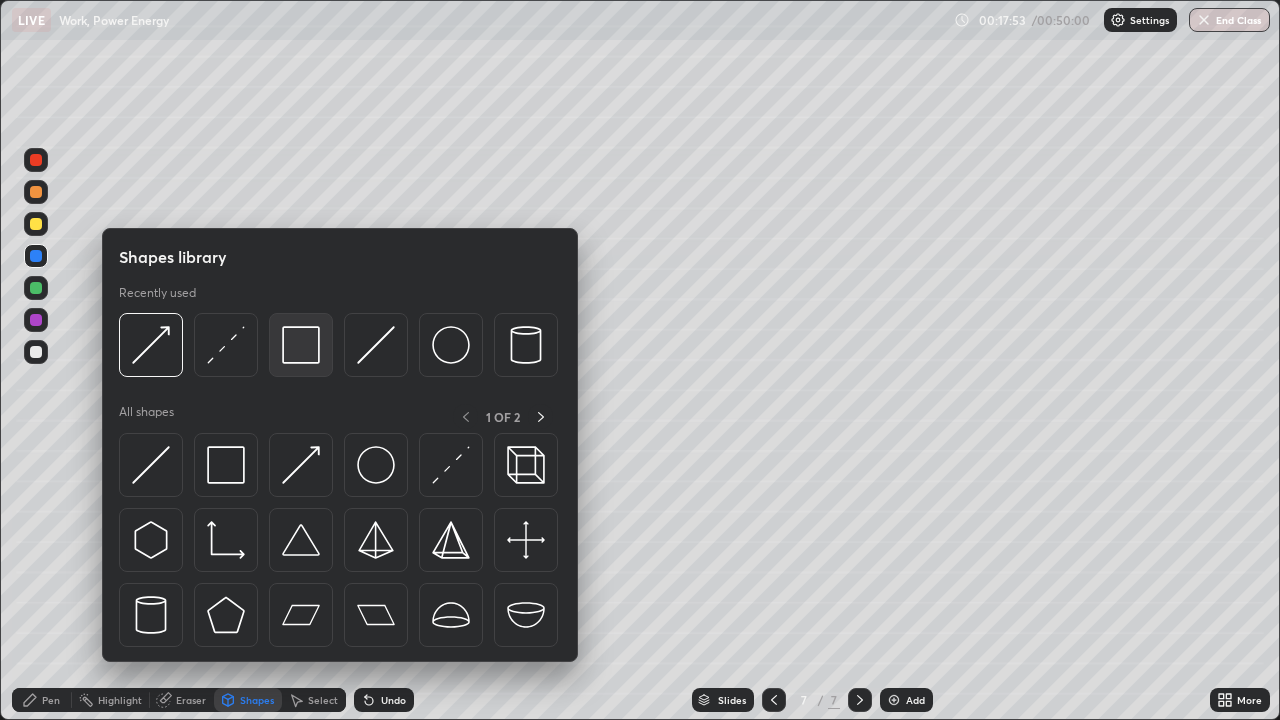 click at bounding box center [301, 345] 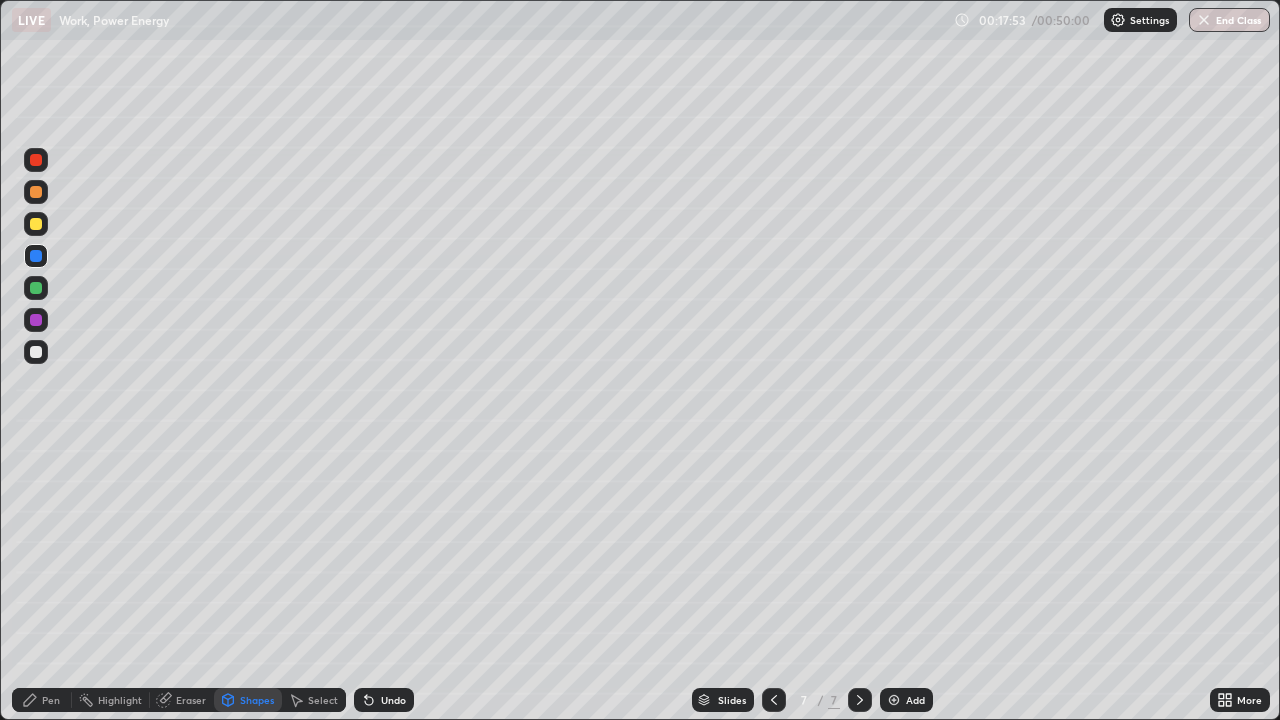 click at bounding box center (36, 352) 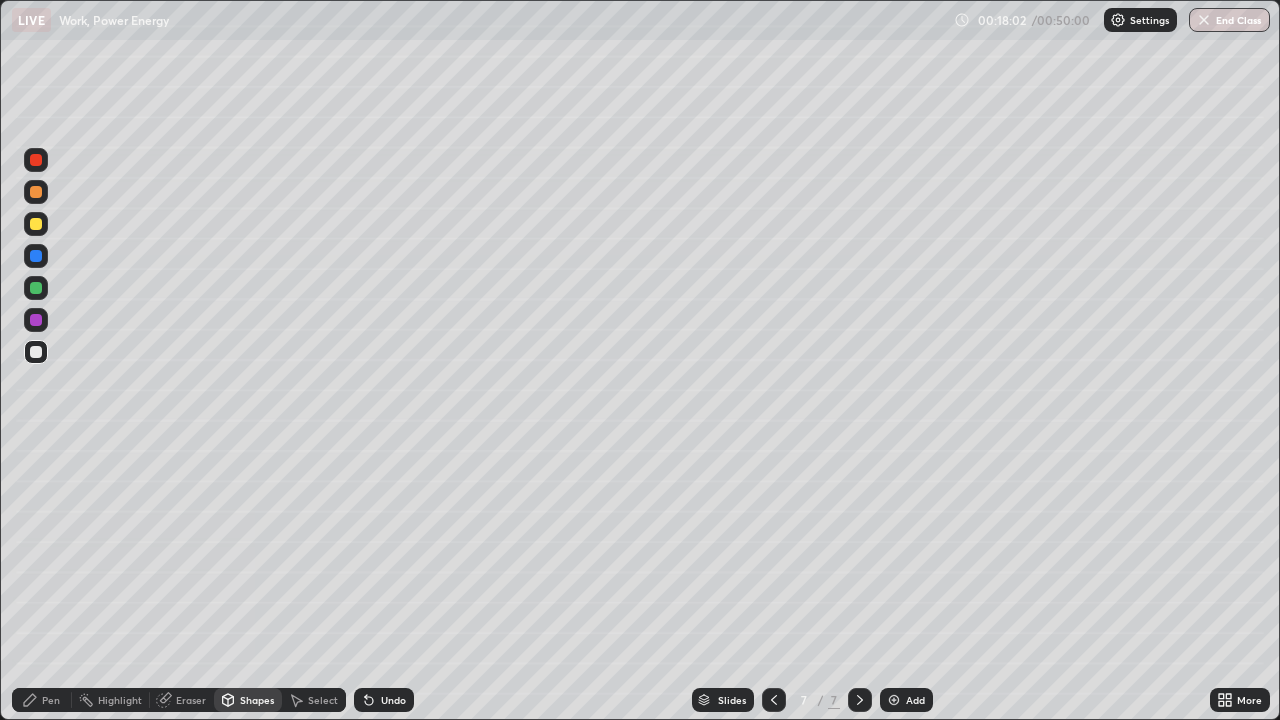 click on "Pen" at bounding box center (51, 700) 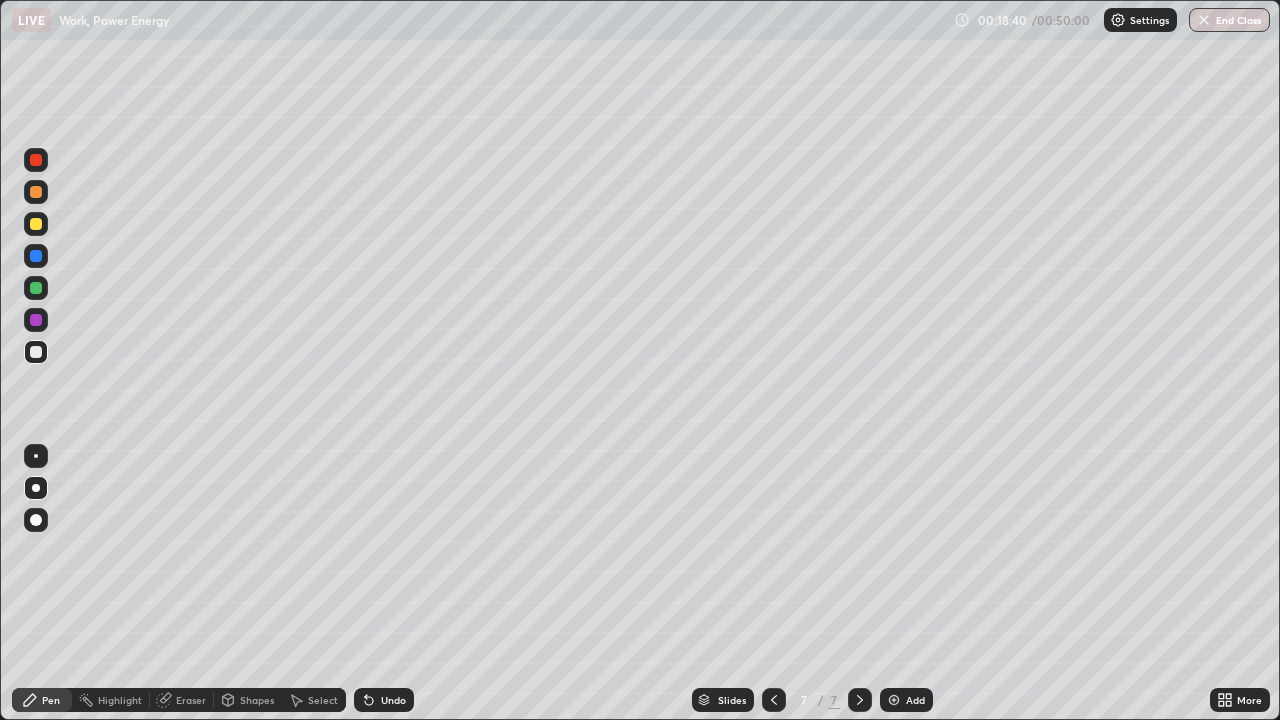 click at bounding box center (36, 352) 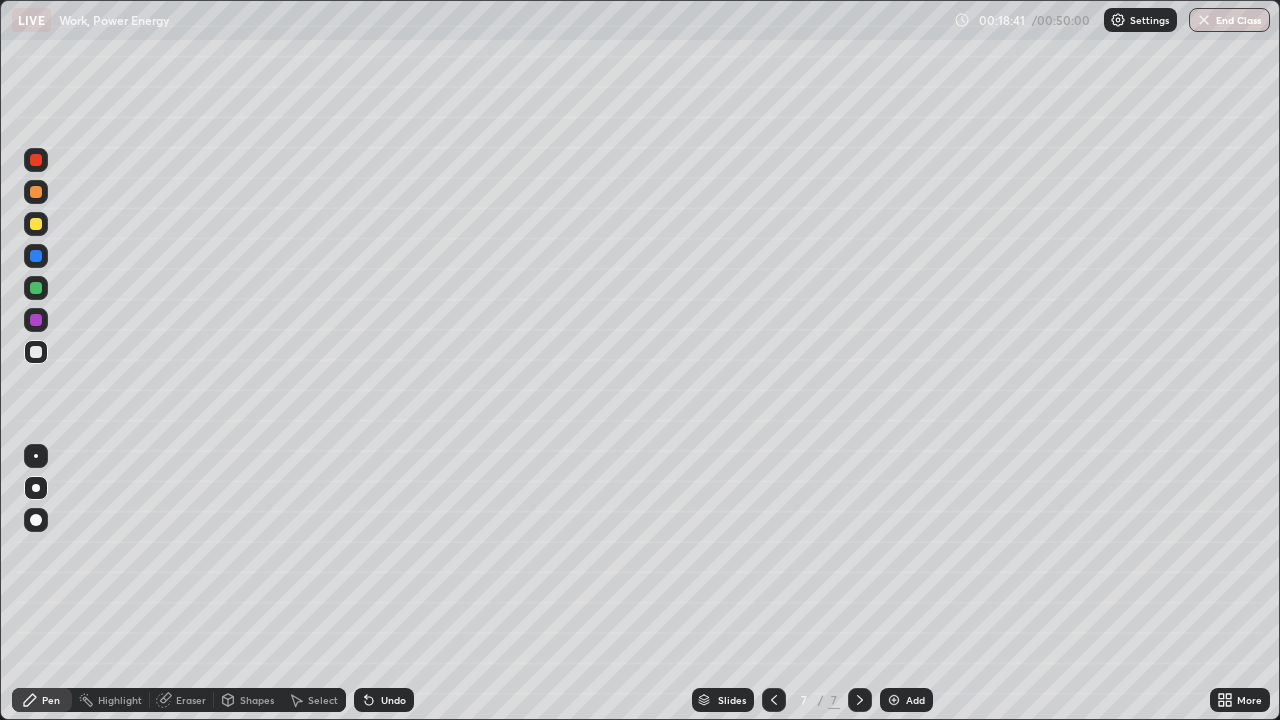 click on "Shapes" at bounding box center [248, 700] 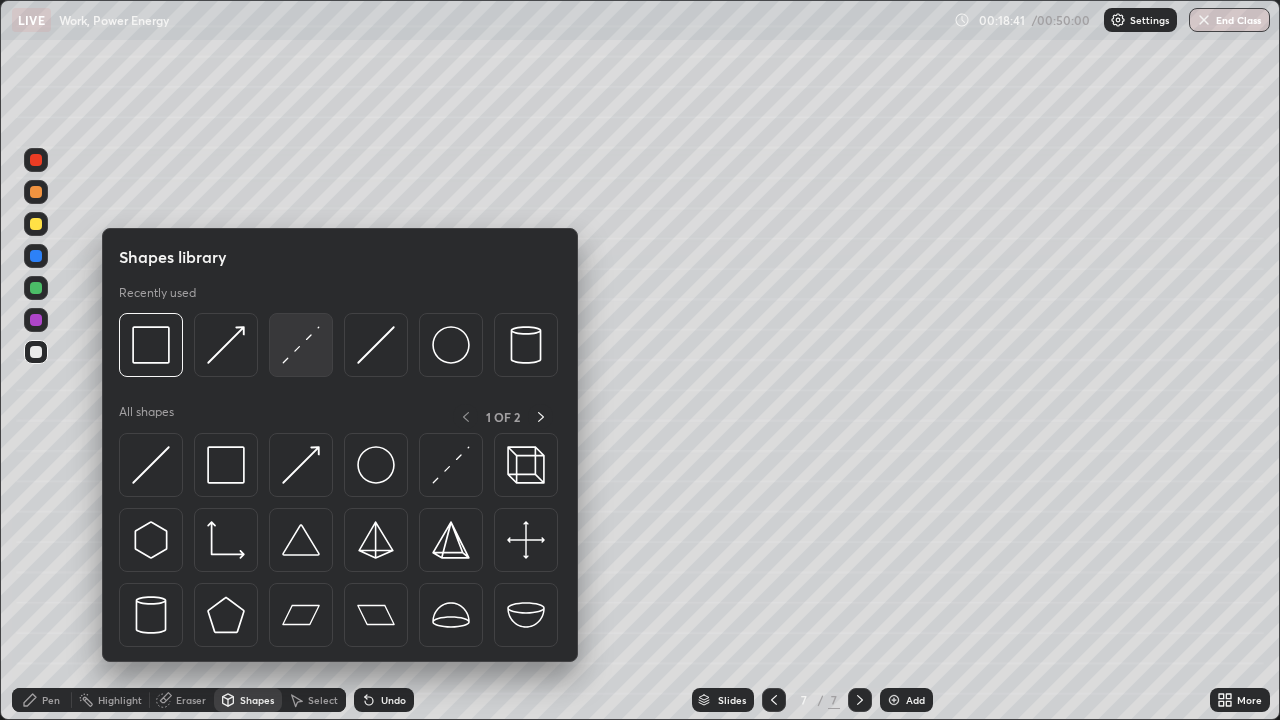 click at bounding box center [301, 345] 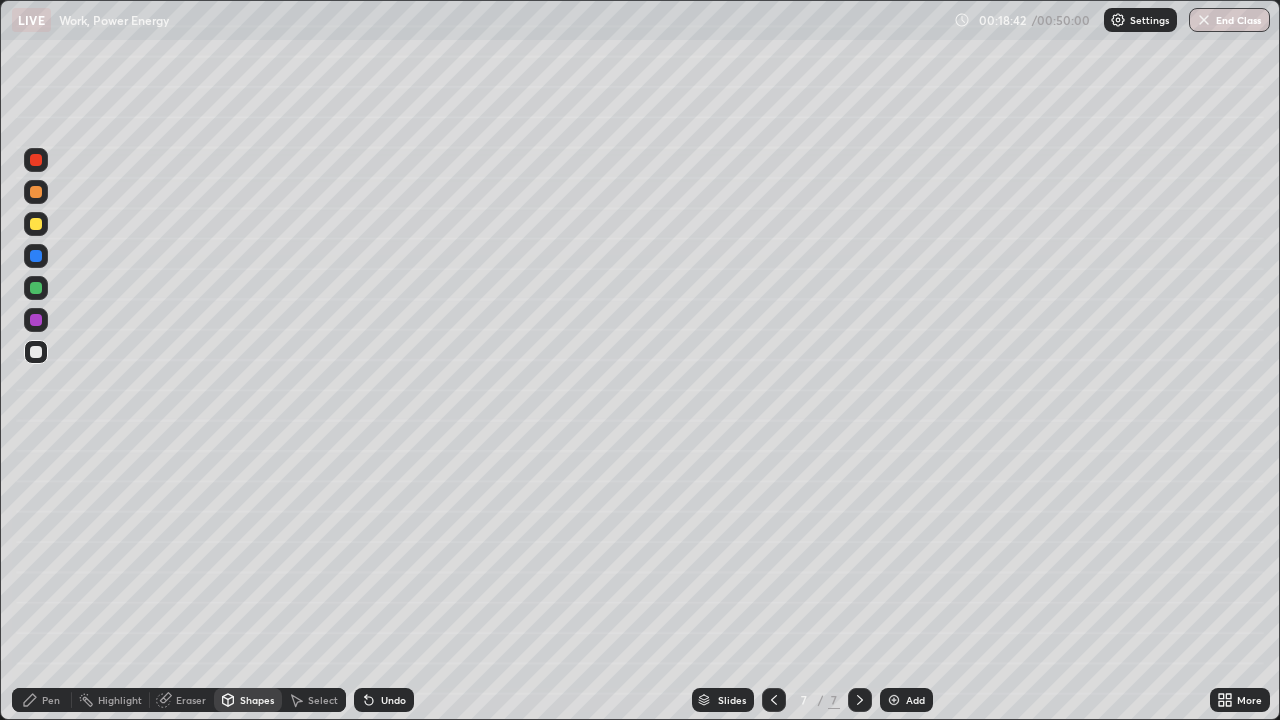 click at bounding box center (36, 256) 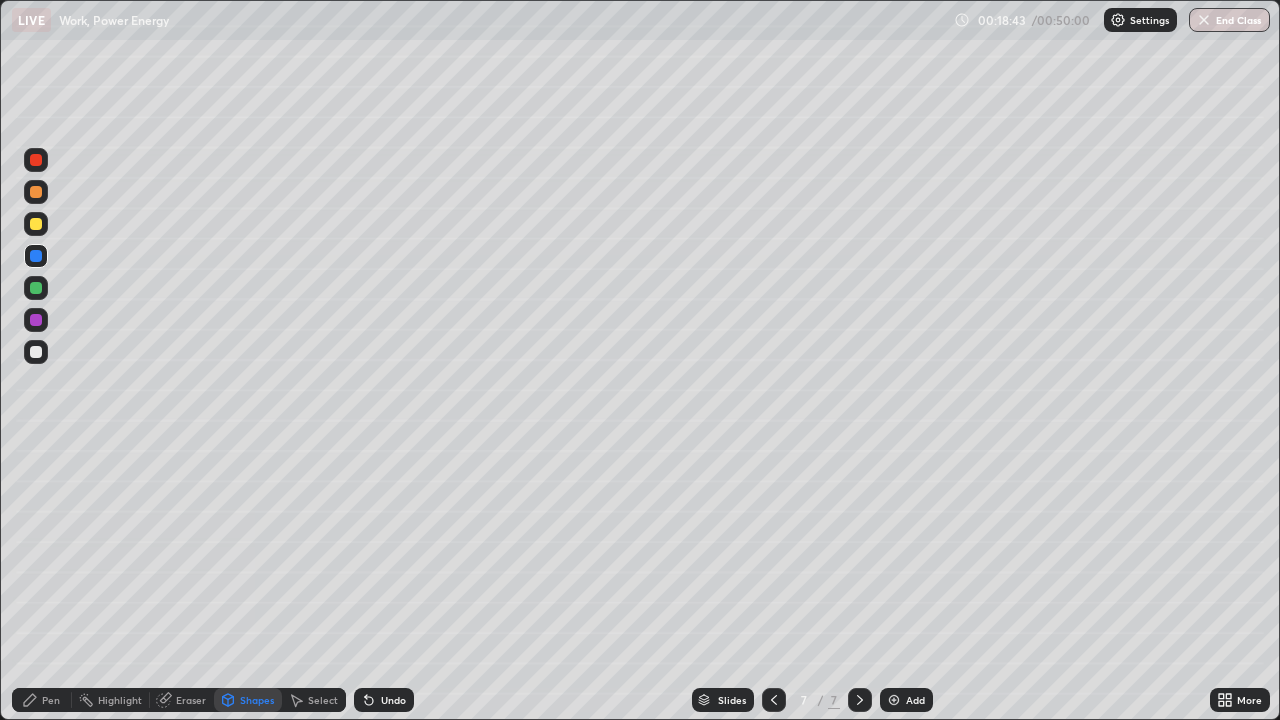 click at bounding box center [36, 288] 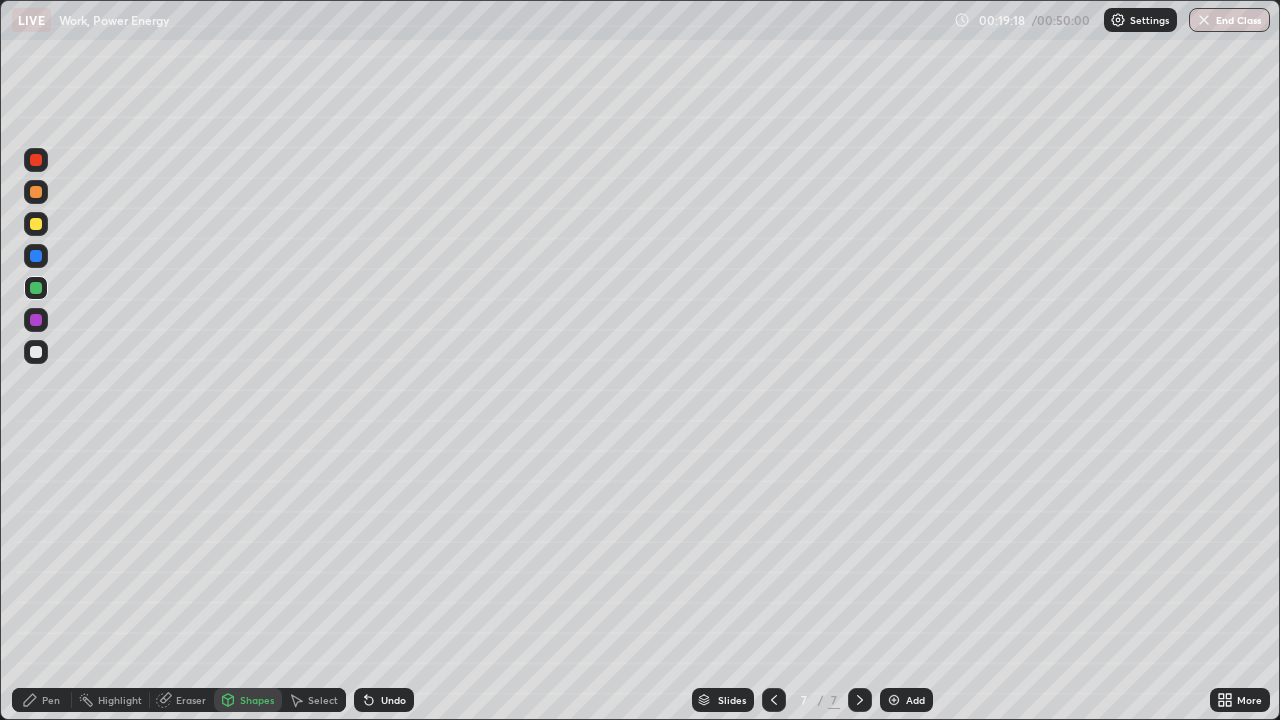 click on "Shapes" at bounding box center [257, 700] 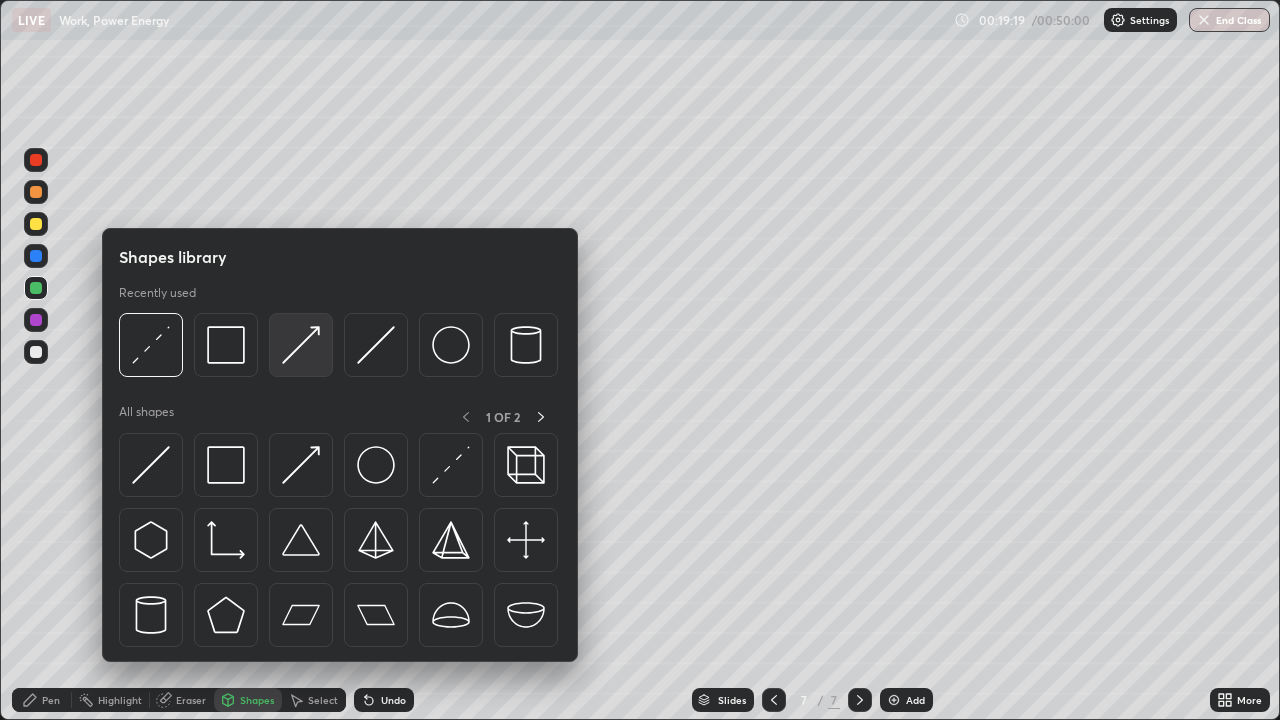 click at bounding box center (301, 345) 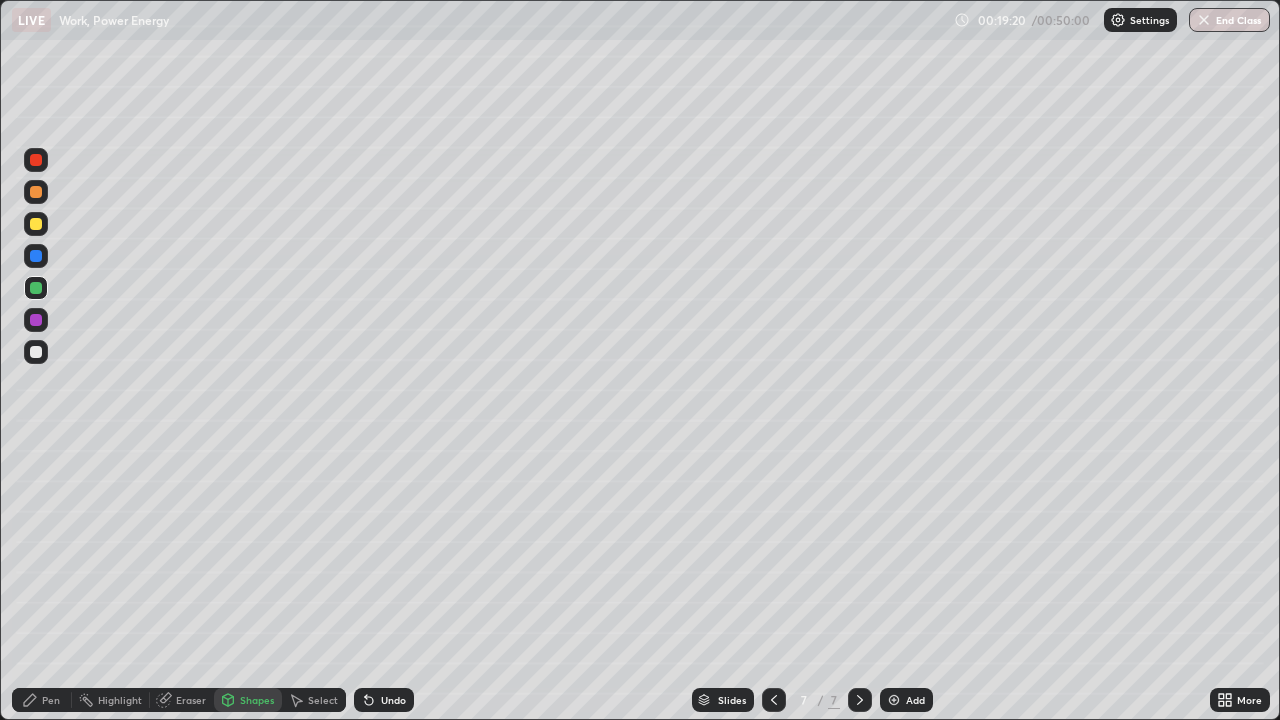 click at bounding box center [36, 160] 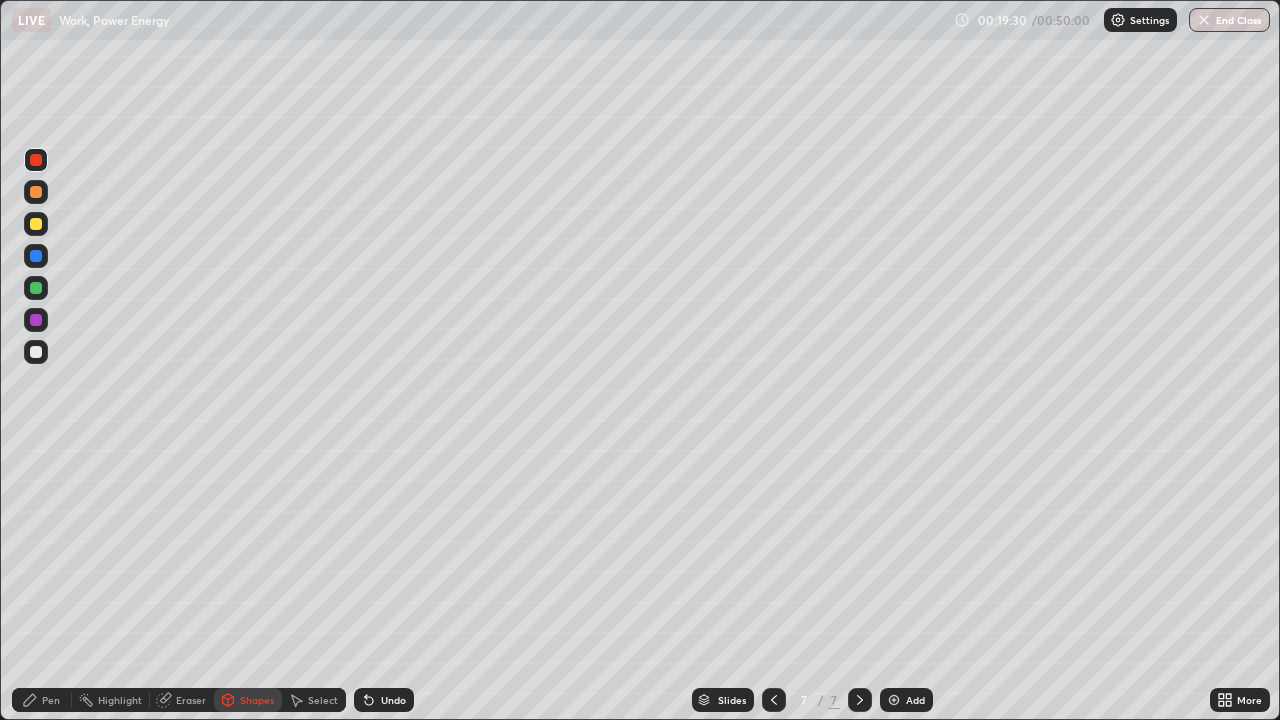 click 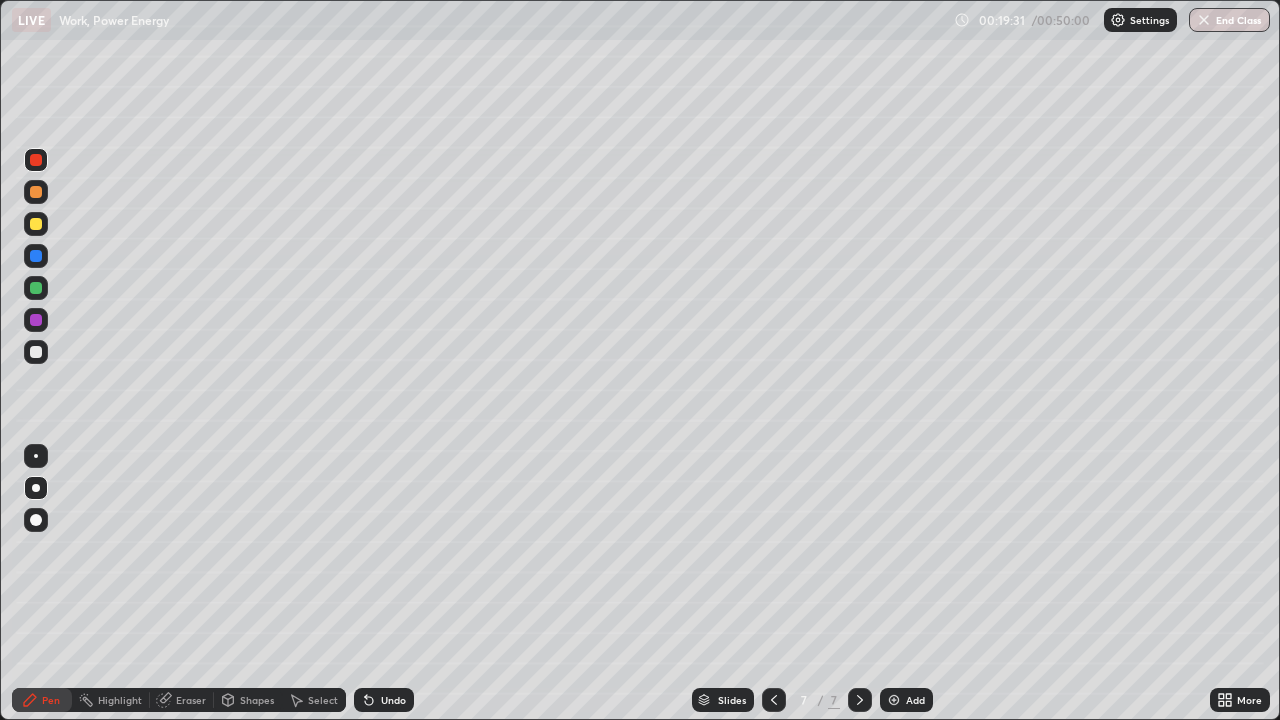 click at bounding box center [36, 320] 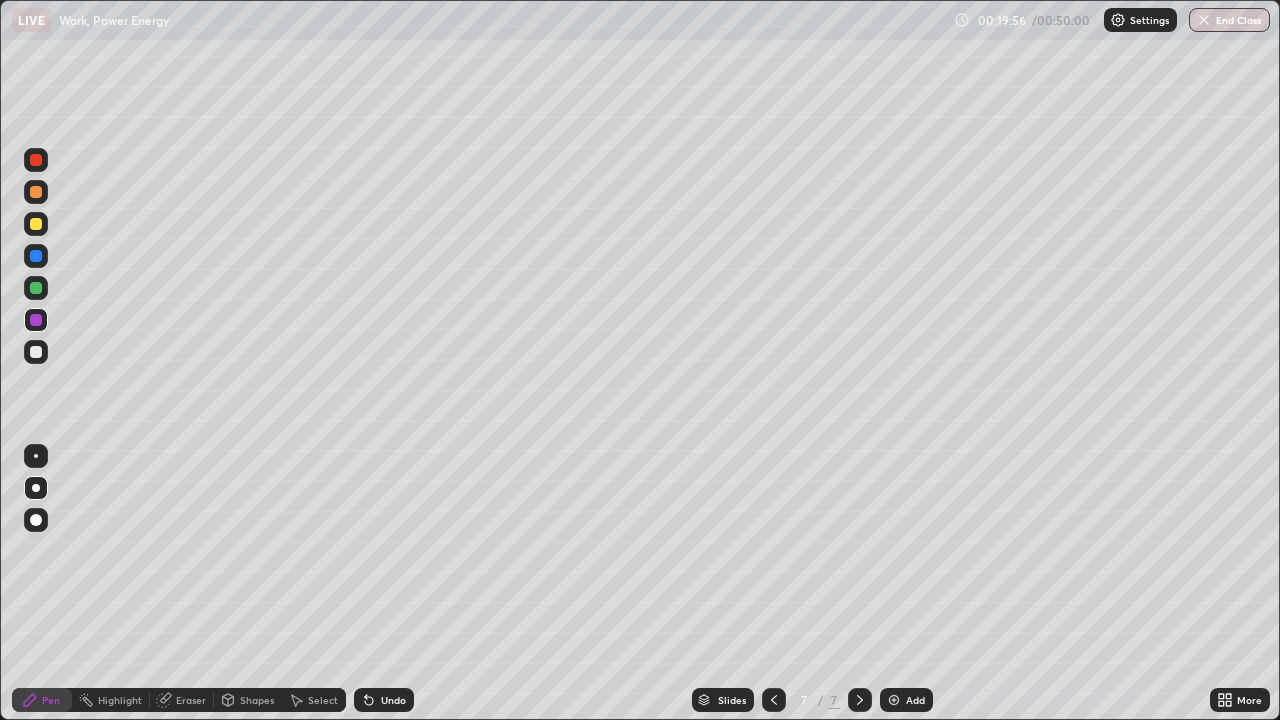 click at bounding box center [36, 352] 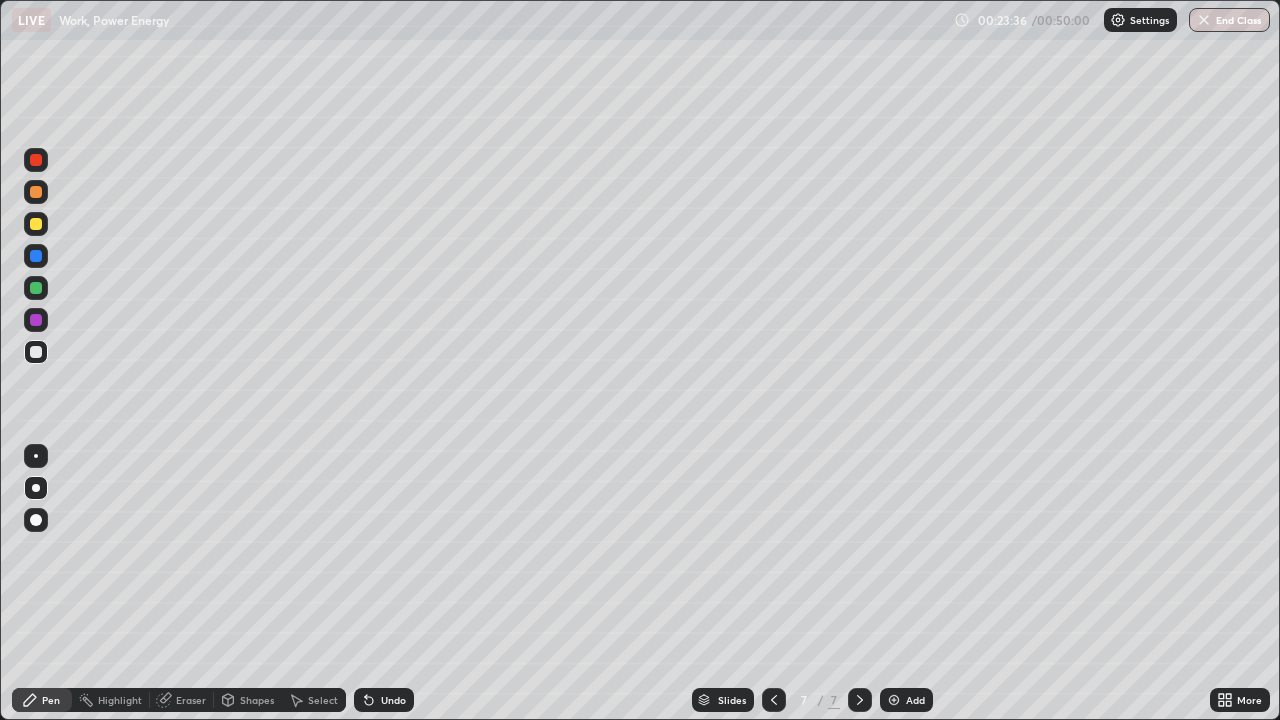 click on "Add" at bounding box center (906, 700) 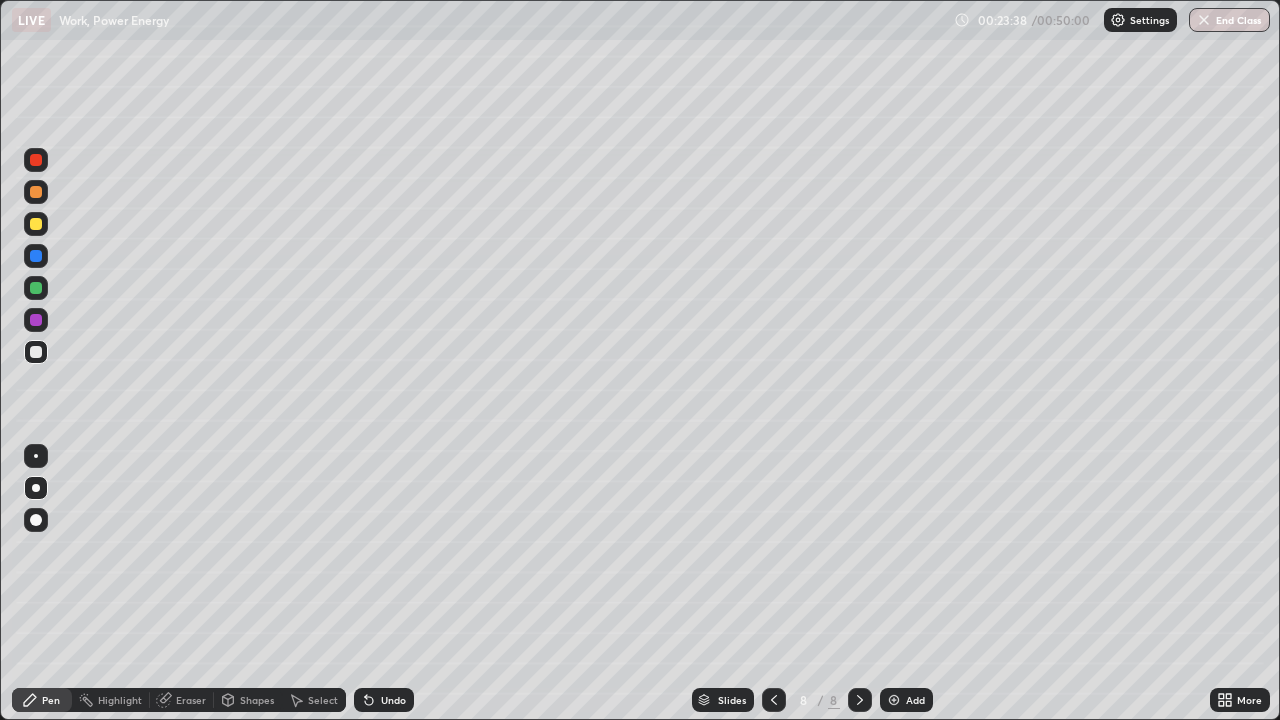 click at bounding box center [36, 352] 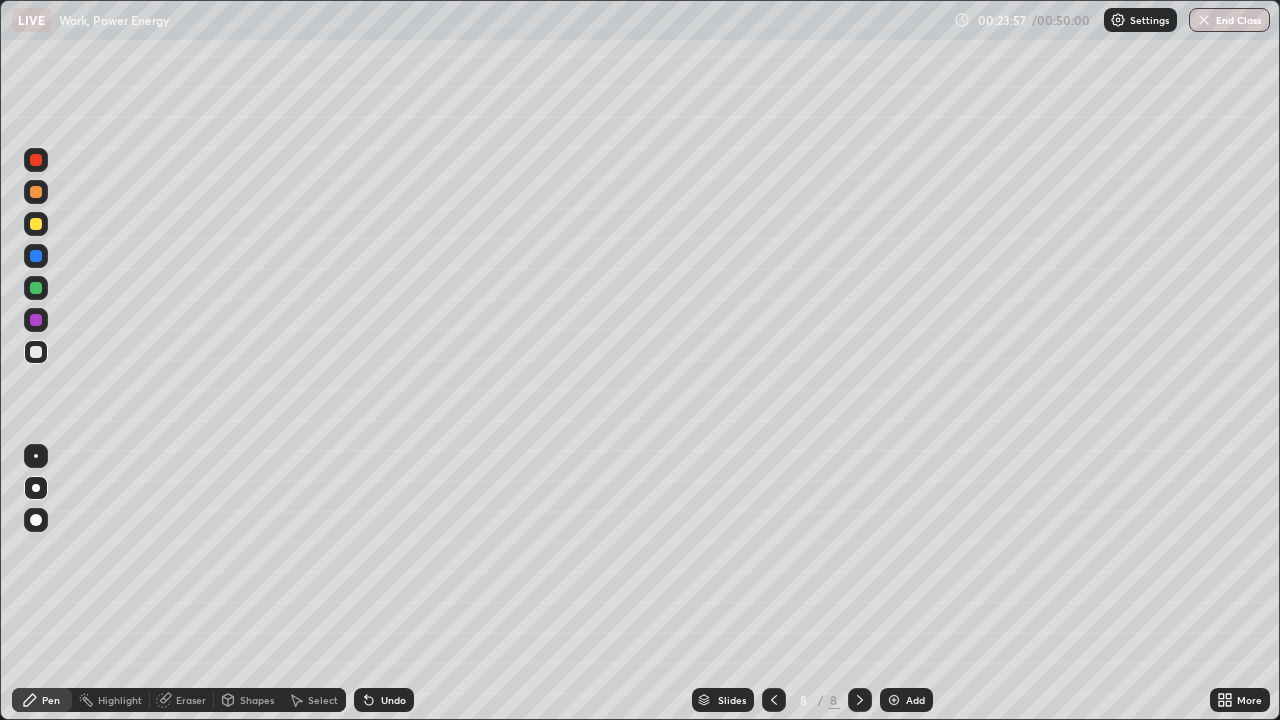 click on "Shapes" at bounding box center (257, 700) 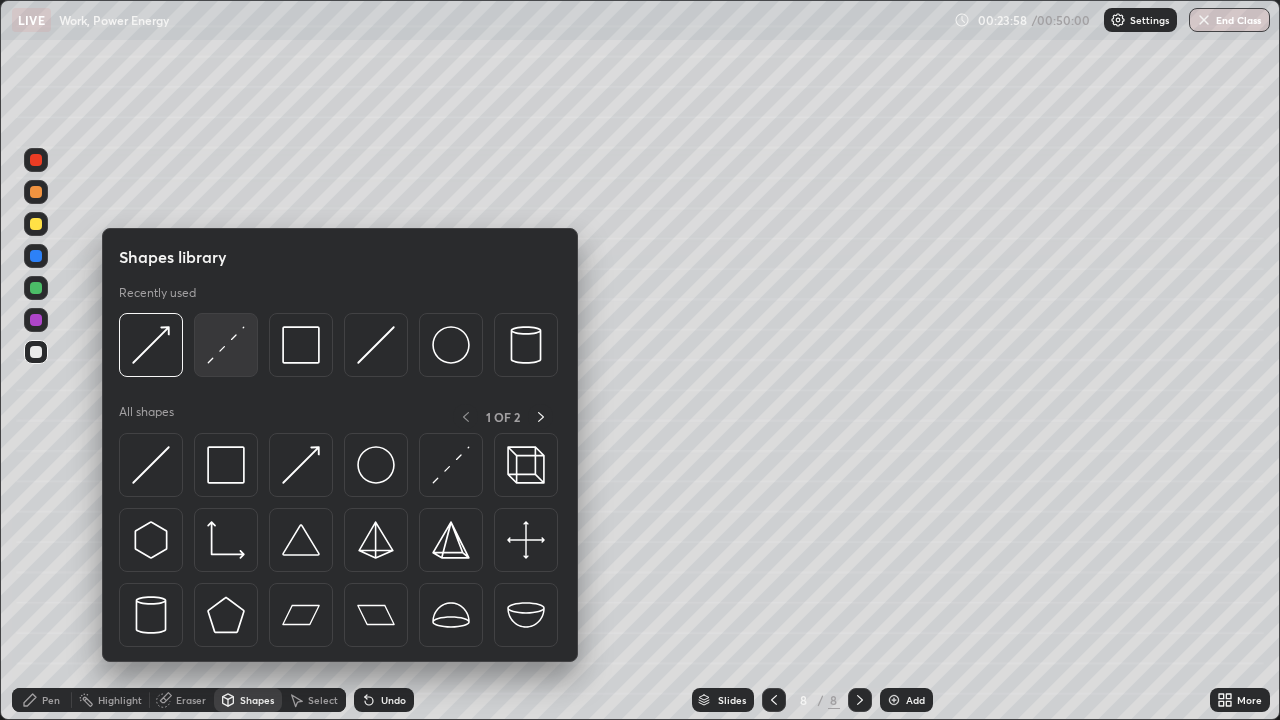 click at bounding box center (226, 345) 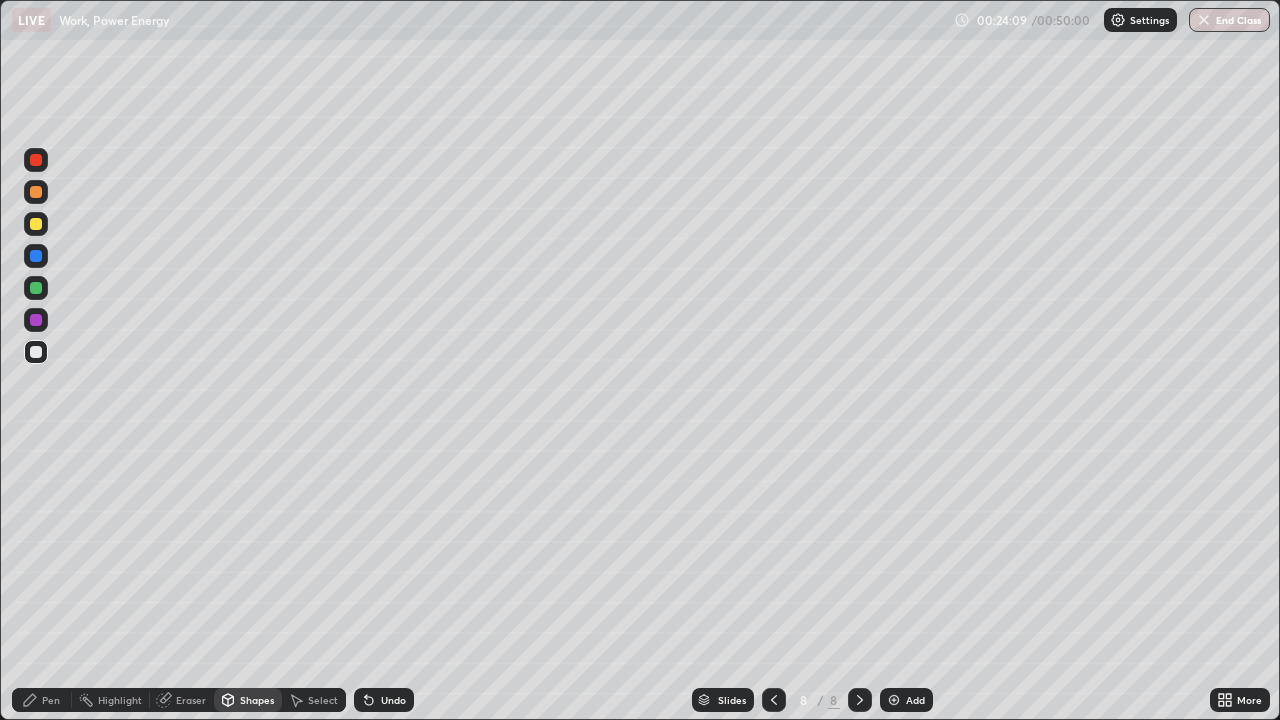 click on "Shapes" at bounding box center (257, 700) 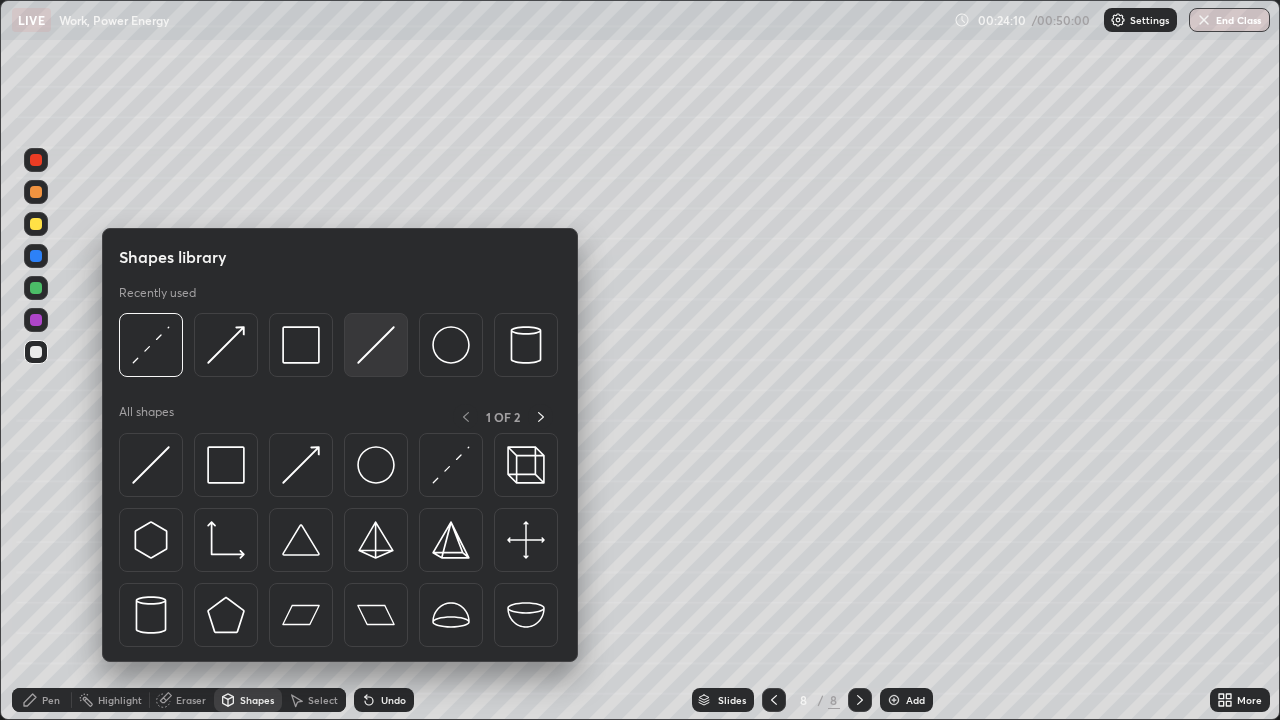 click at bounding box center [376, 345] 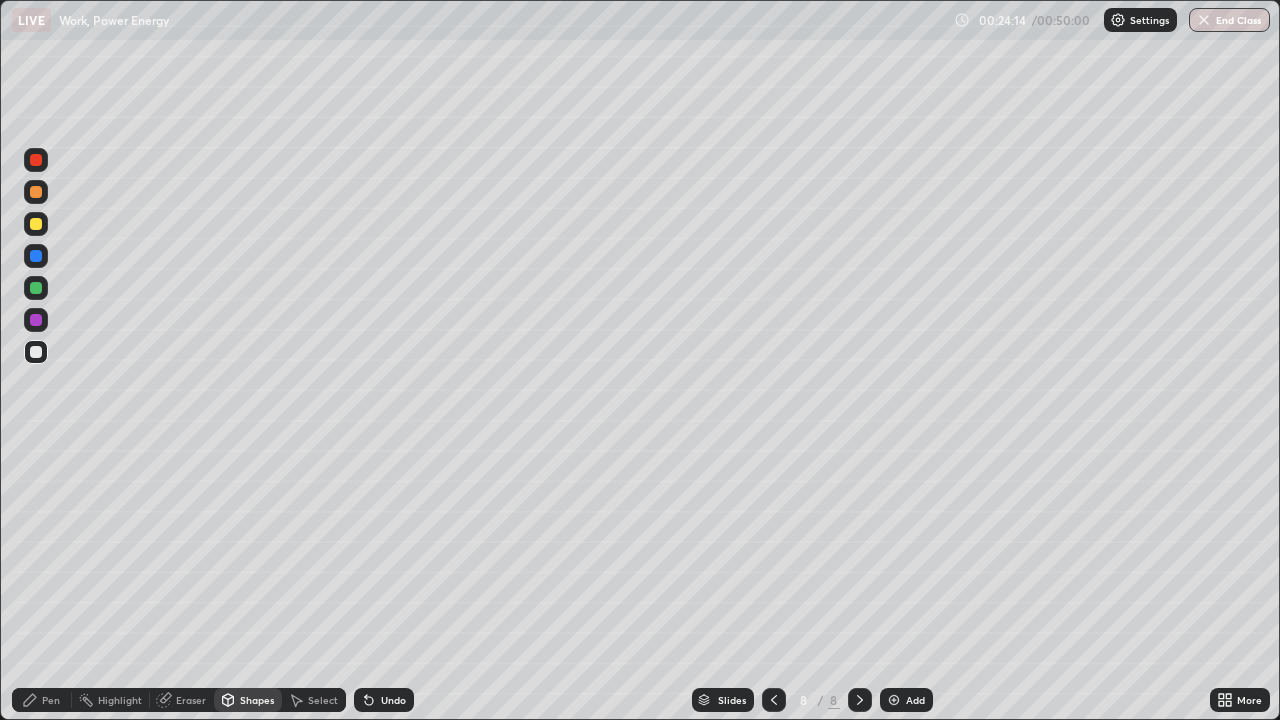 click on "Undo" at bounding box center [384, 700] 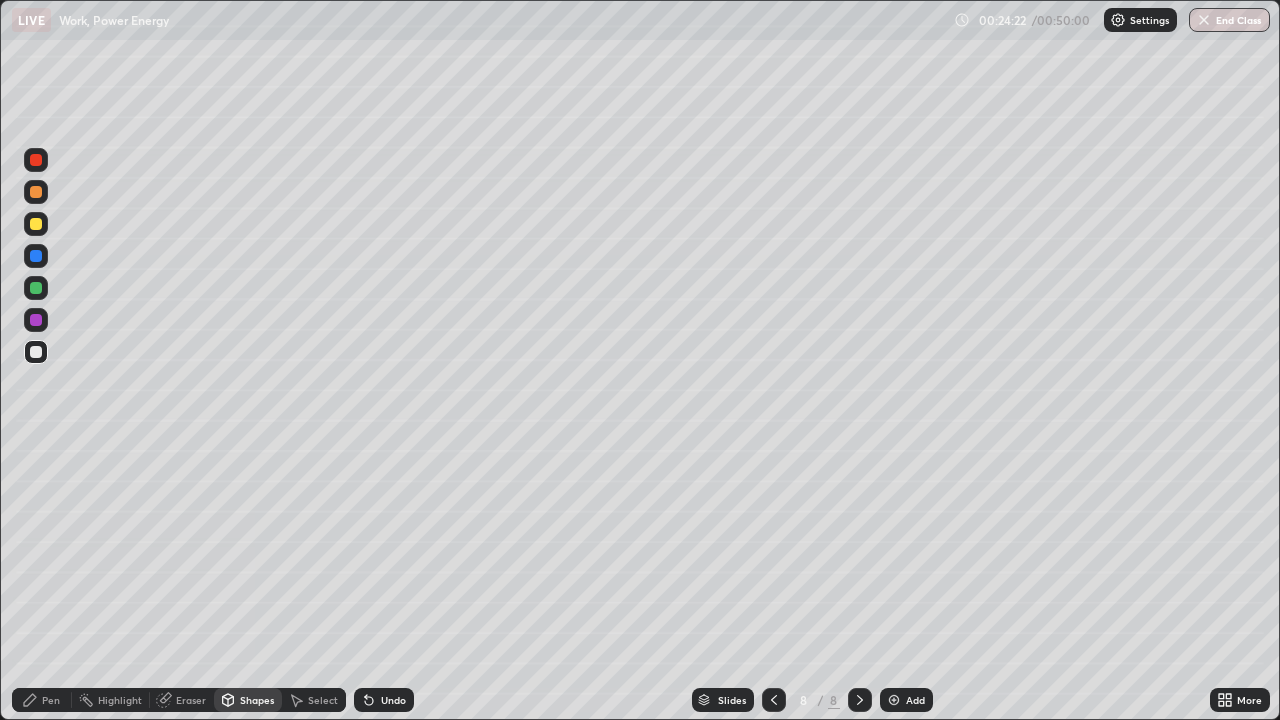 click 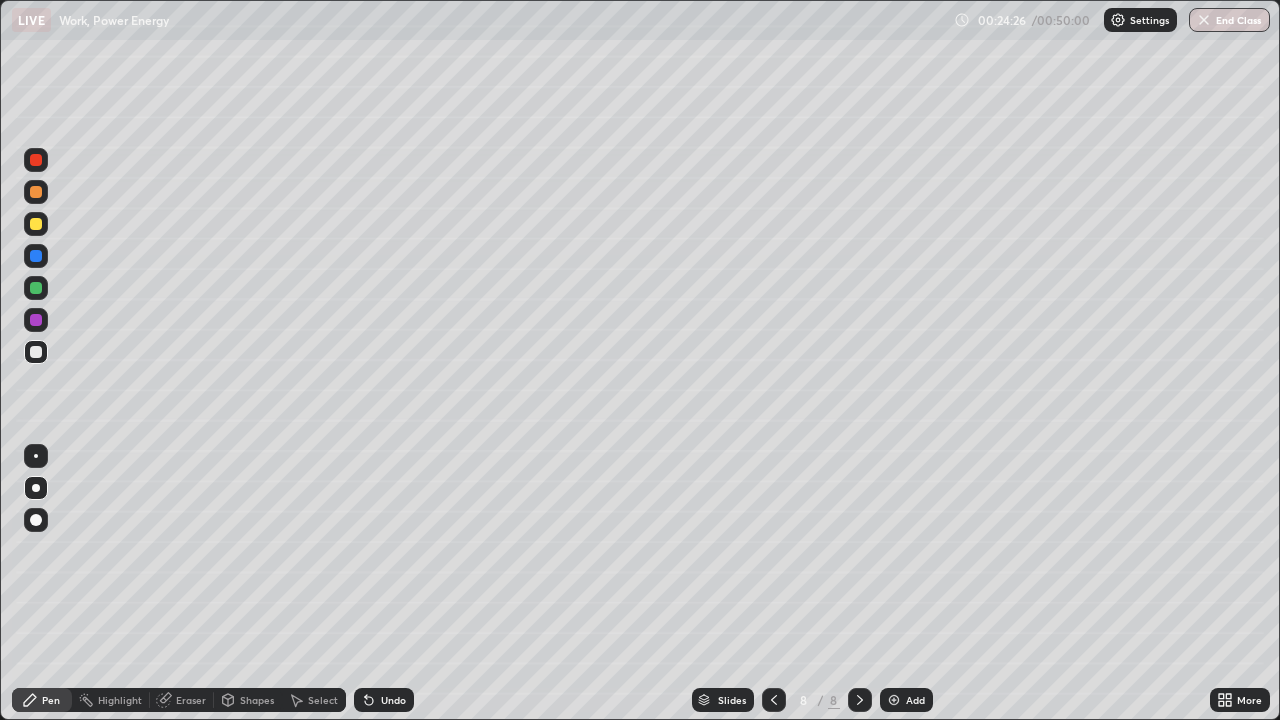 click on "Shapes" at bounding box center (257, 700) 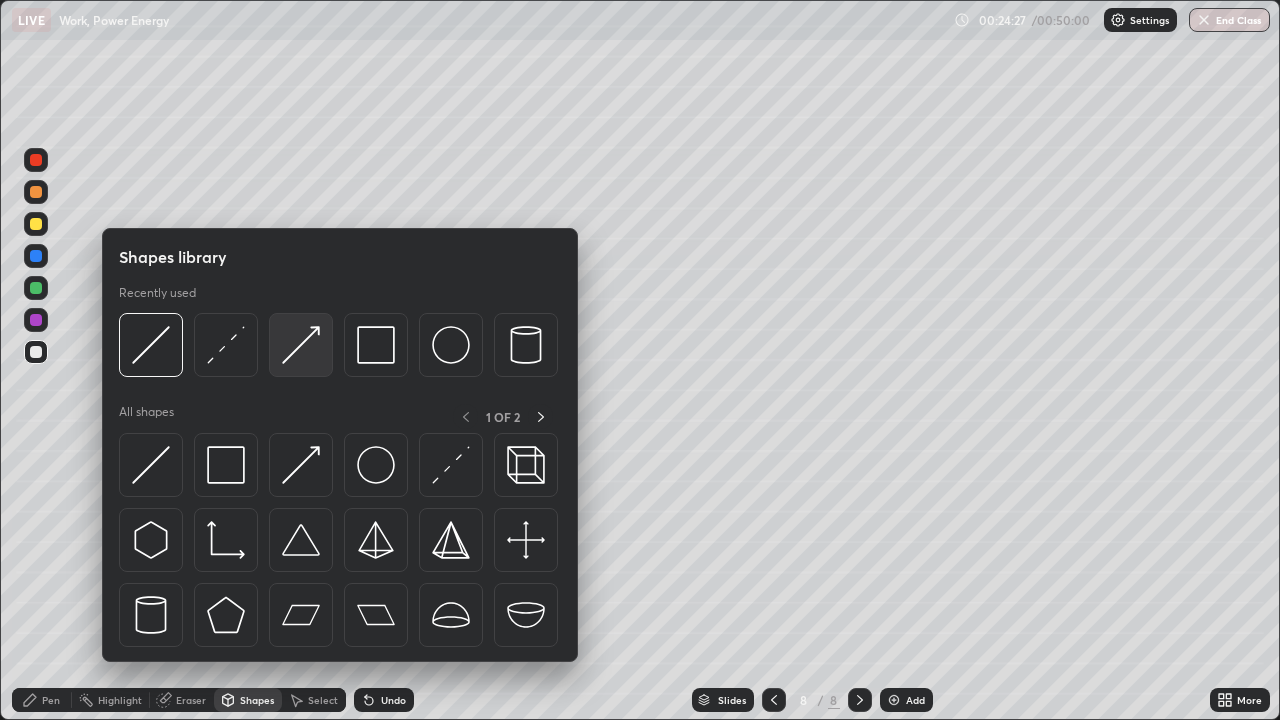click at bounding box center [301, 345] 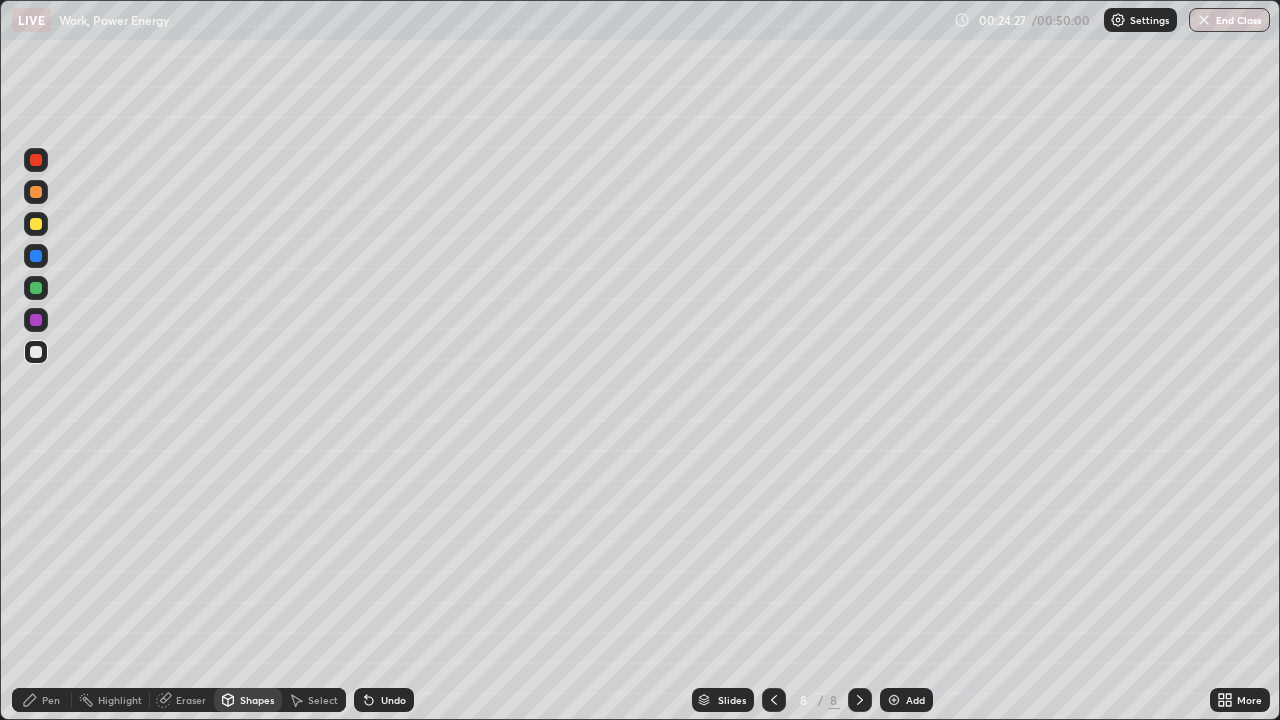 click at bounding box center (36, 288) 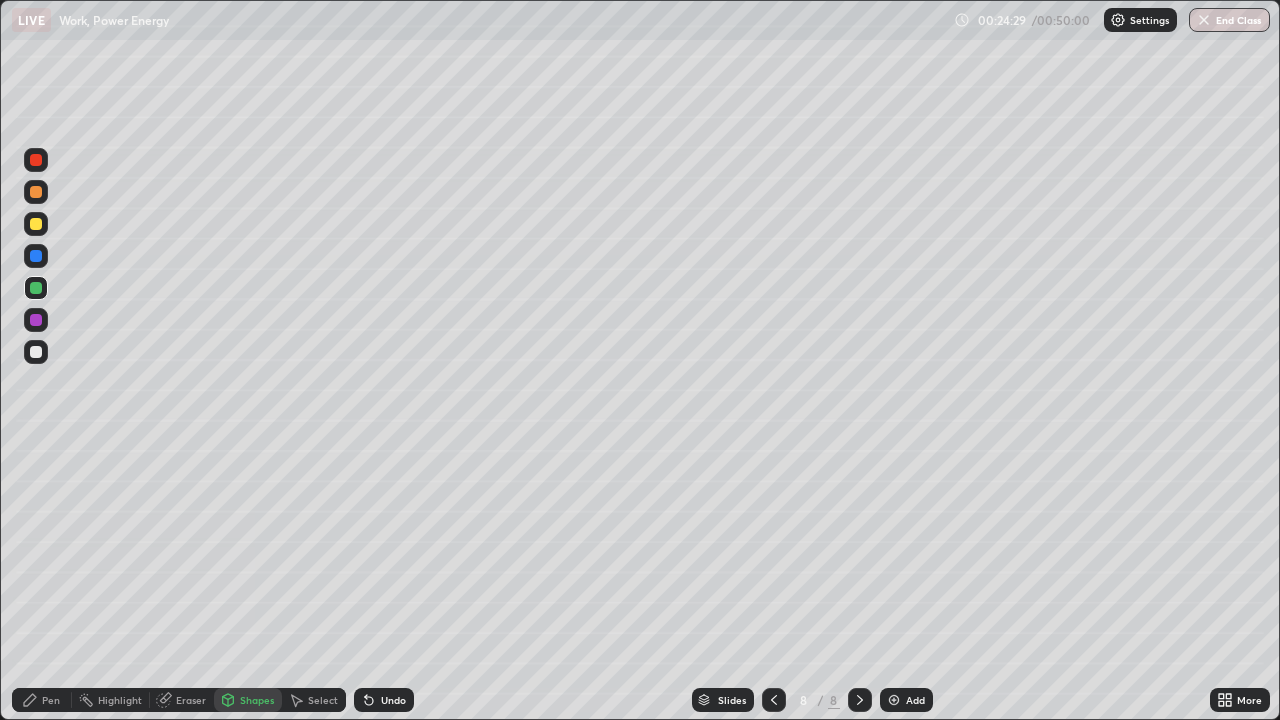 click on "Pen" at bounding box center (51, 700) 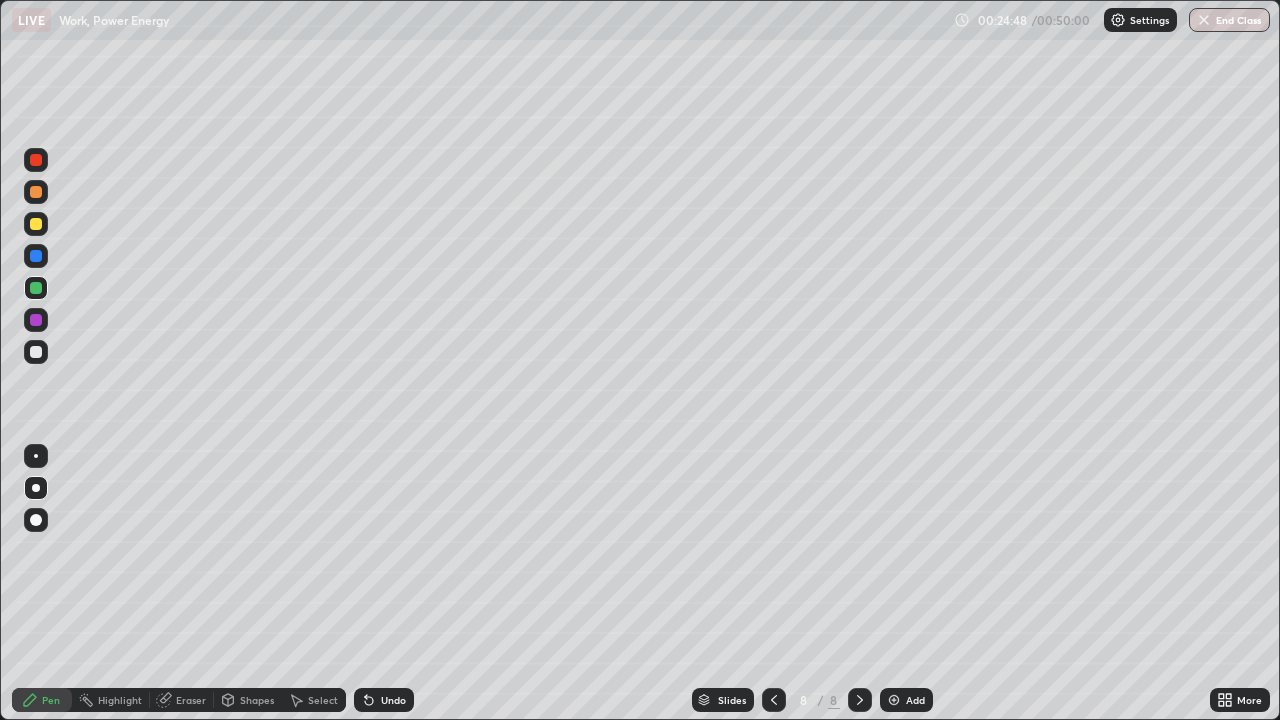 click on "Shapes" at bounding box center [257, 700] 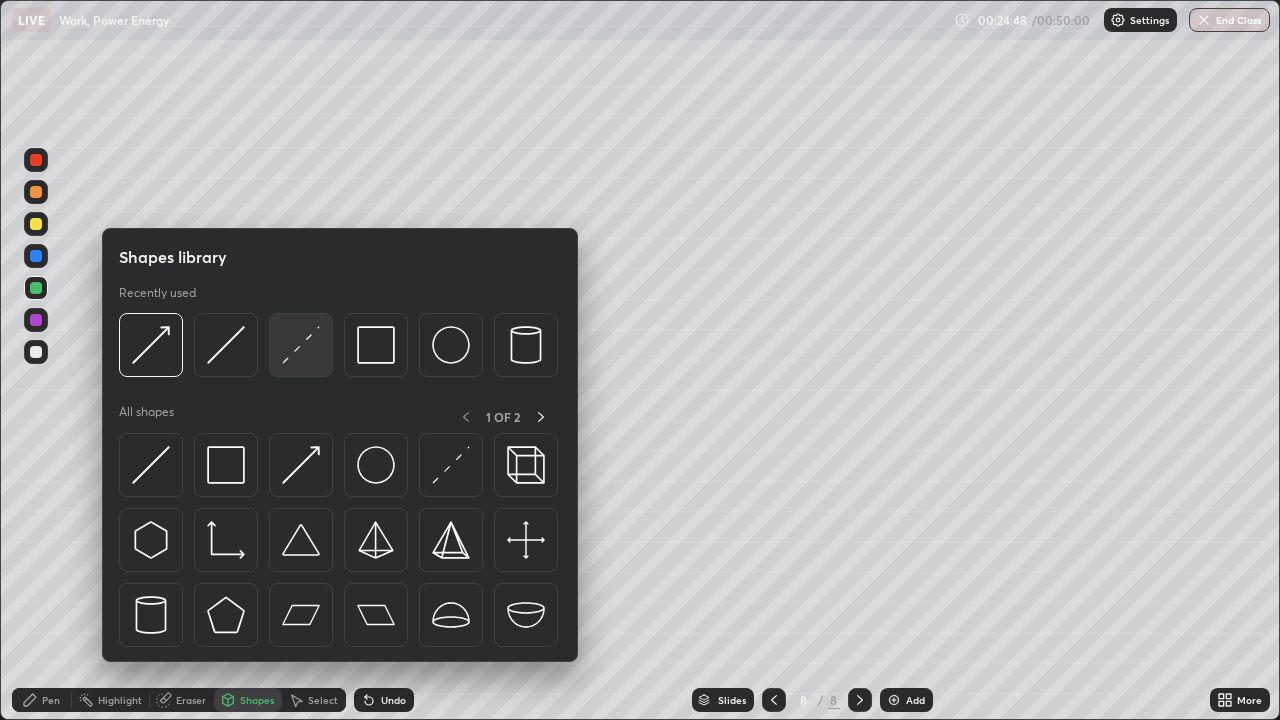 click at bounding box center [301, 345] 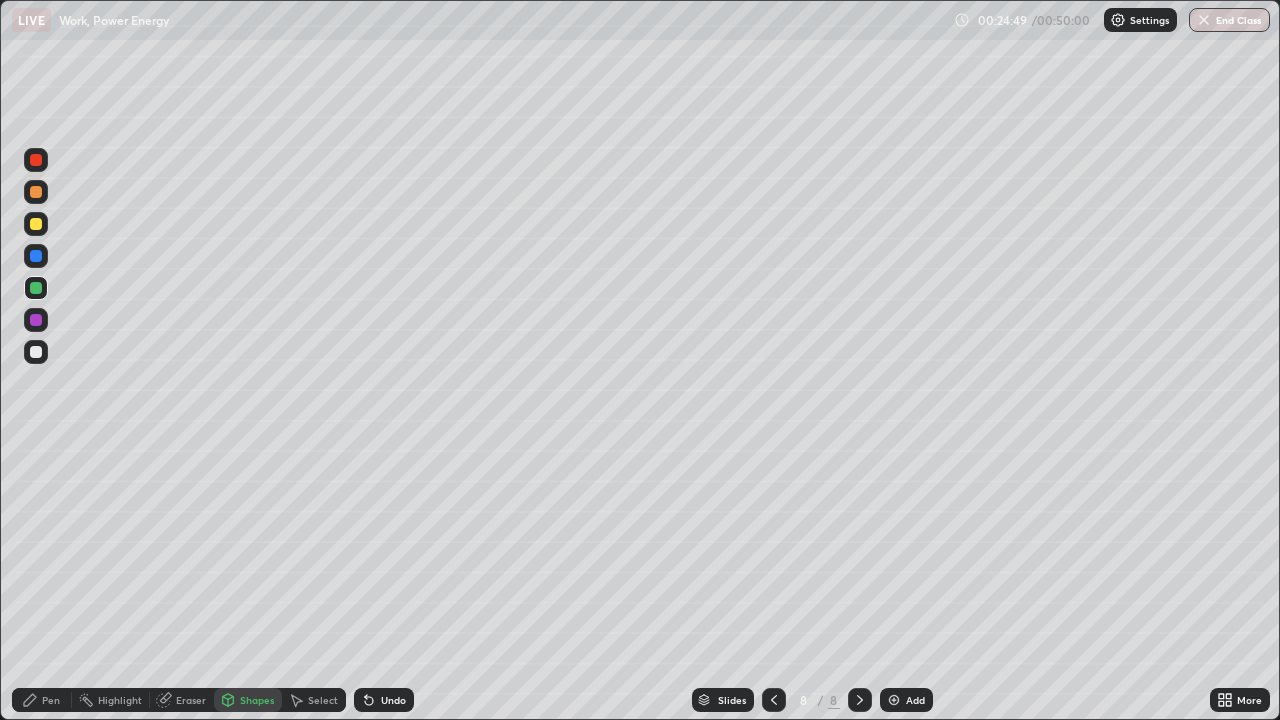 click at bounding box center [36, 192] 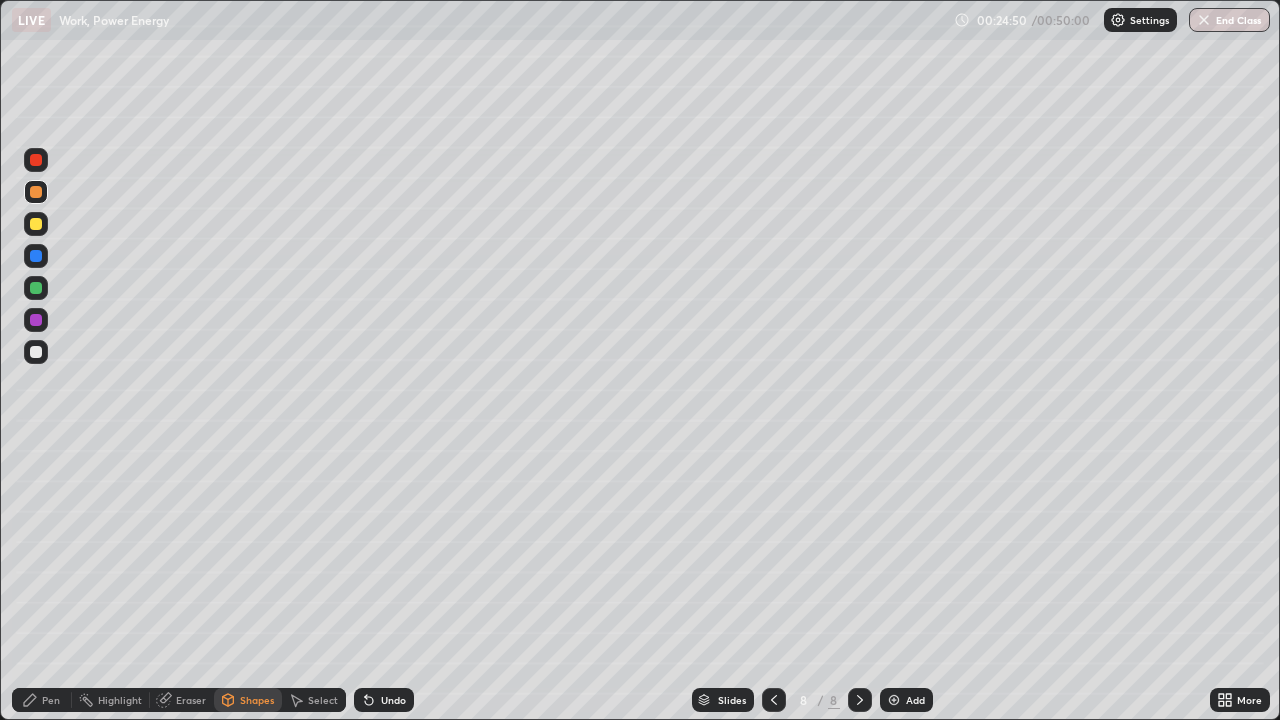 click at bounding box center (36, 224) 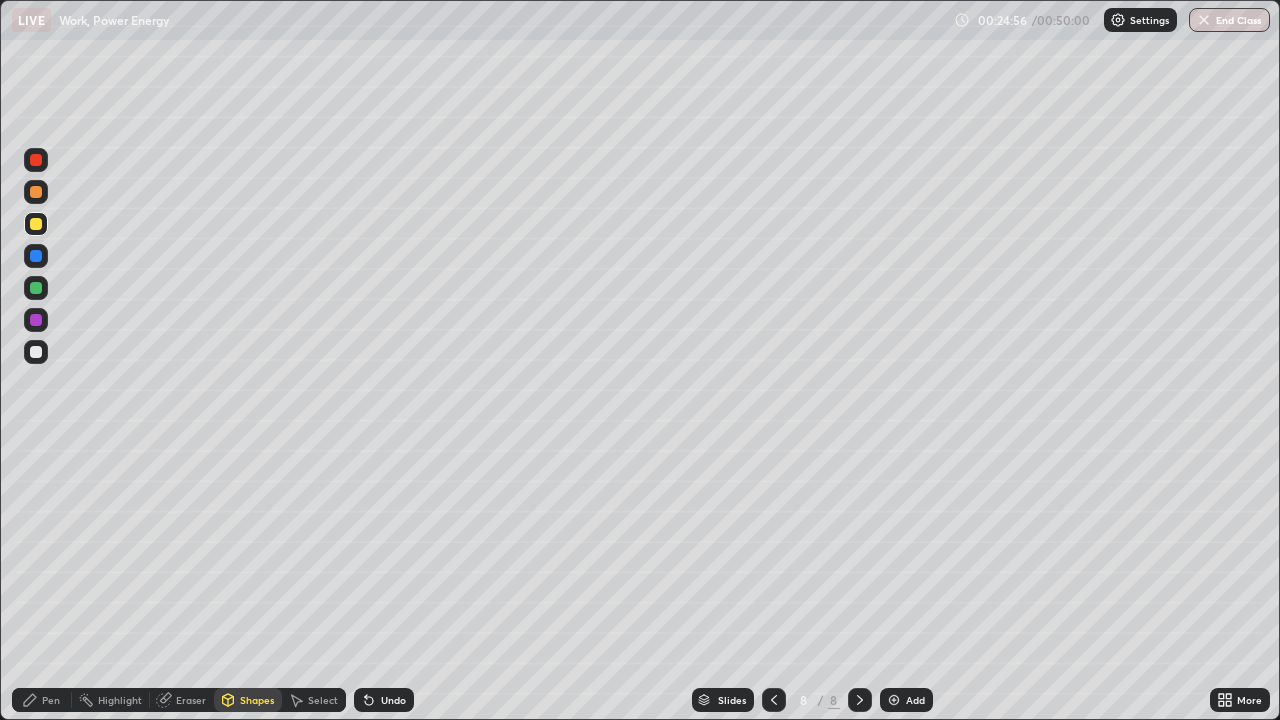 click on "Shapes" at bounding box center (257, 700) 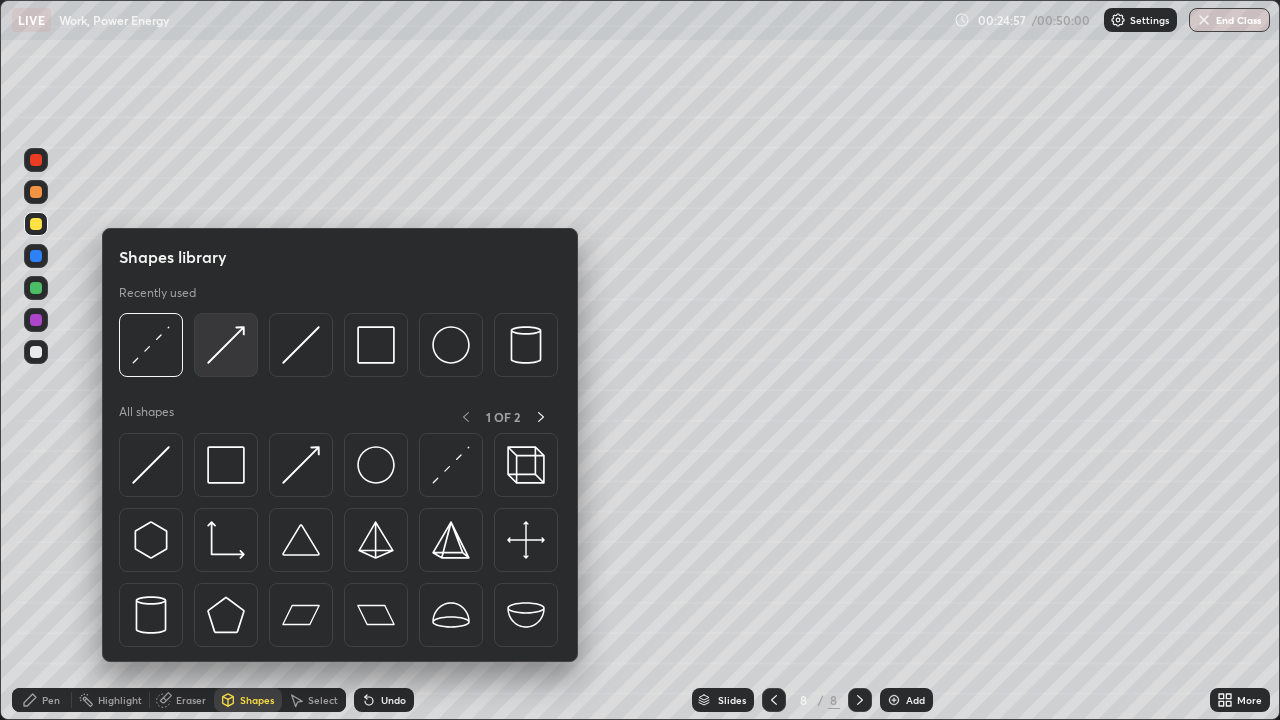 click at bounding box center [226, 345] 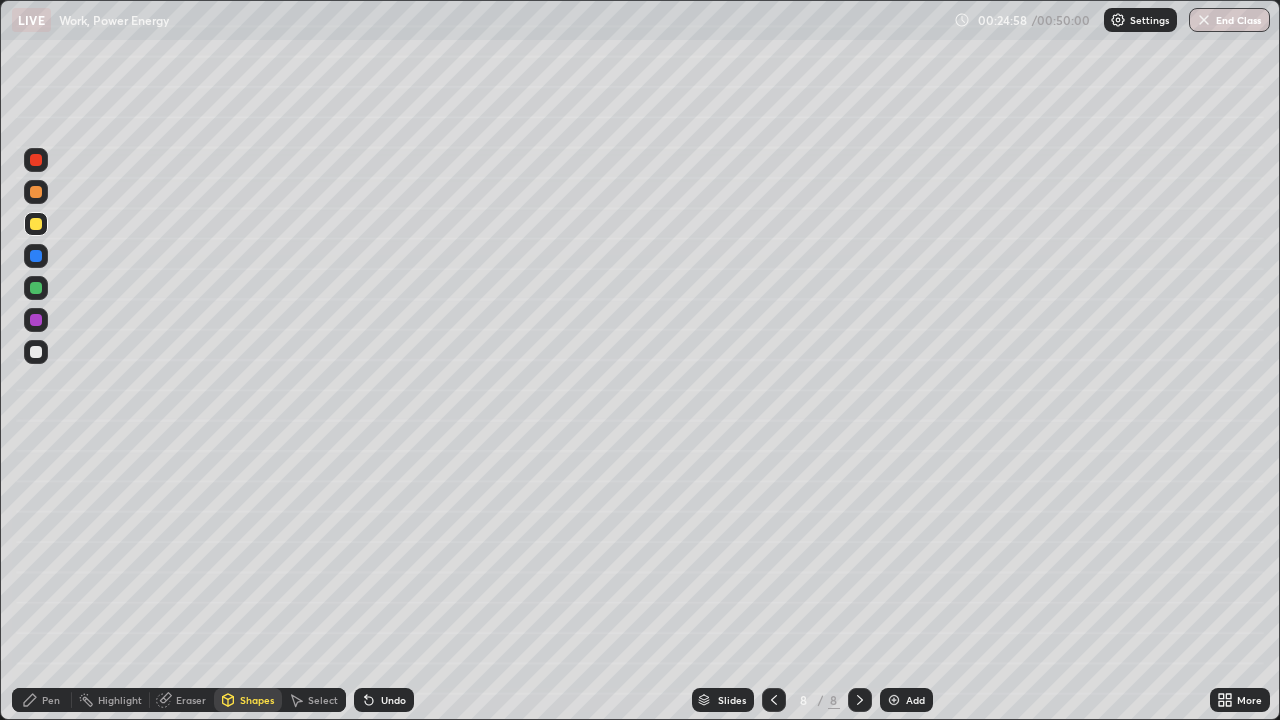 click at bounding box center (36, 256) 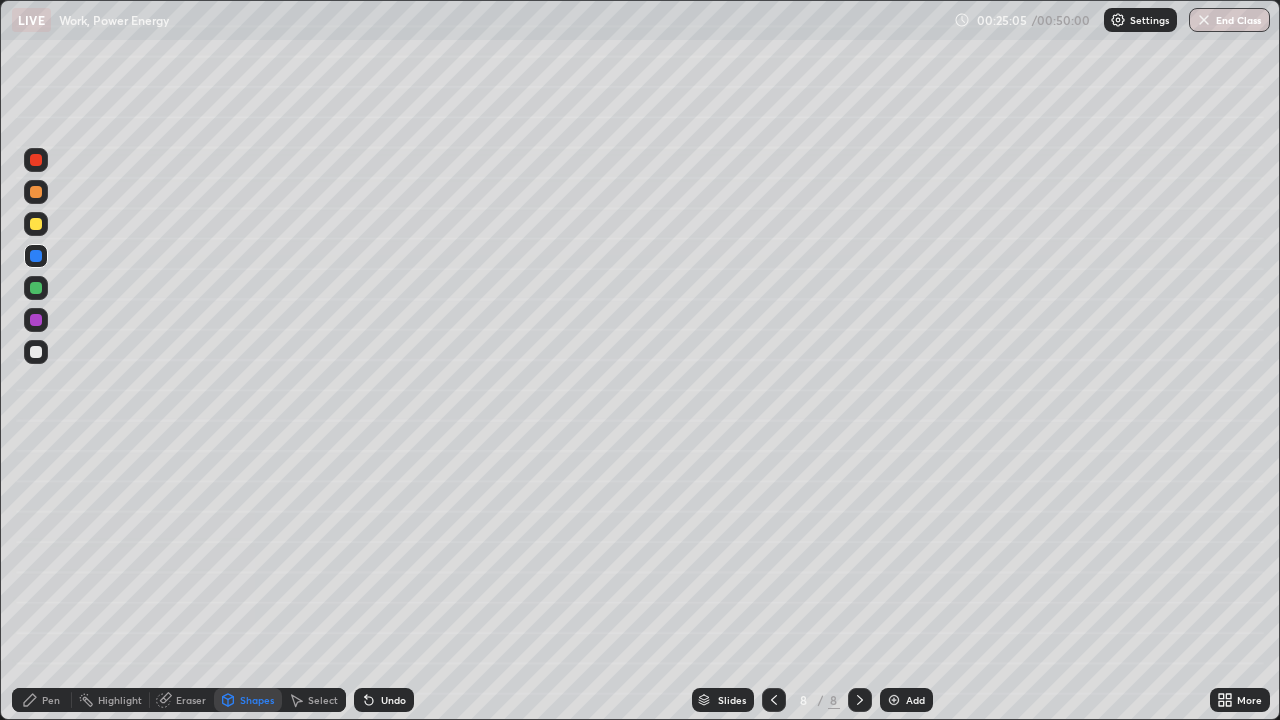 click 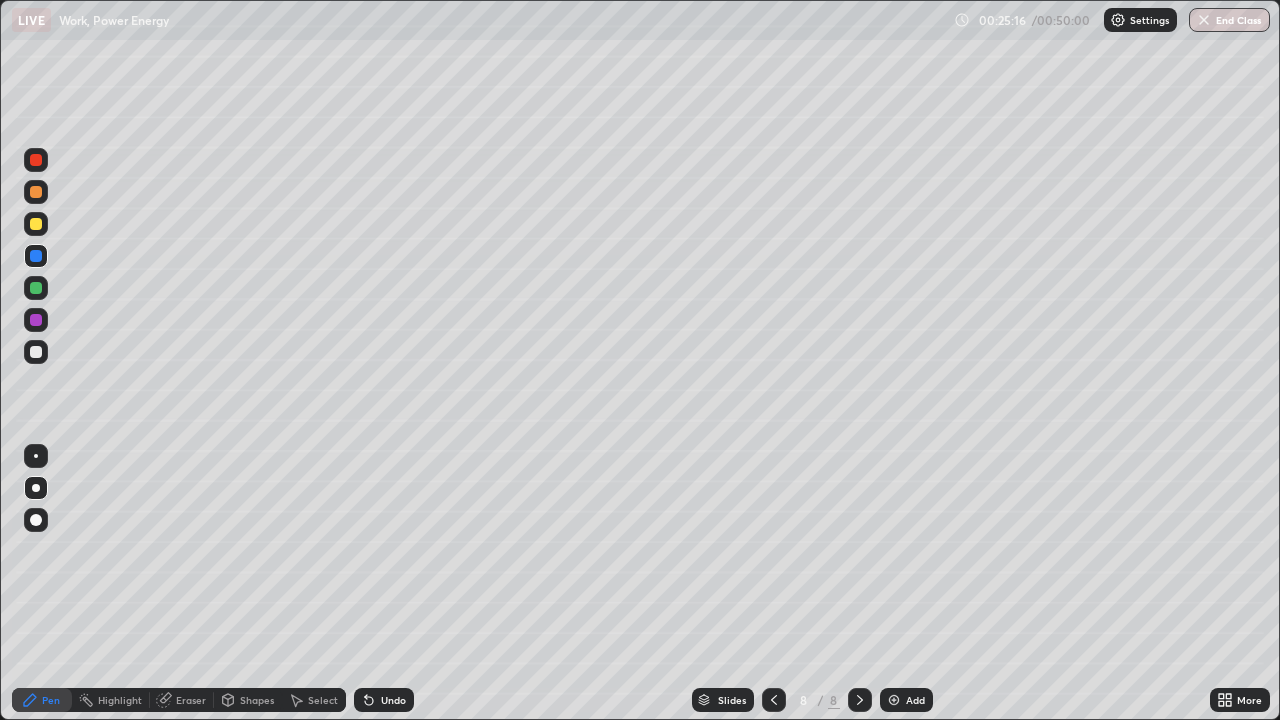 click at bounding box center (36, 352) 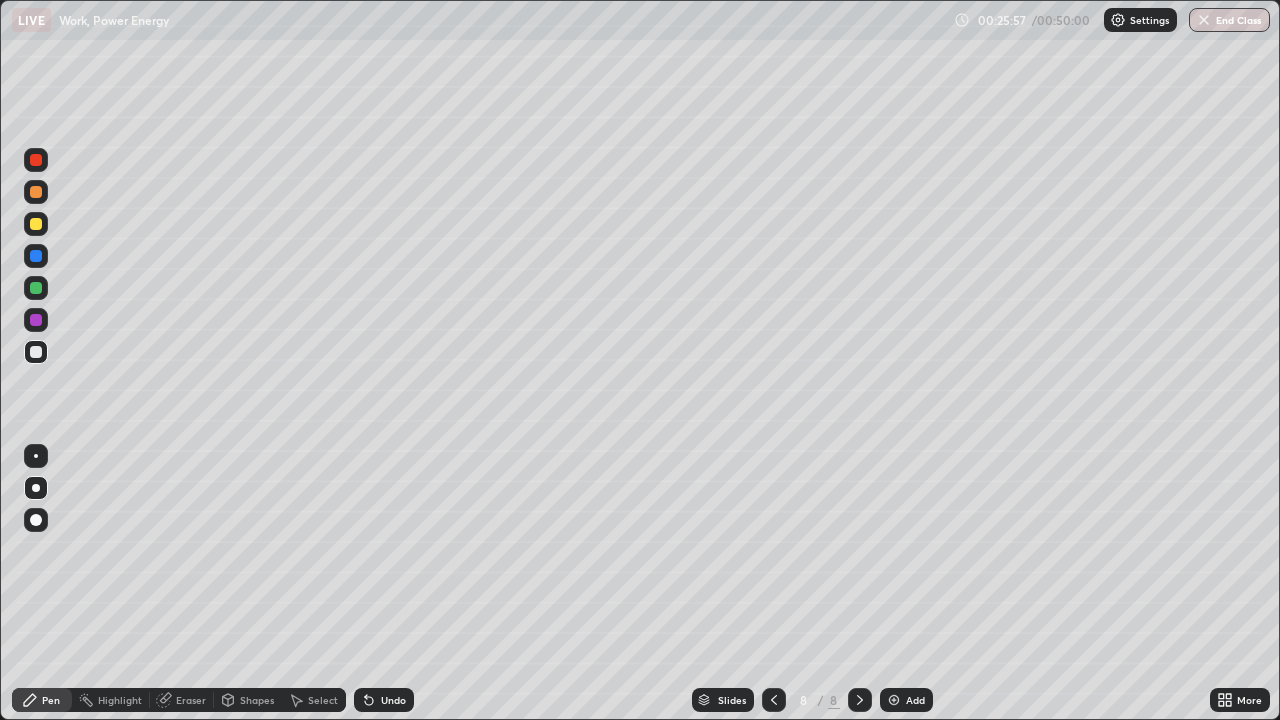 click on "Shapes" at bounding box center [248, 700] 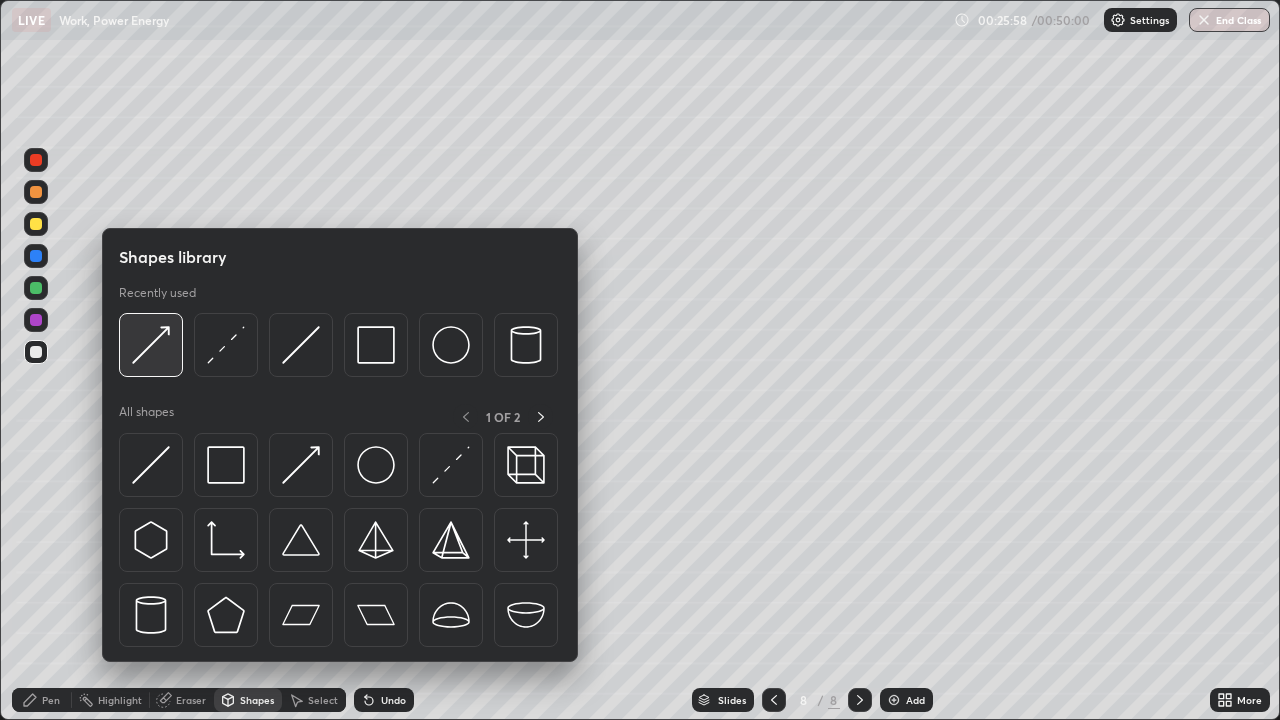 click at bounding box center [151, 345] 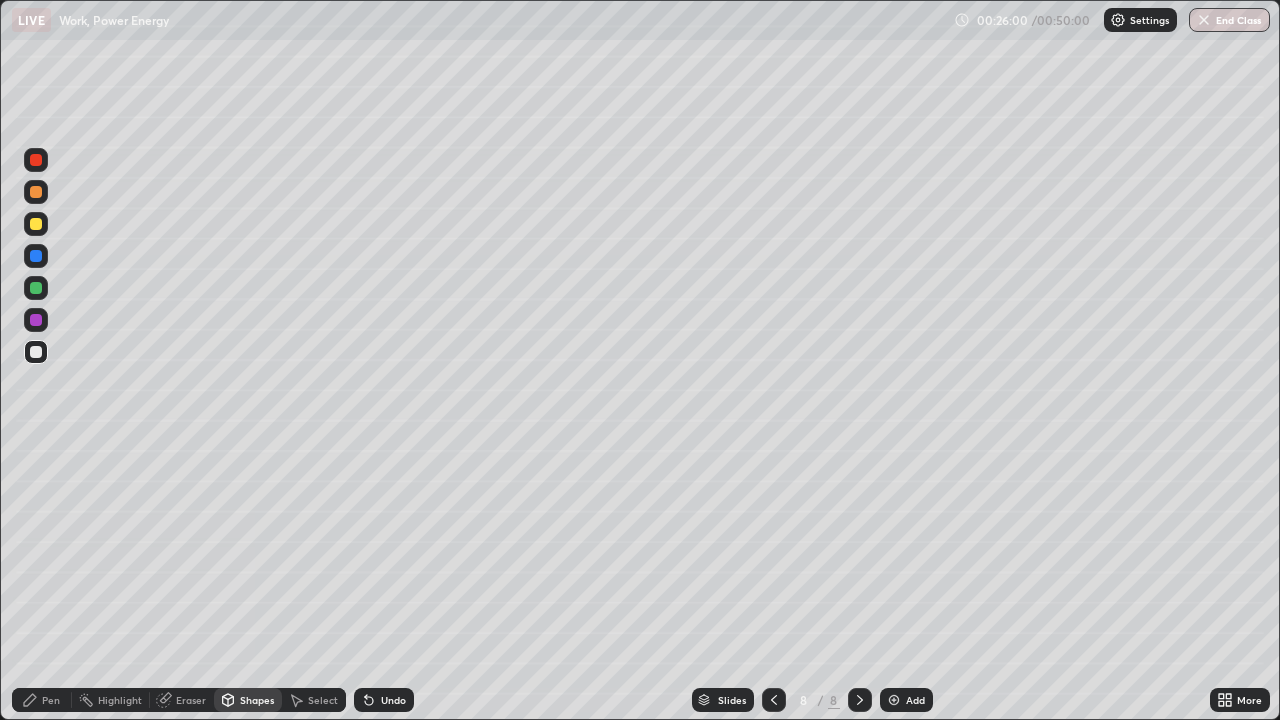 click 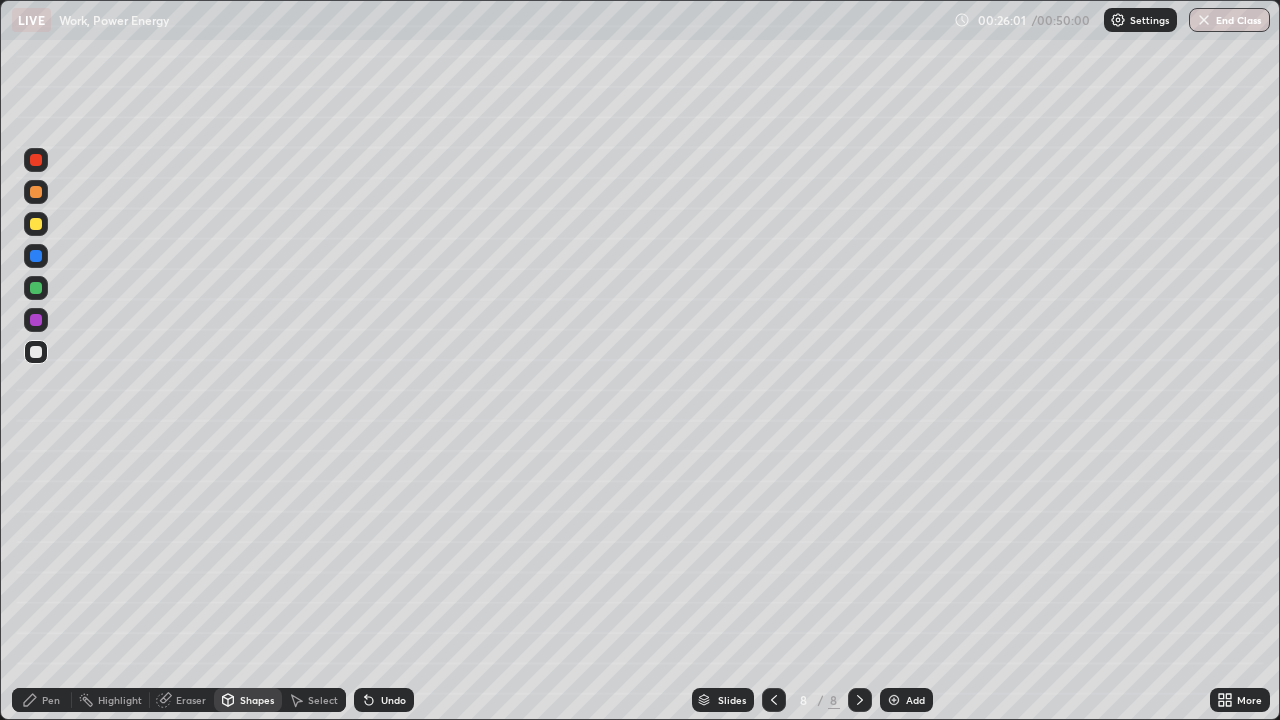 click on "Shapes" at bounding box center [248, 700] 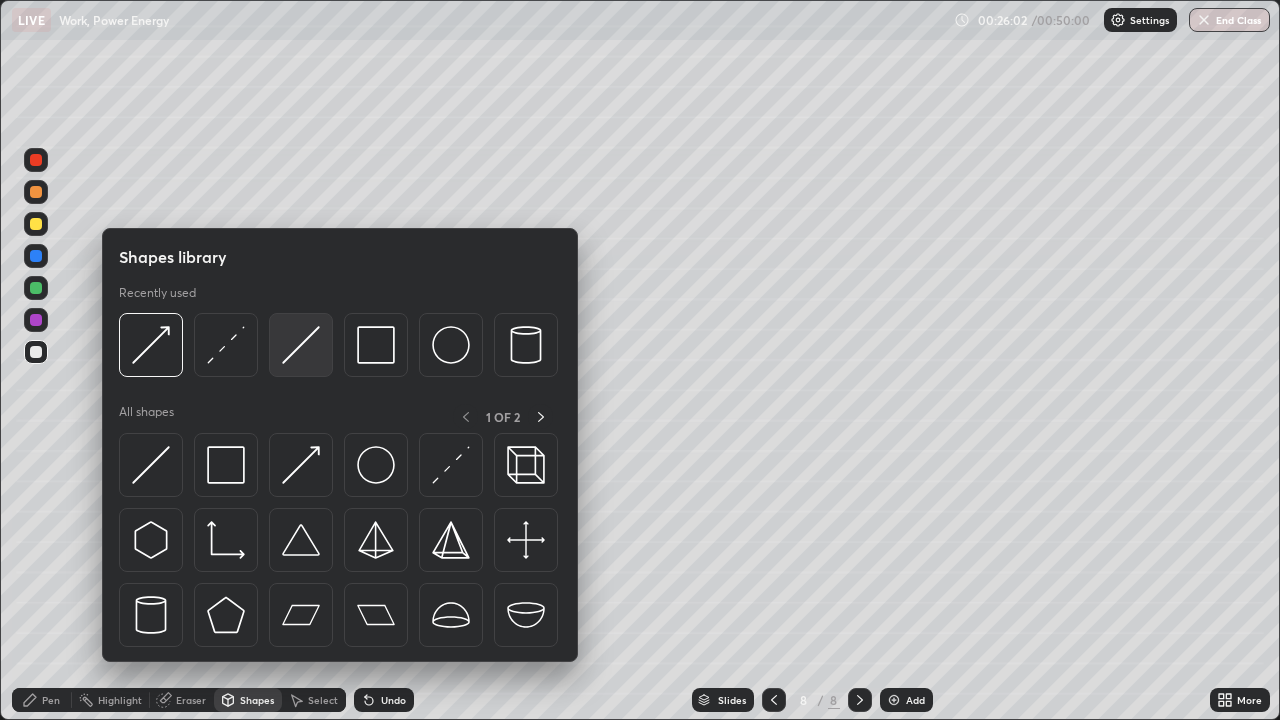 click at bounding box center (301, 345) 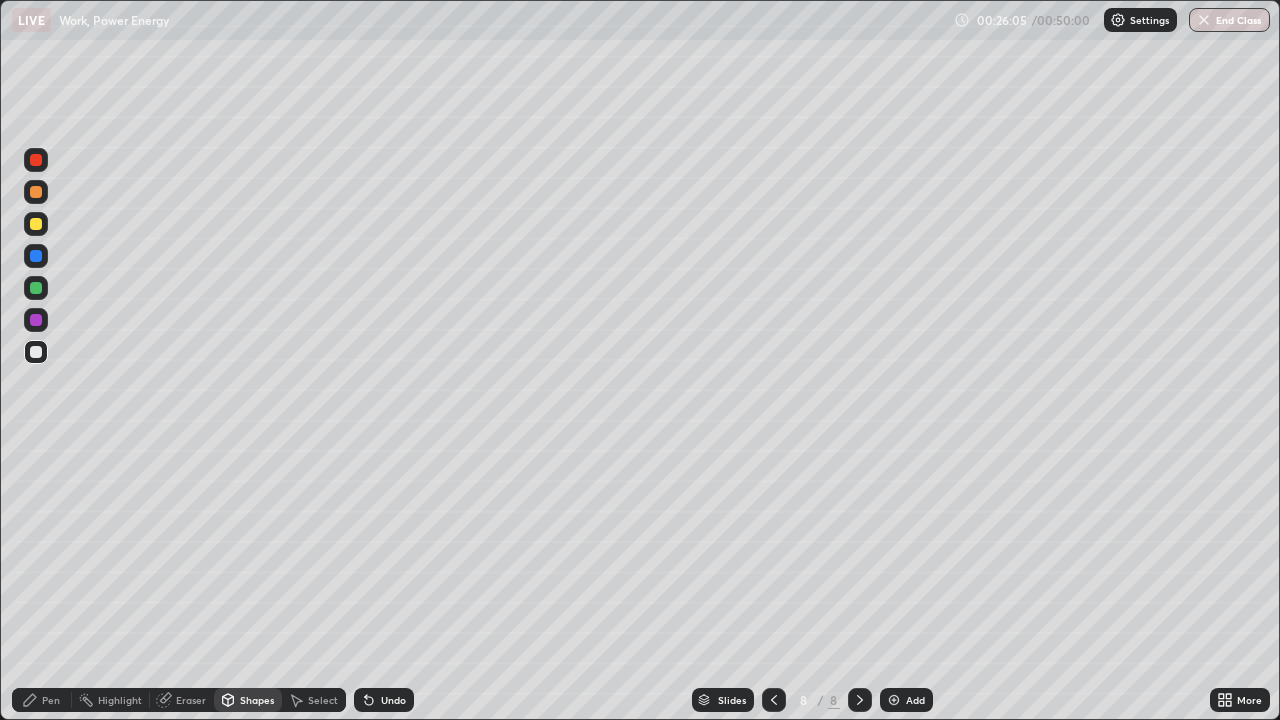 click on "Shapes" at bounding box center [248, 700] 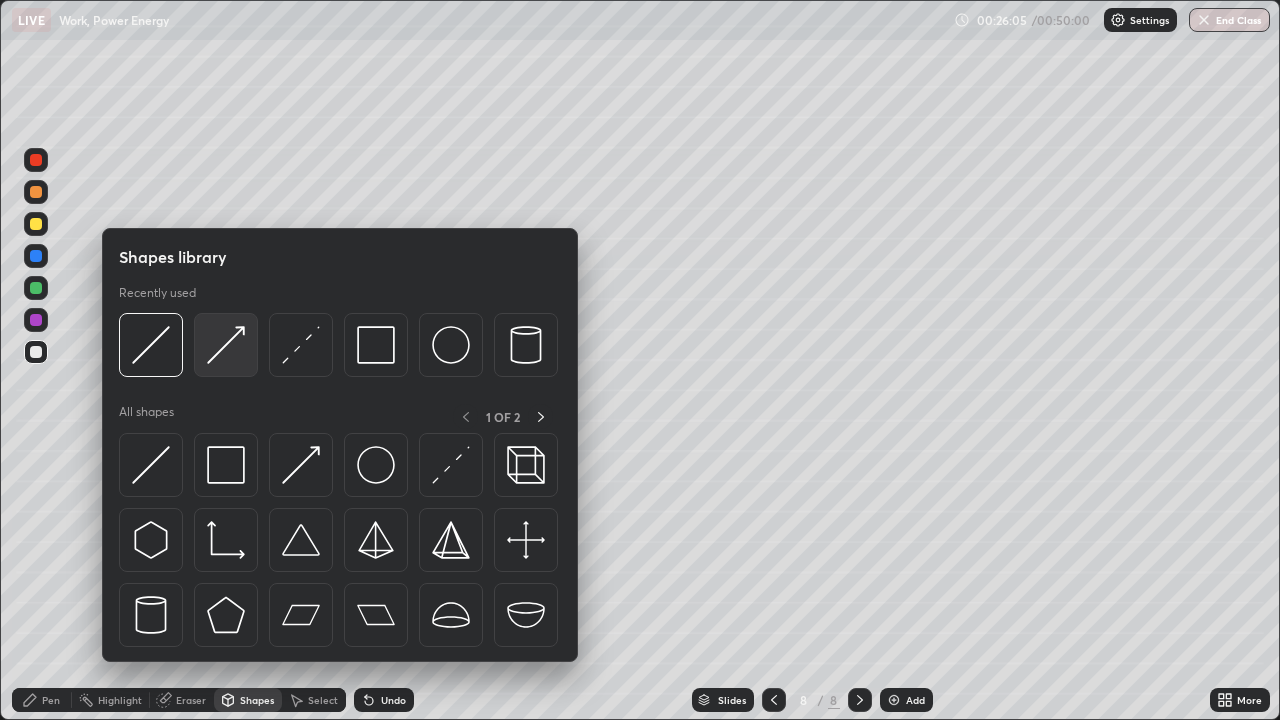 click at bounding box center [226, 345] 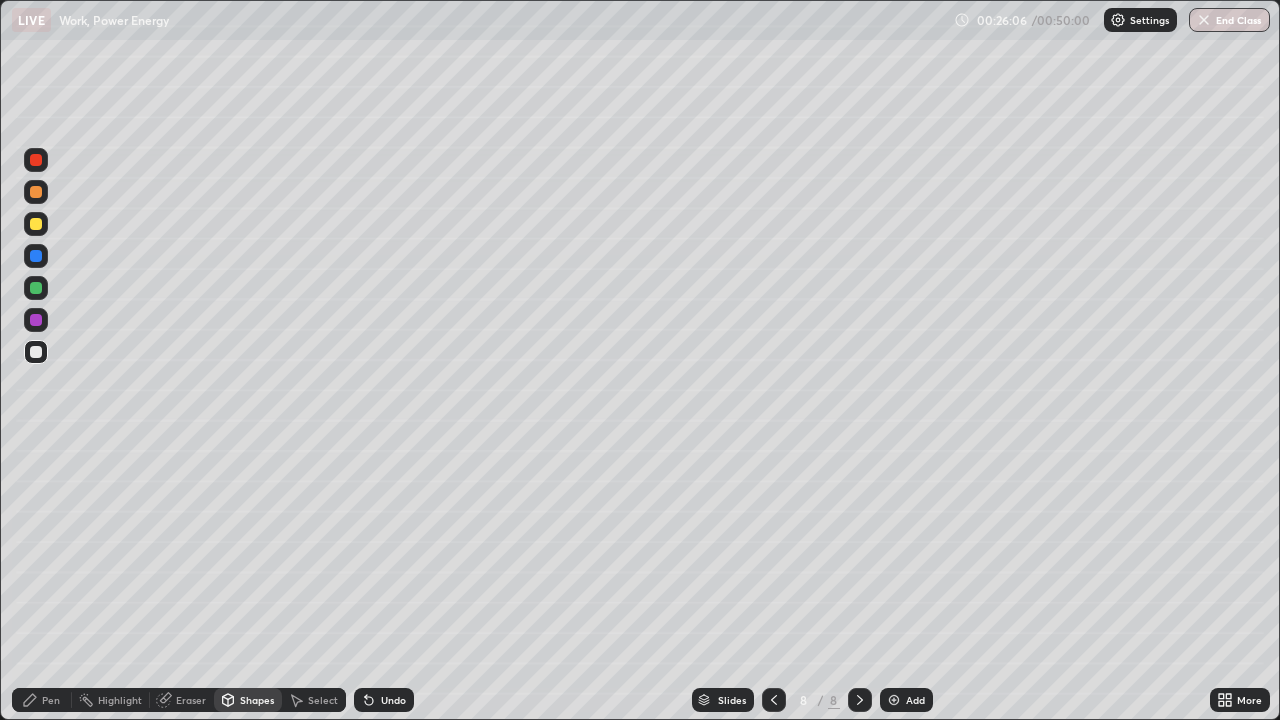 click at bounding box center (36, 256) 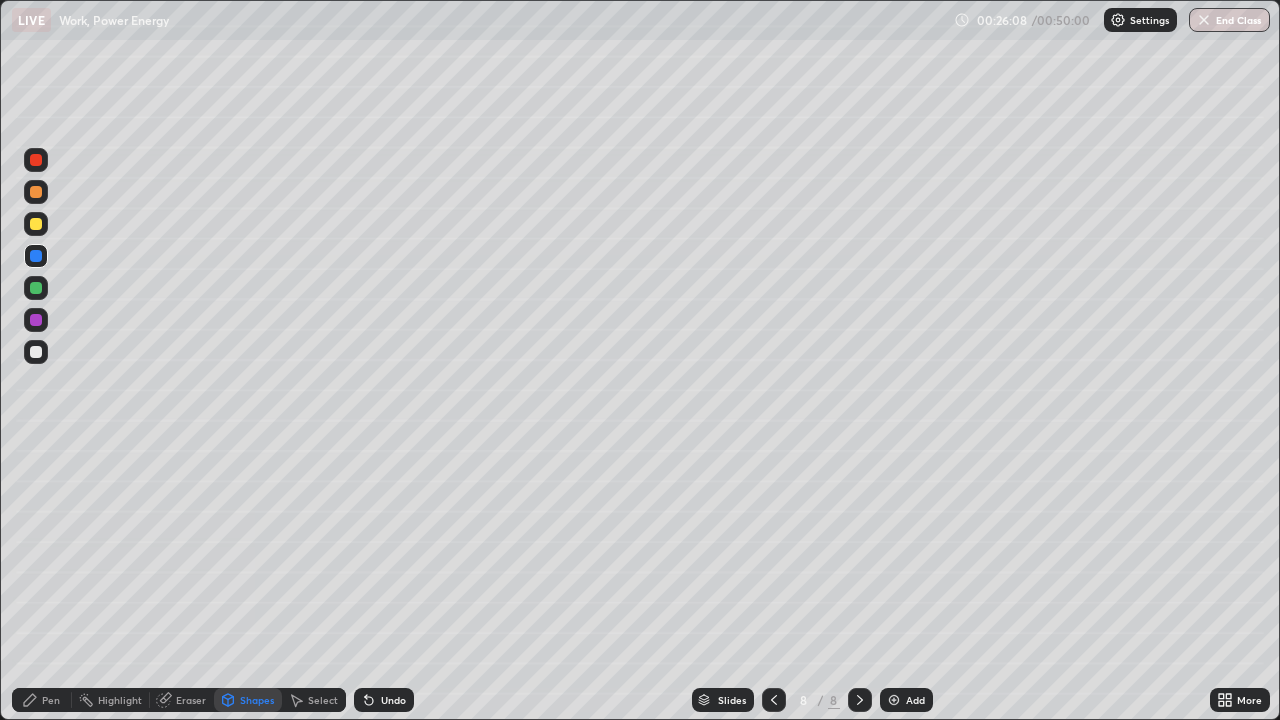 click 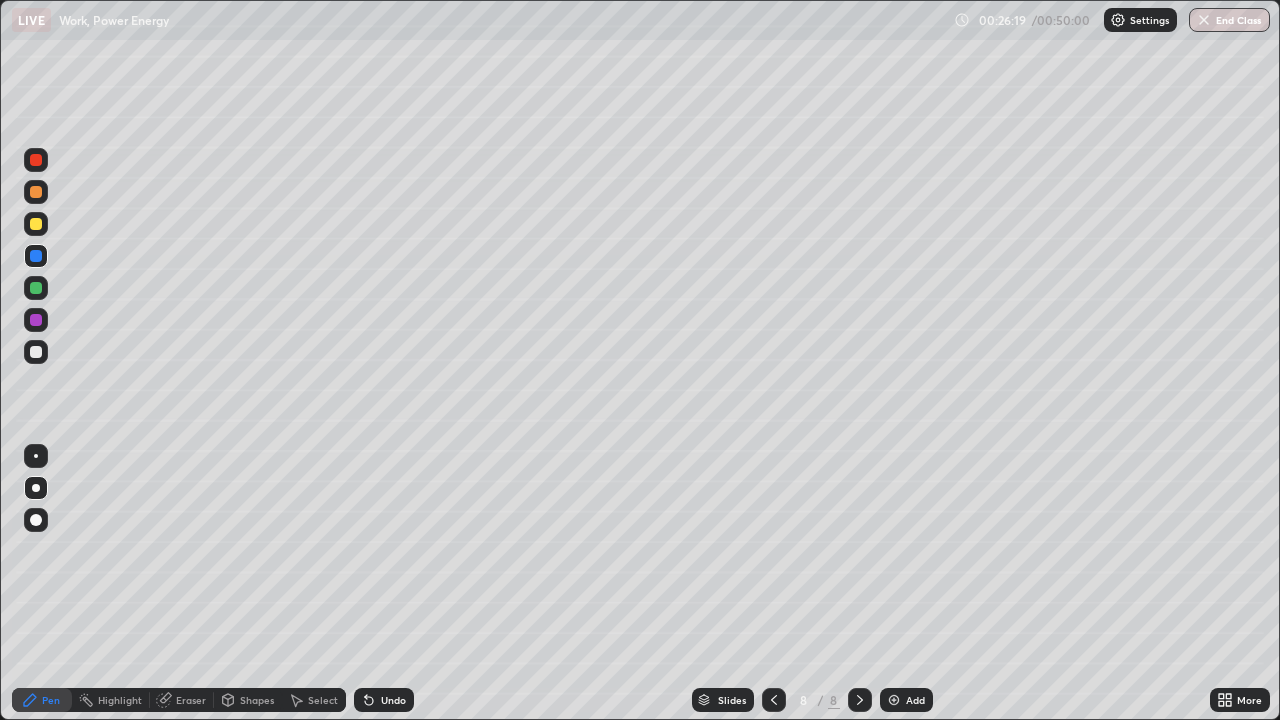 click on "Shapes" at bounding box center (257, 700) 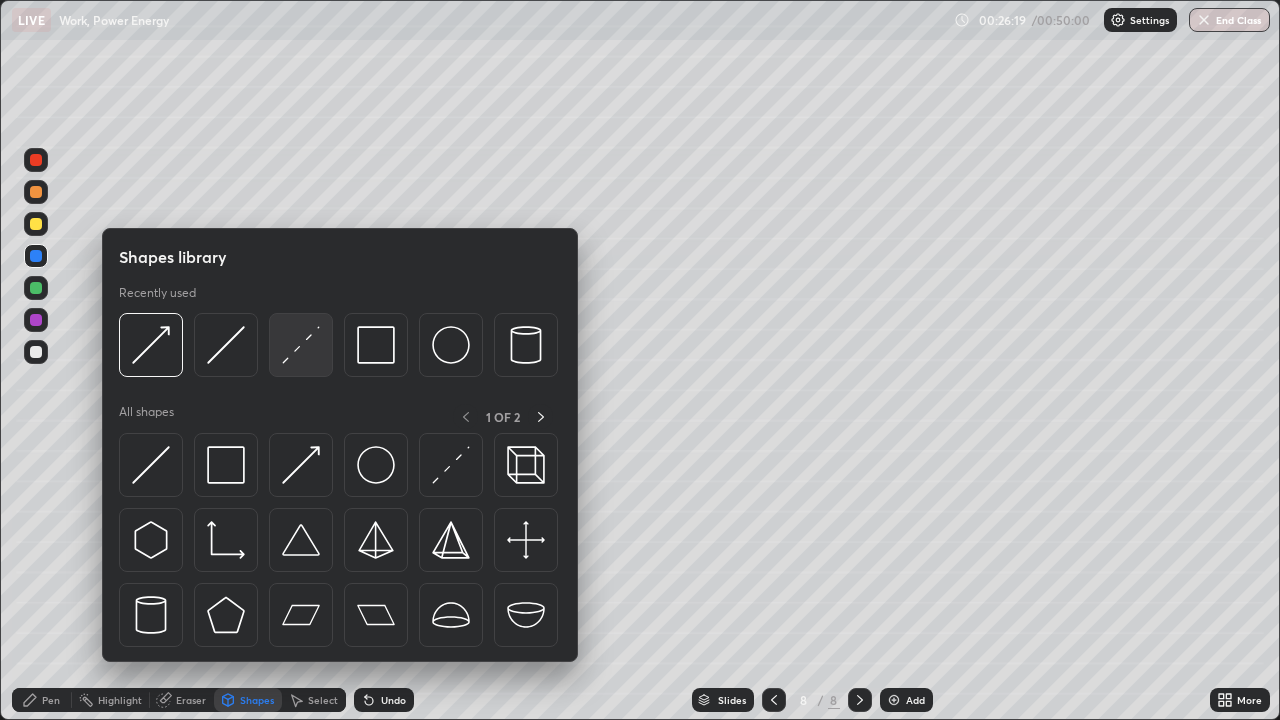 click at bounding box center [301, 345] 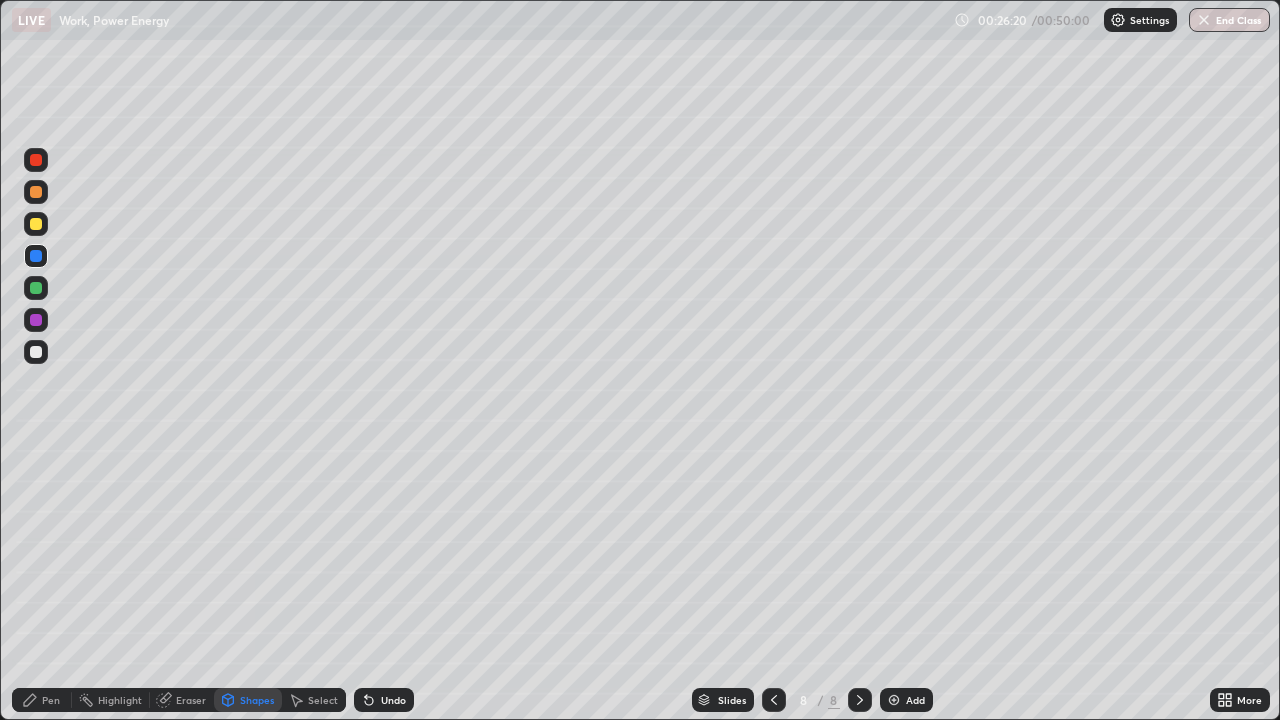 click at bounding box center [36, 288] 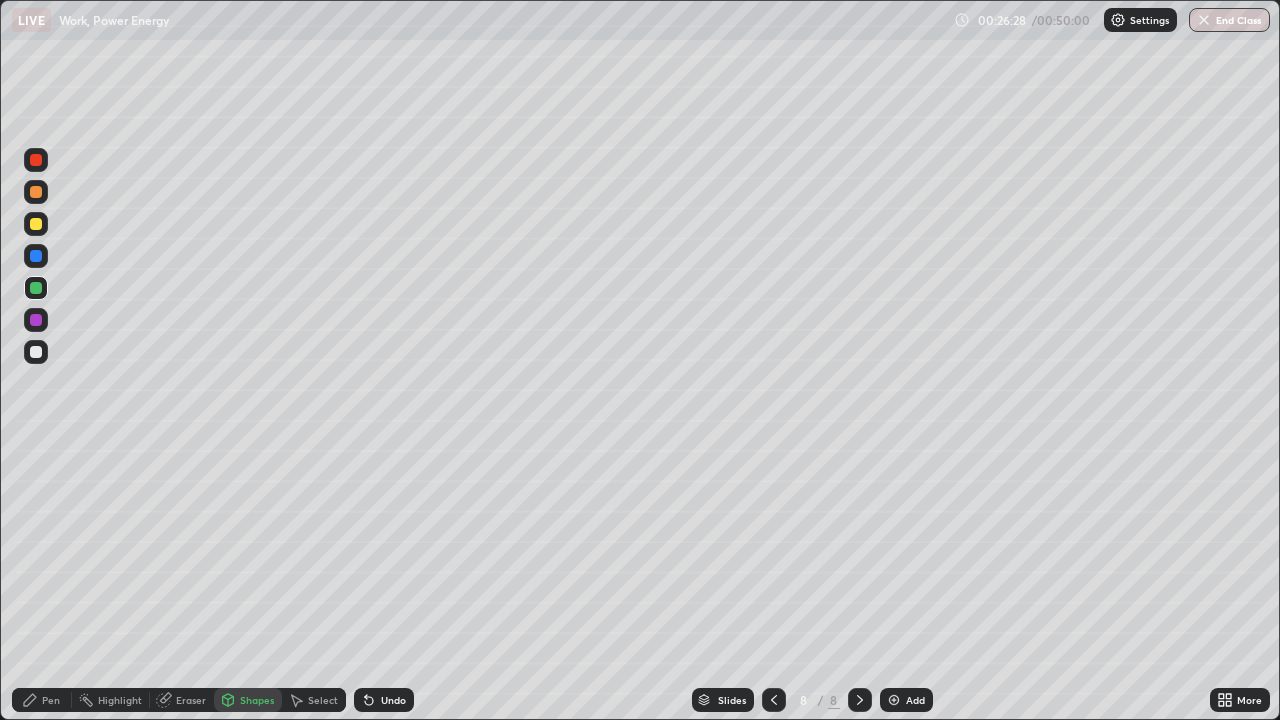 click on "Shapes" at bounding box center (257, 700) 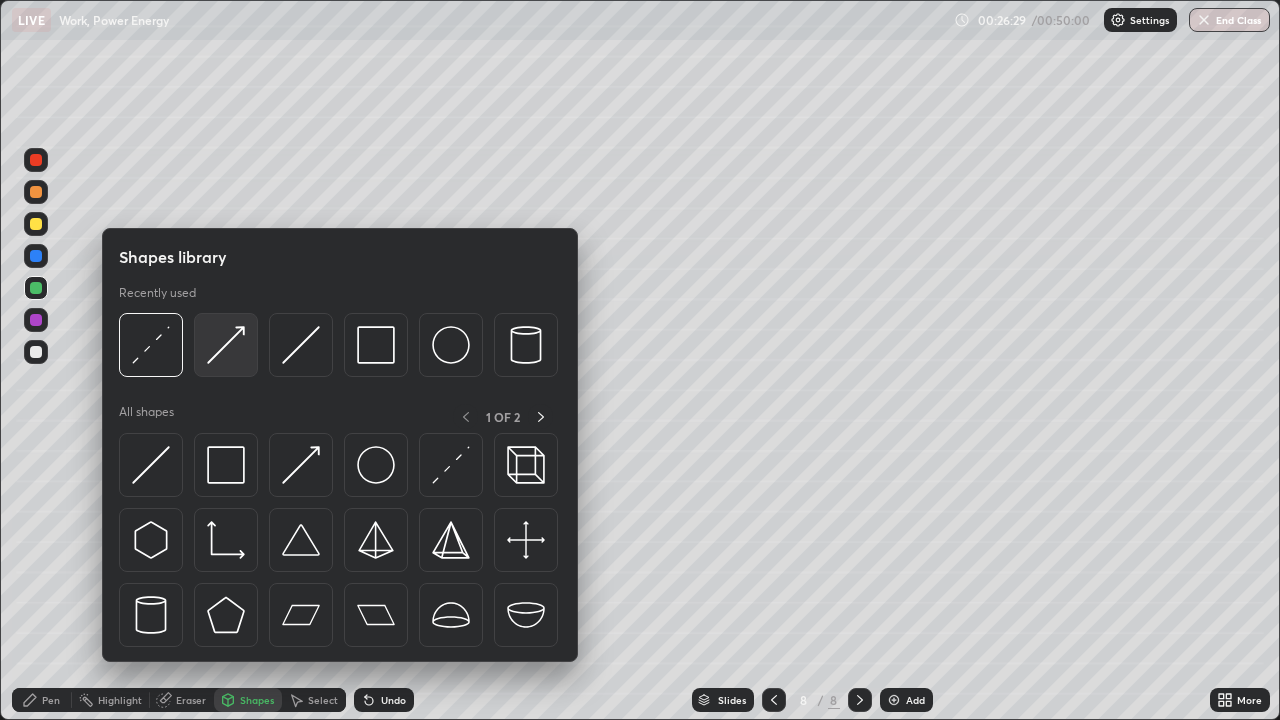 click at bounding box center [226, 345] 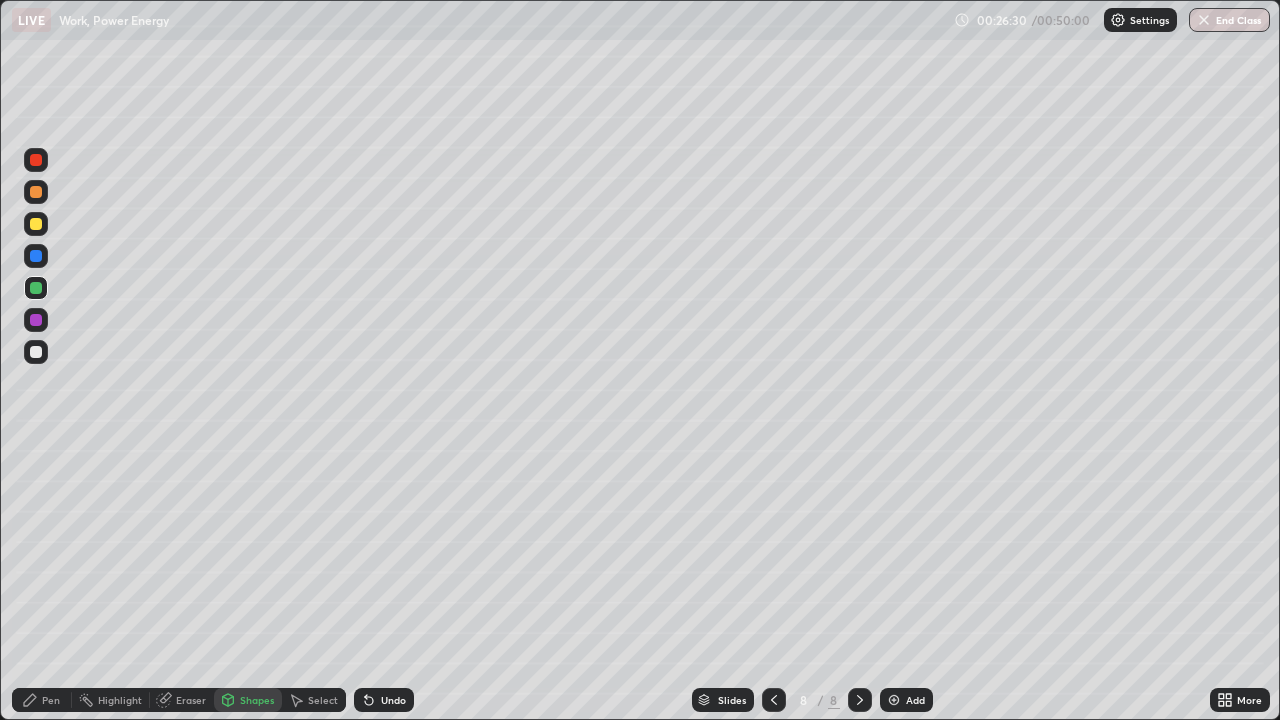 click at bounding box center [36, 160] 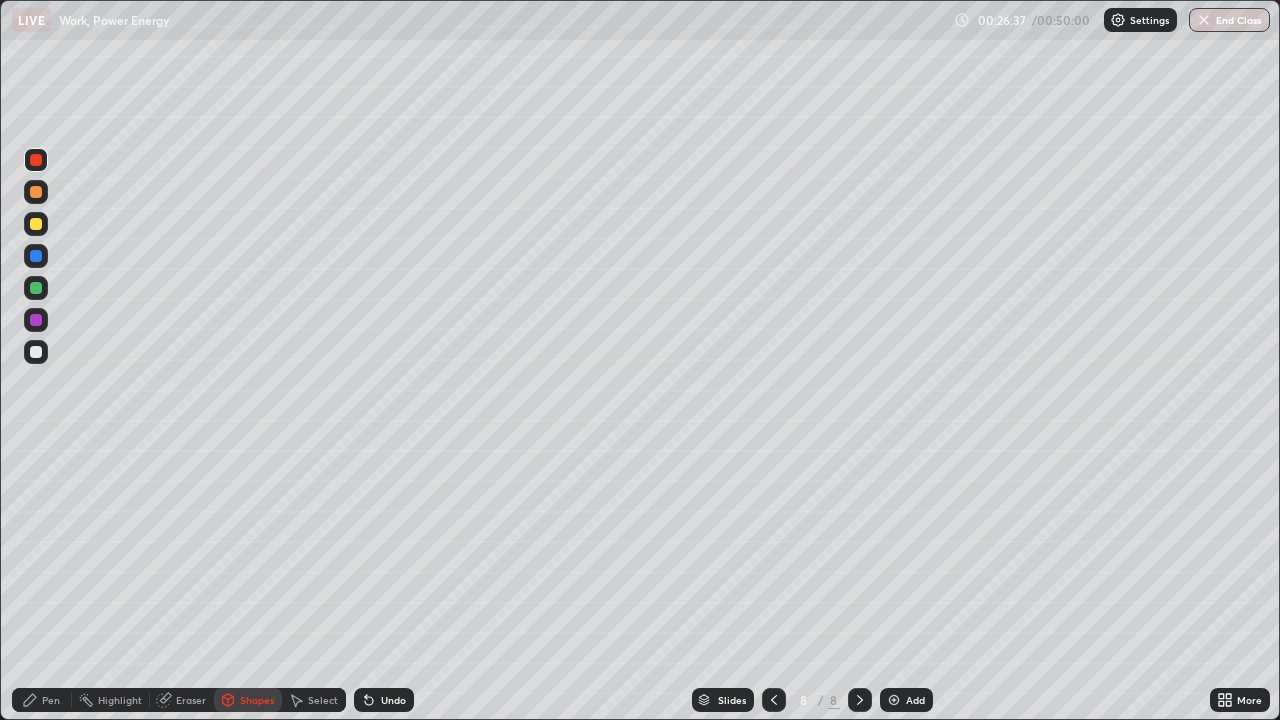 click on "Pen" at bounding box center (42, 700) 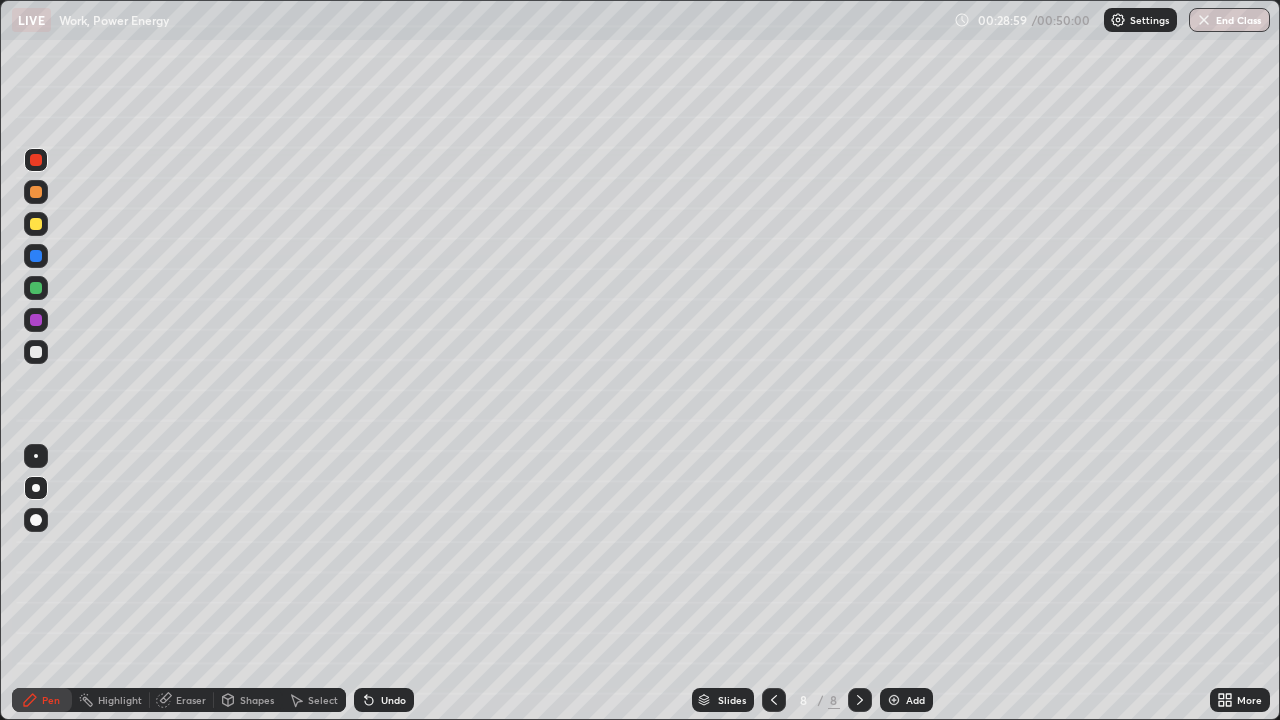 click on "Add" at bounding box center (915, 700) 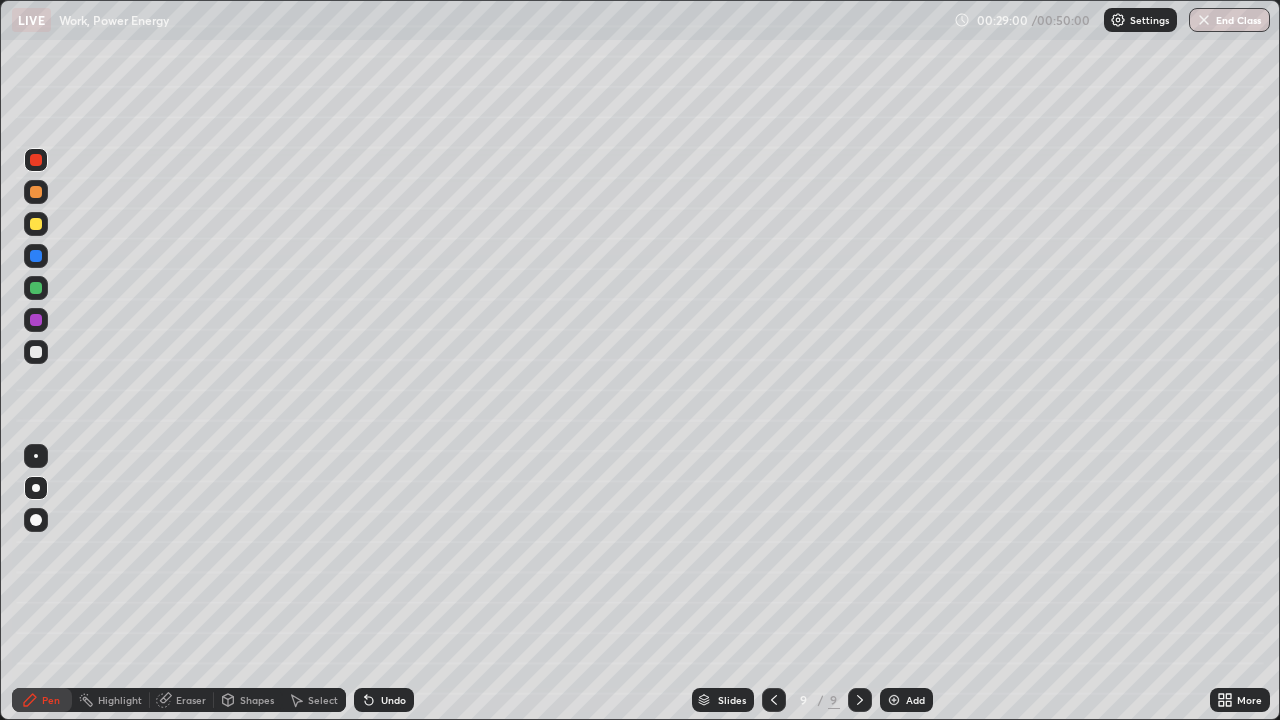 click on "Shapes" at bounding box center [257, 700] 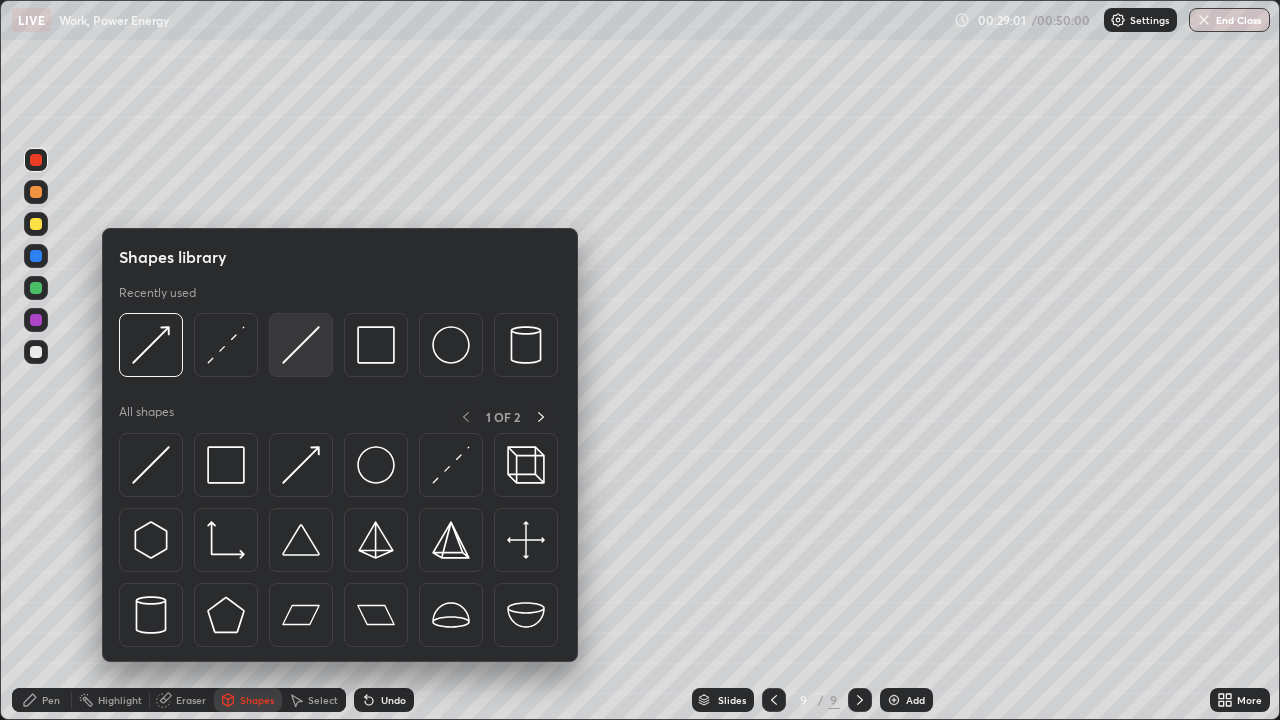 click at bounding box center (301, 345) 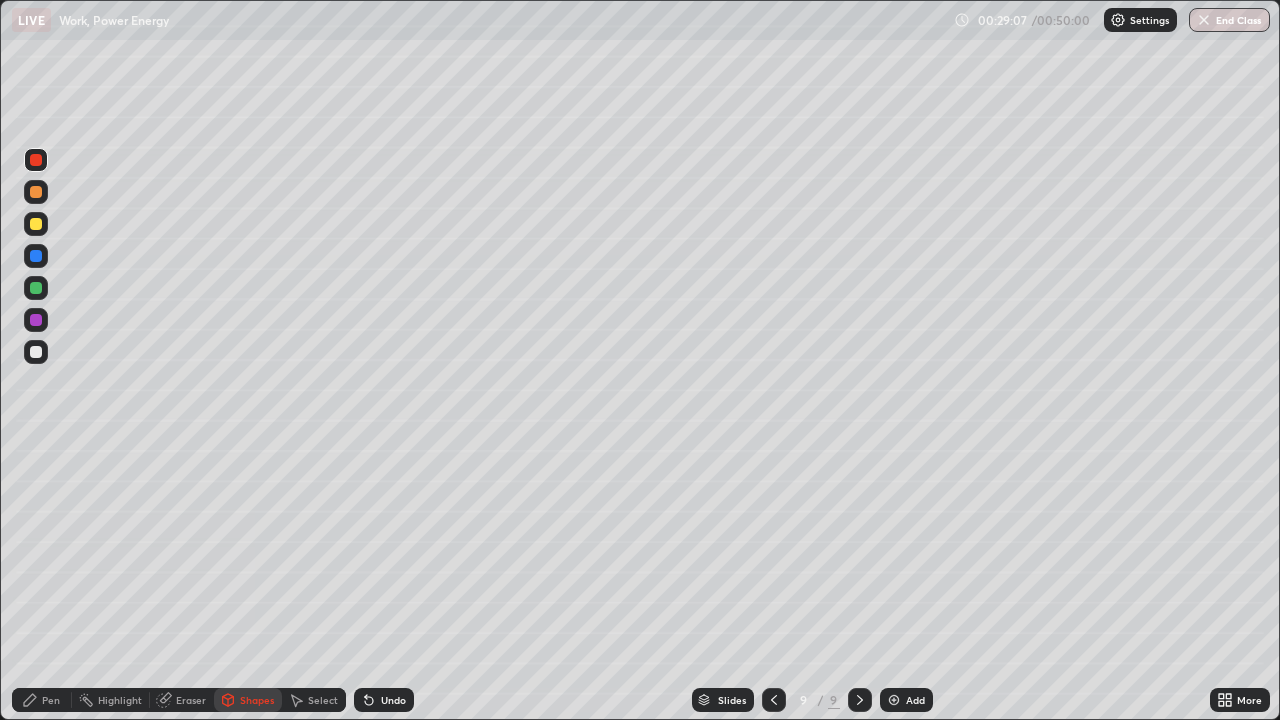 click on "Shapes" at bounding box center [257, 700] 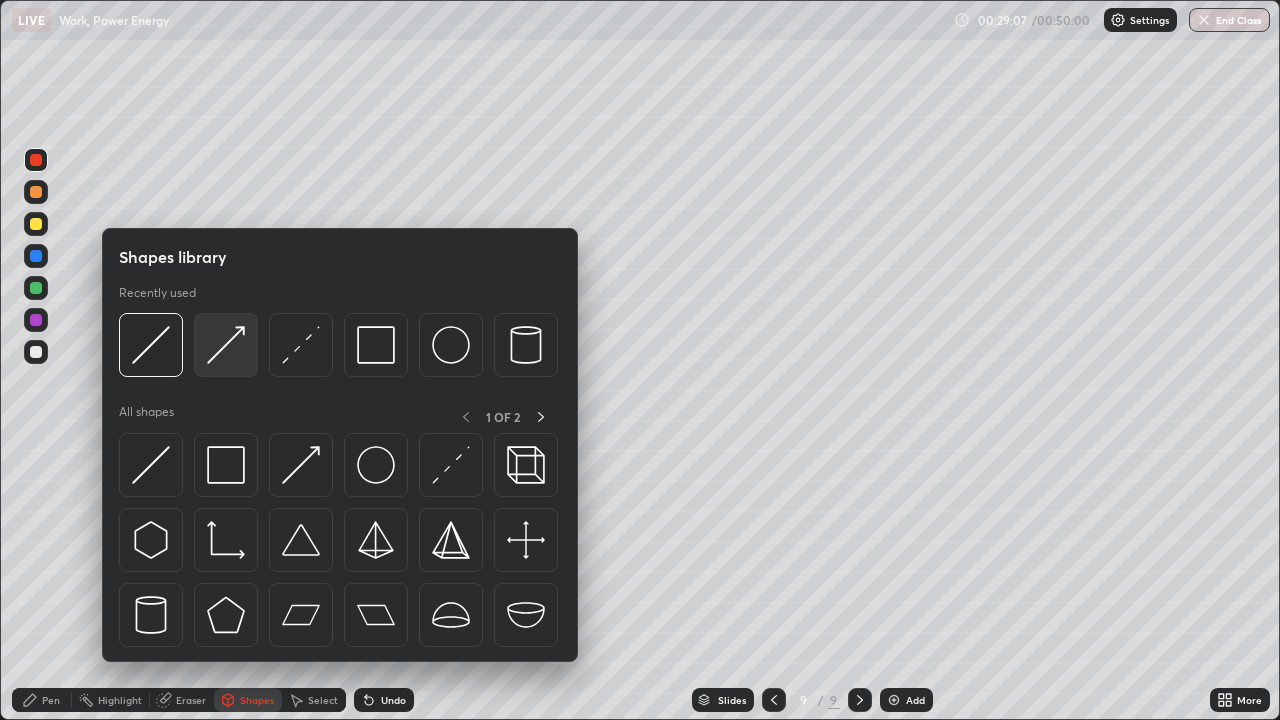 click at bounding box center [226, 345] 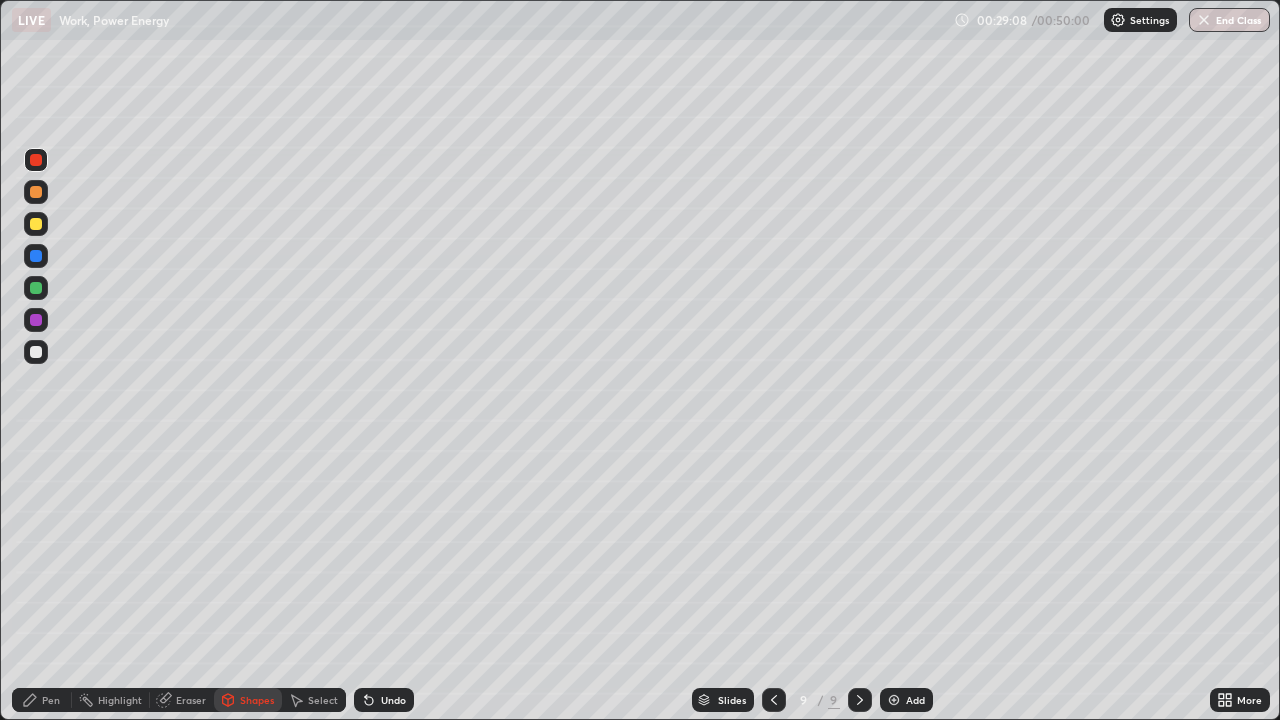 click at bounding box center [36, 224] 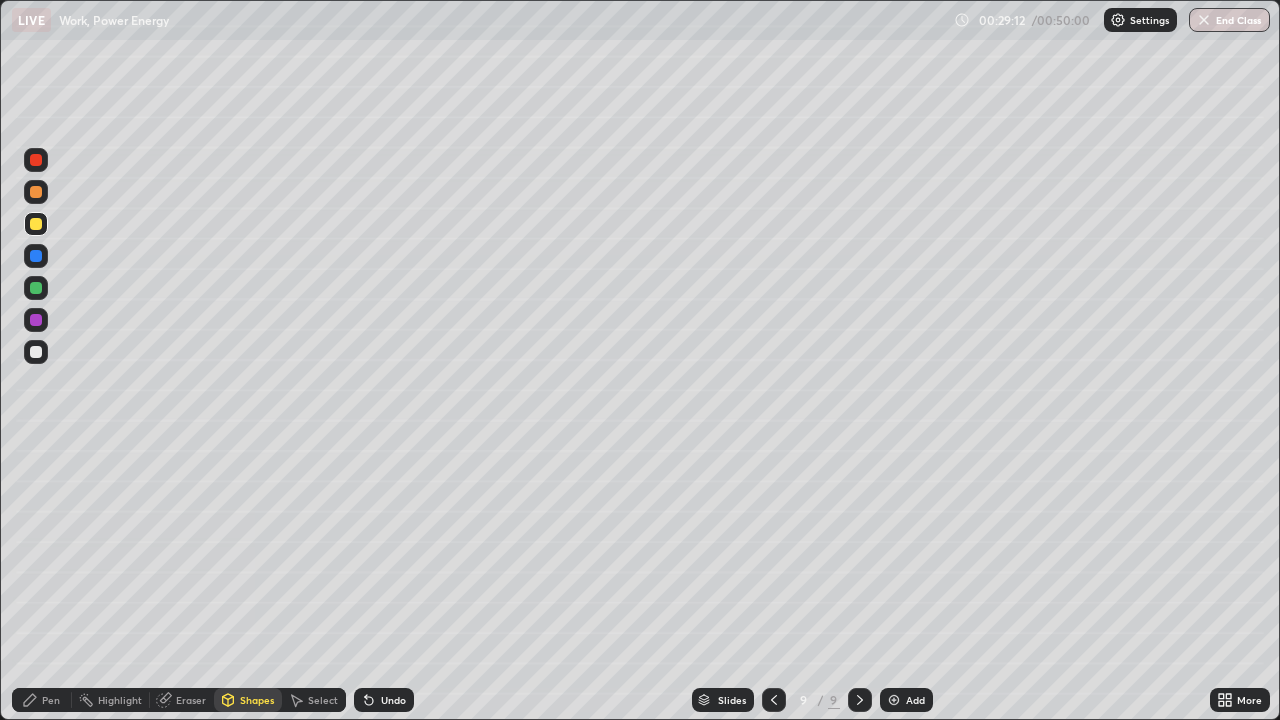 click on "Pen" at bounding box center [42, 700] 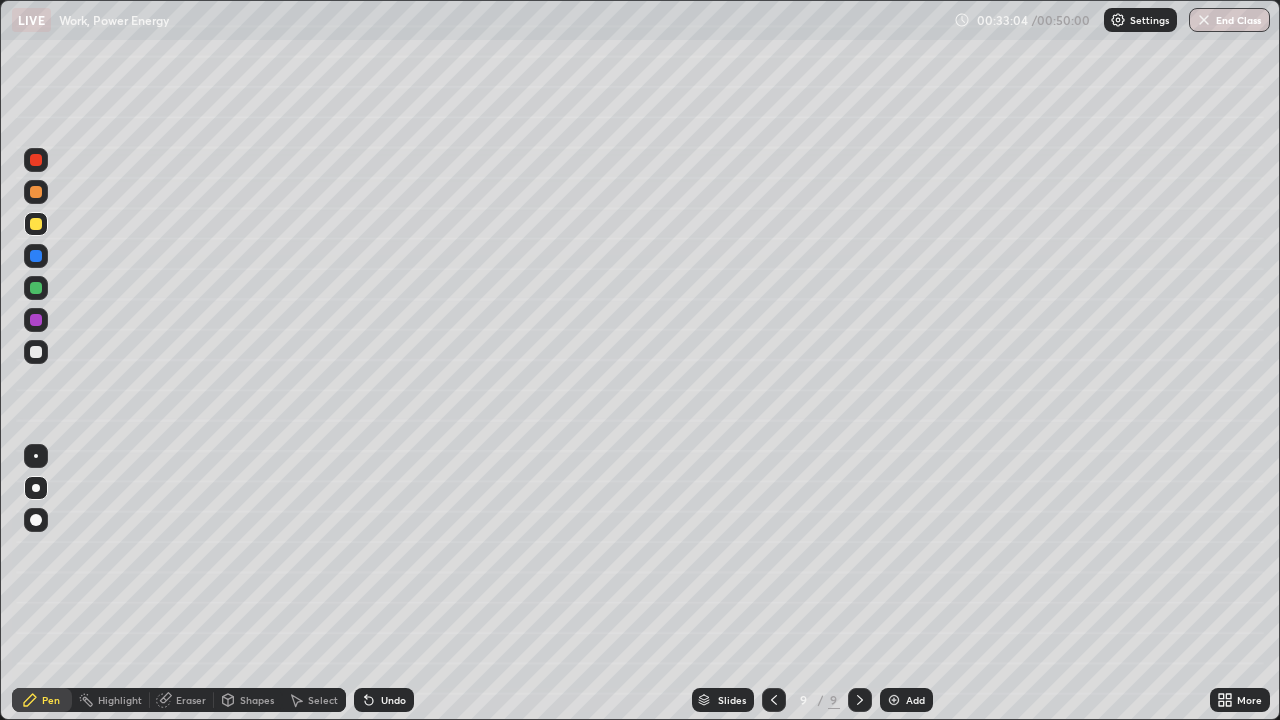 click on "Shapes" at bounding box center [248, 700] 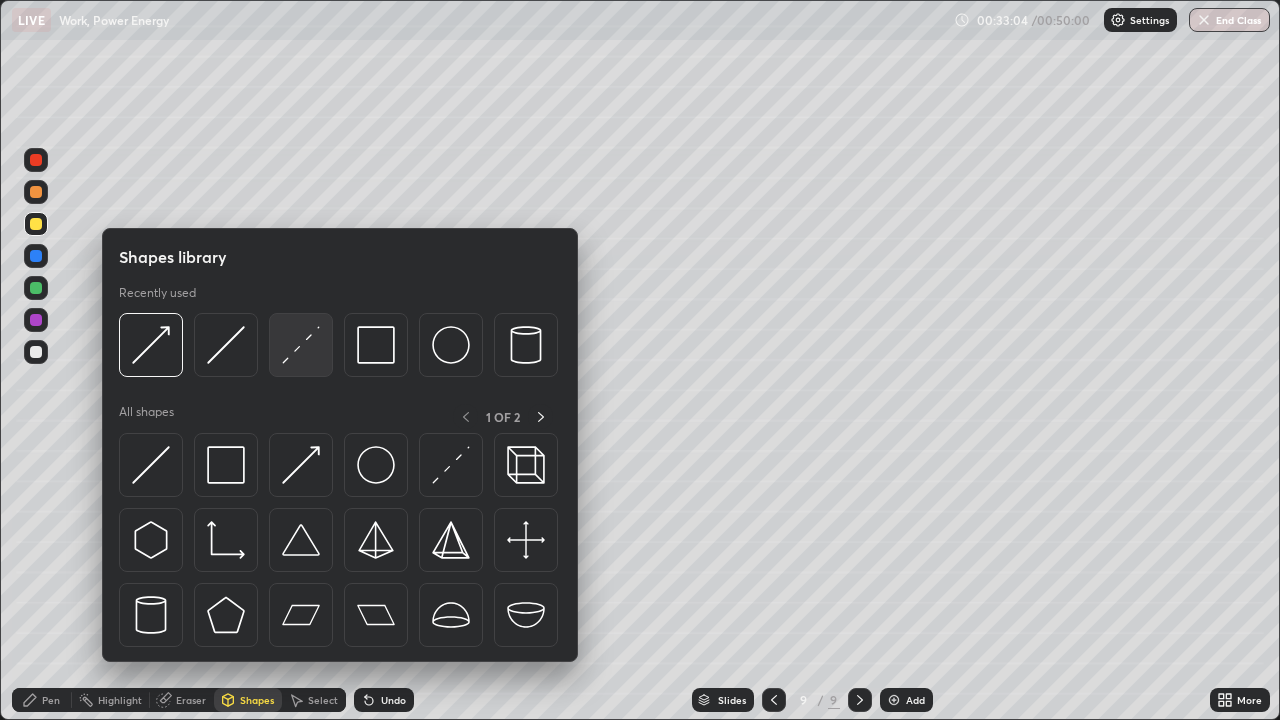 click at bounding box center (301, 345) 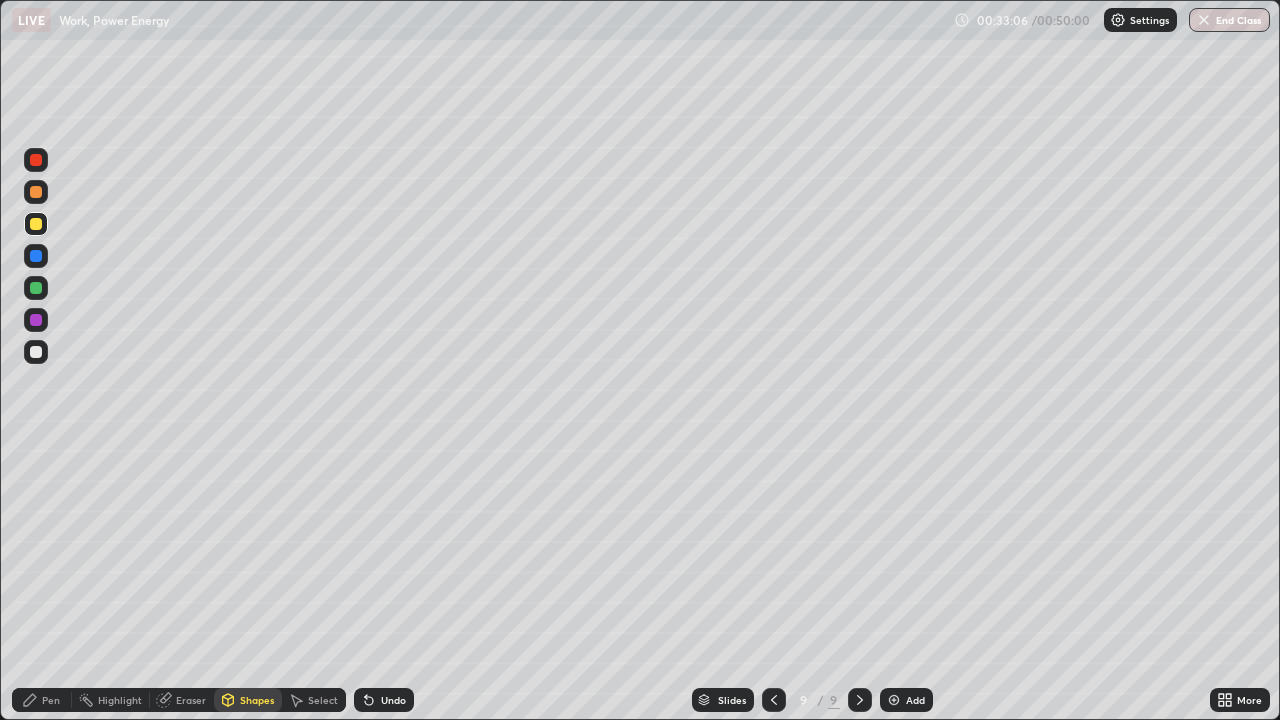 click at bounding box center (36, 256) 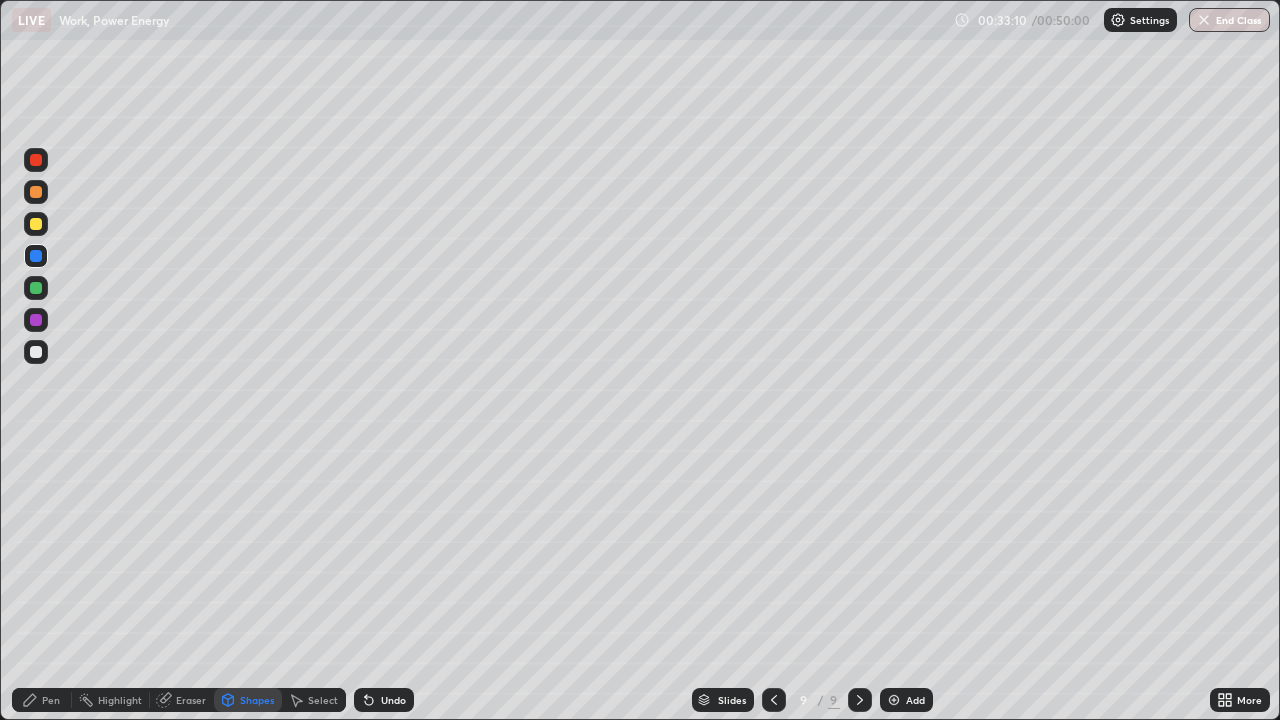 click at bounding box center [36, 256] 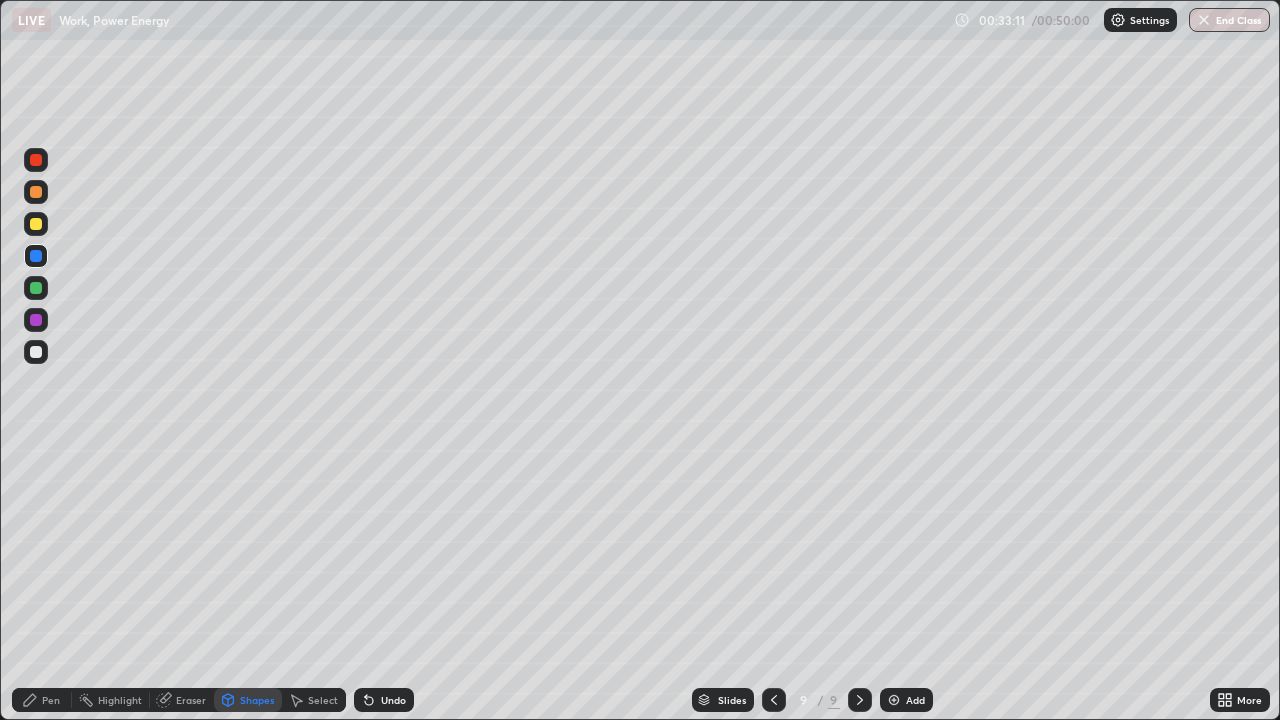 click on "Shapes" at bounding box center [257, 700] 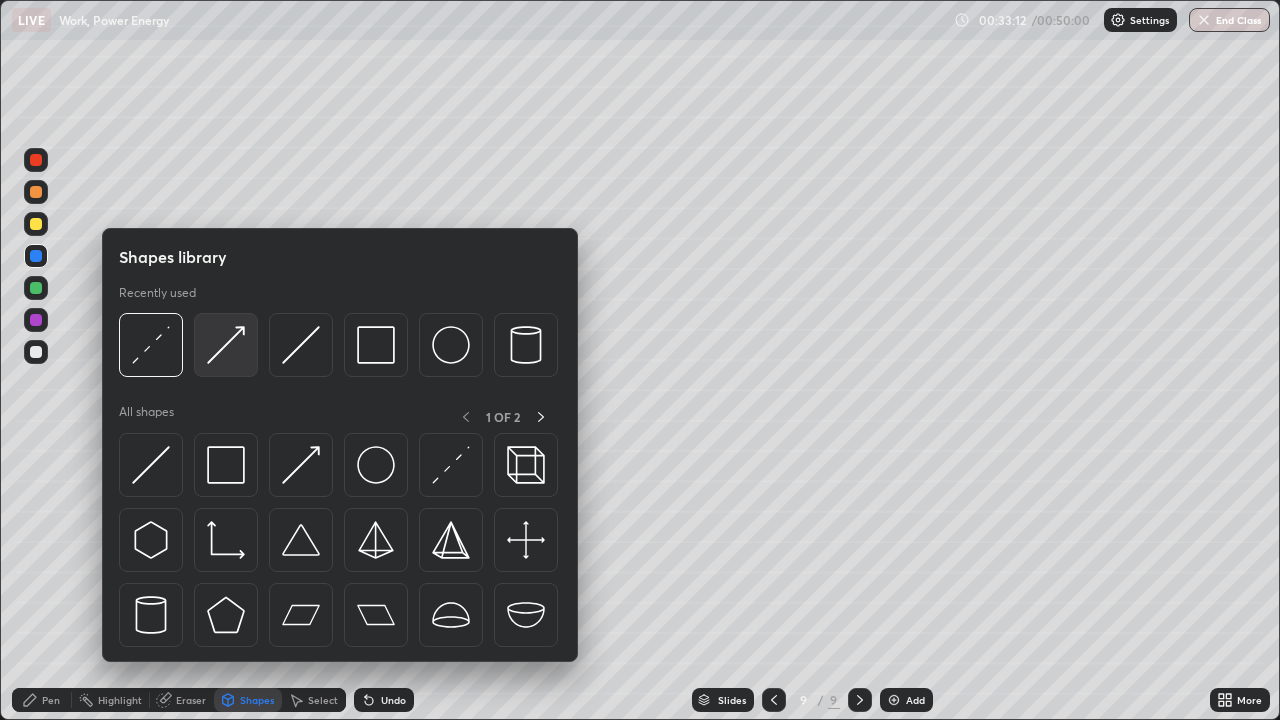click at bounding box center (226, 345) 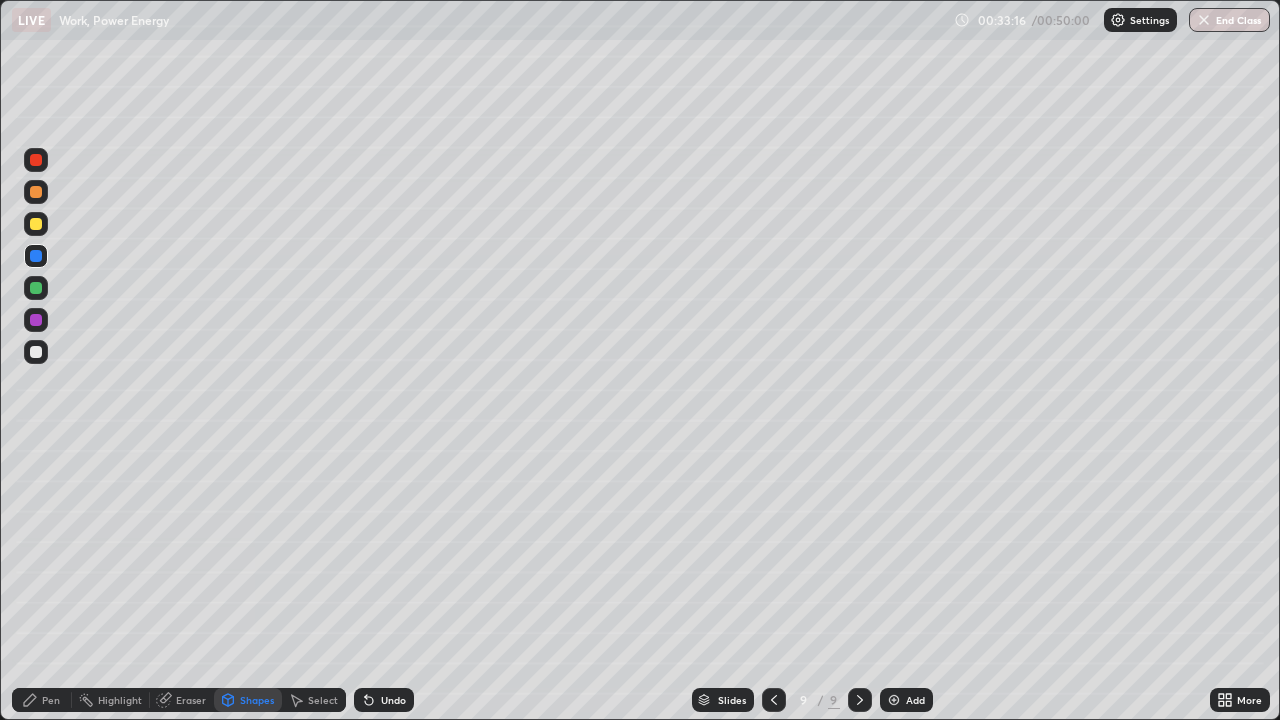click on "Pen" at bounding box center [51, 700] 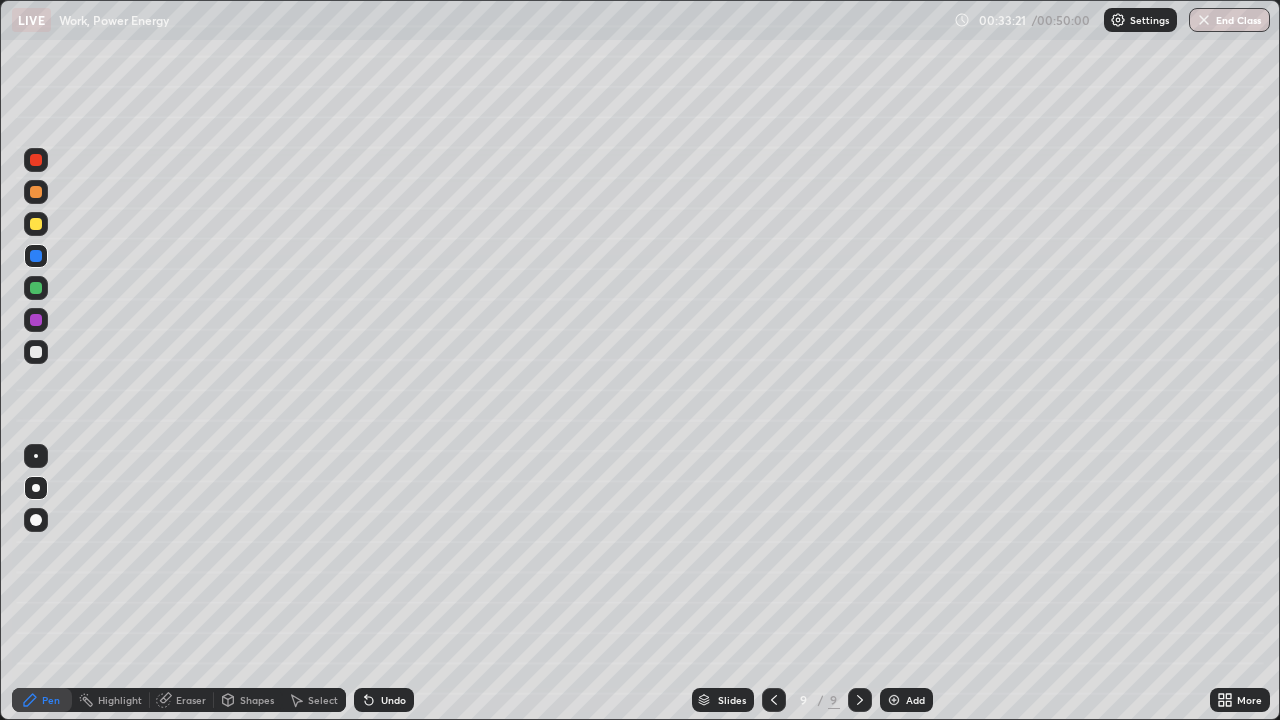 click at bounding box center (36, 352) 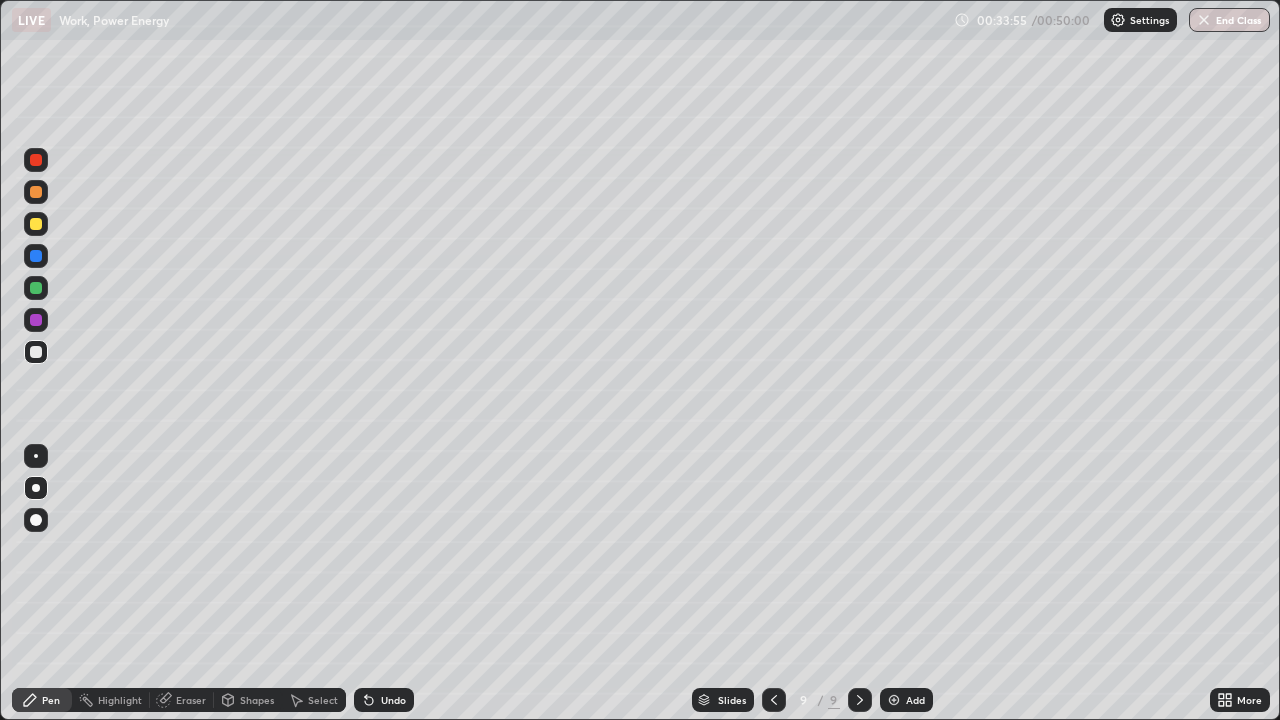 click on "Shapes" at bounding box center [257, 700] 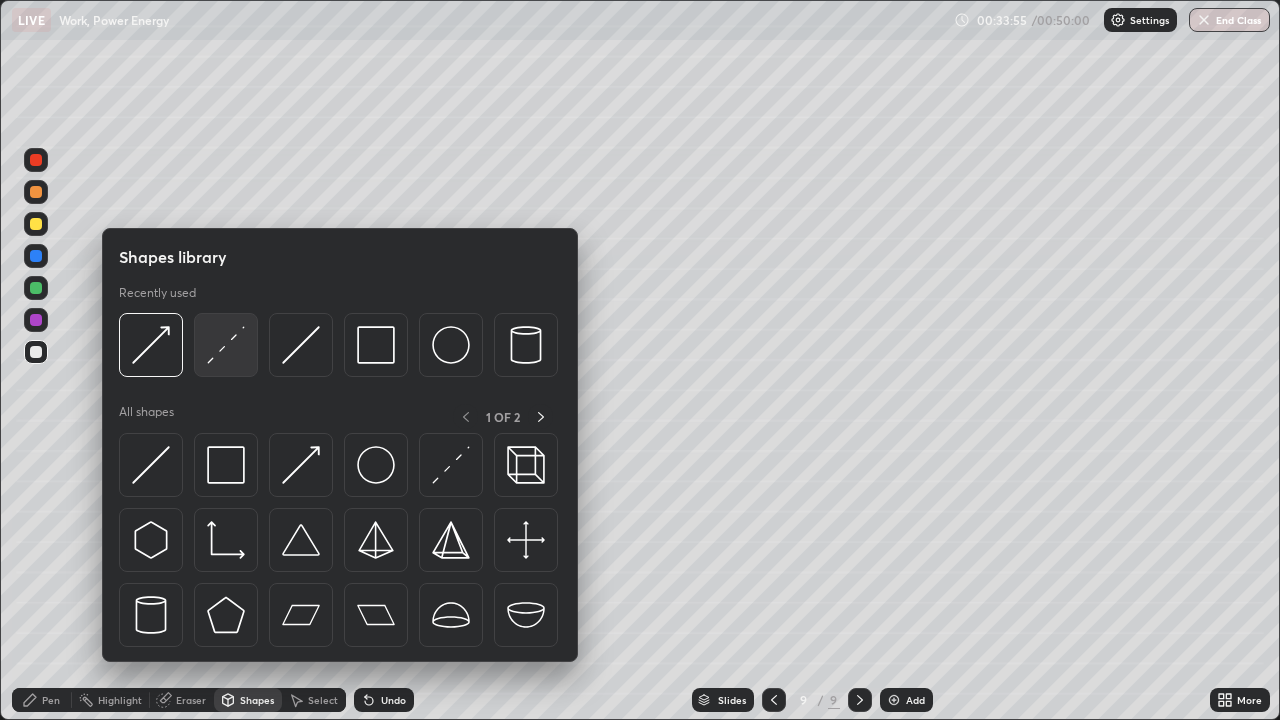 click at bounding box center (226, 345) 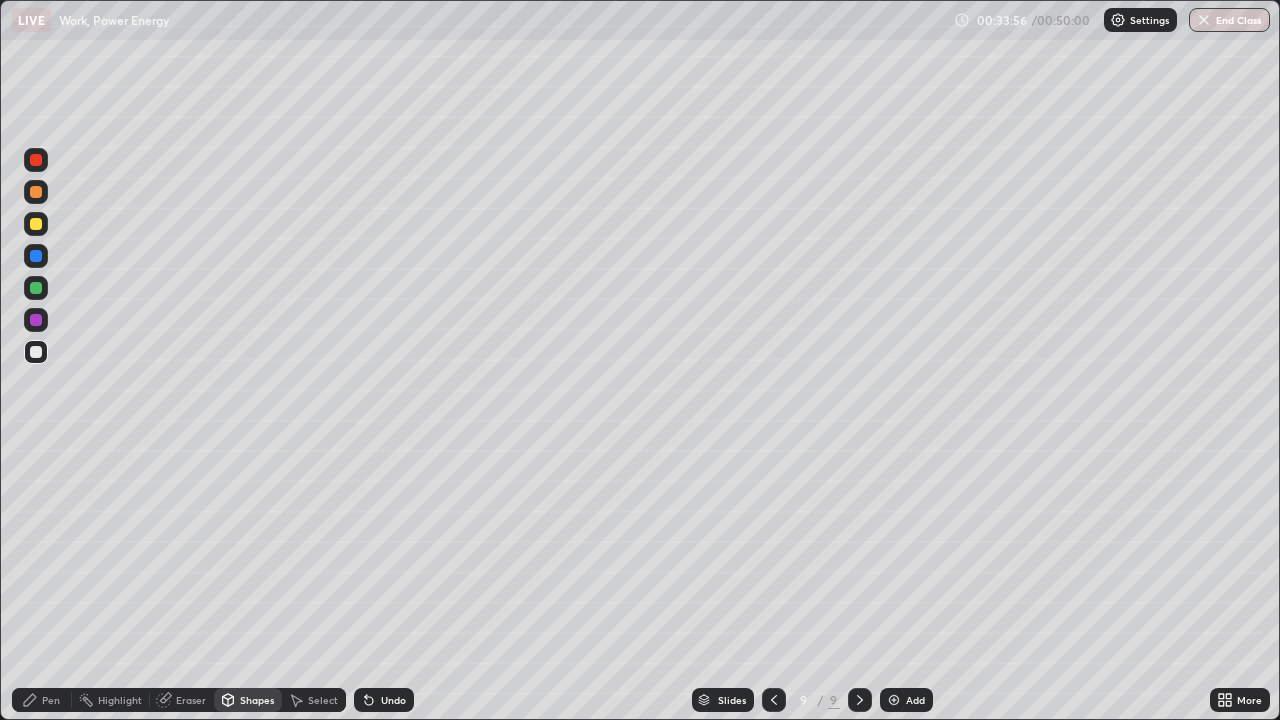 click at bounding box center [36, 160] 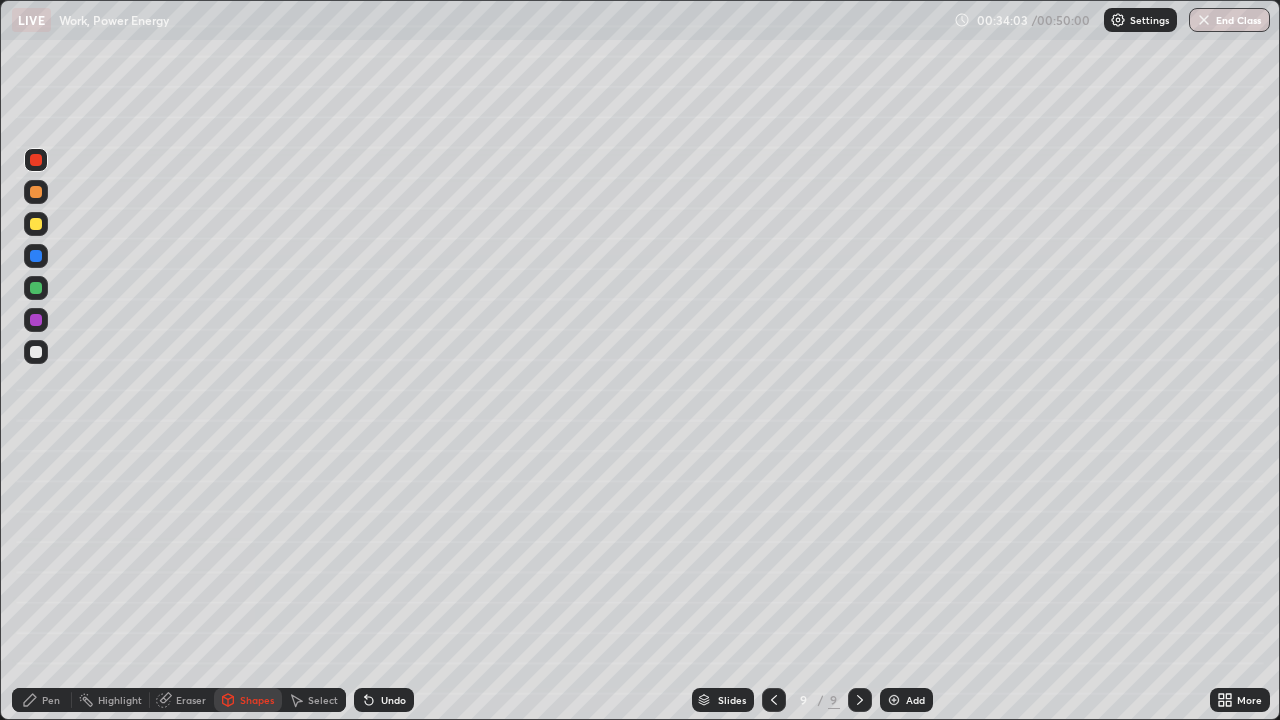 click on "Shapes" at bounding box center [248, 700] 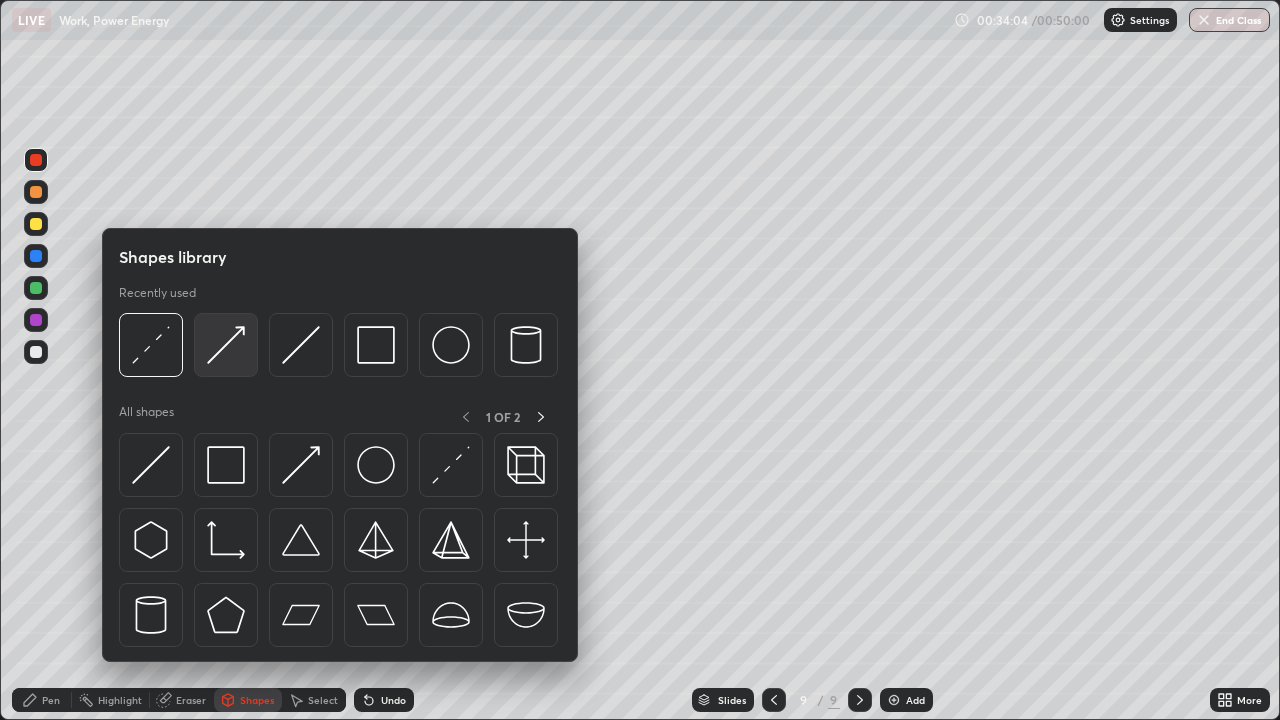 click at bounding box center (226, 345) 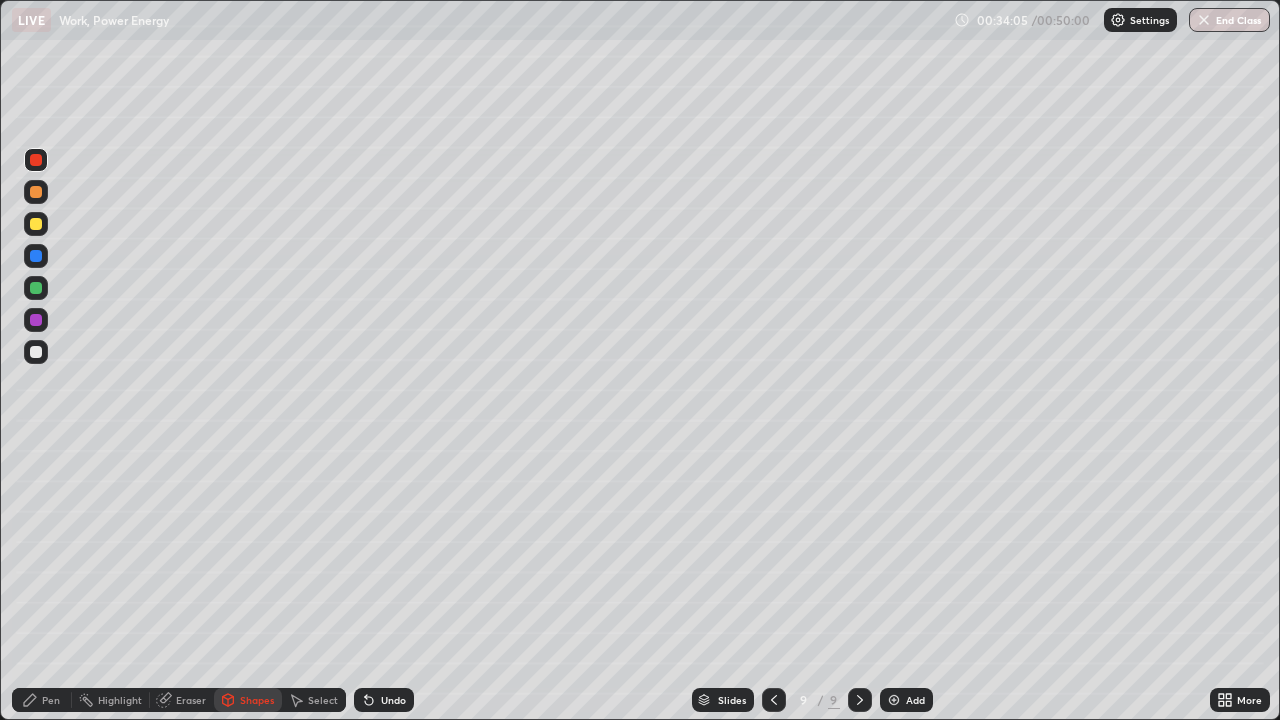 click at bounding box center [36, 288] 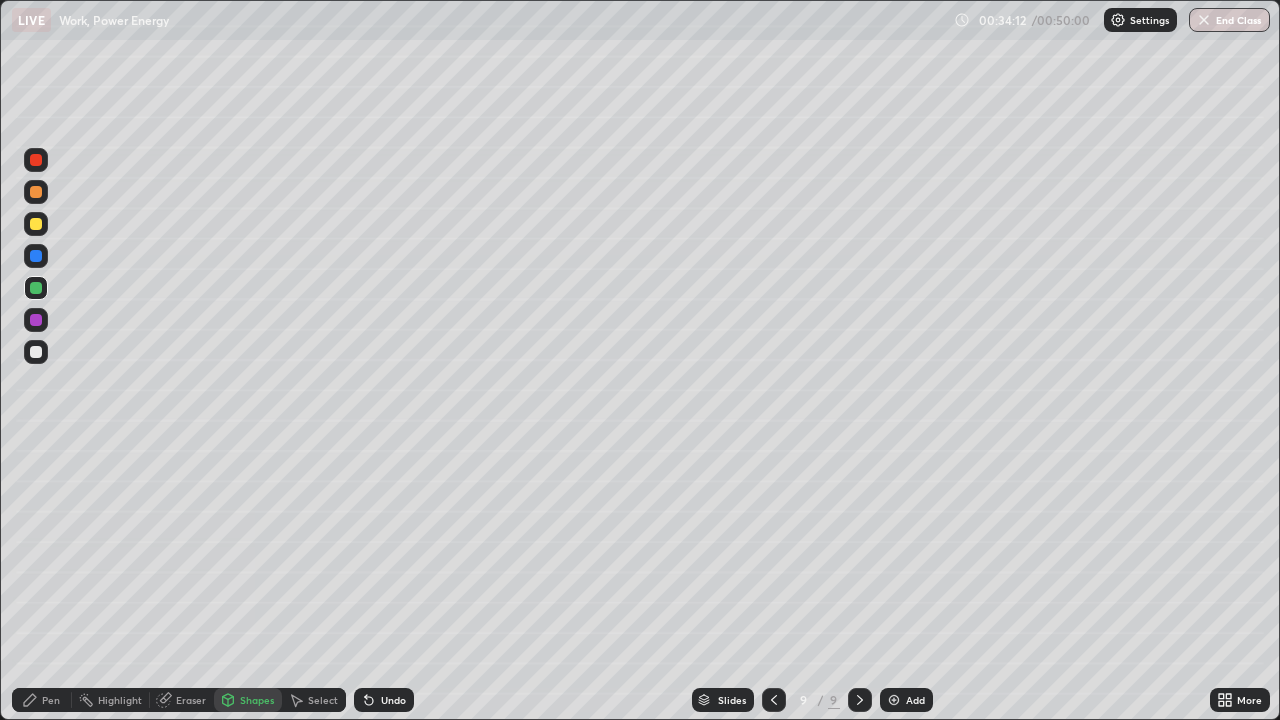 click on "Pen" at bounding box center (42, 700) 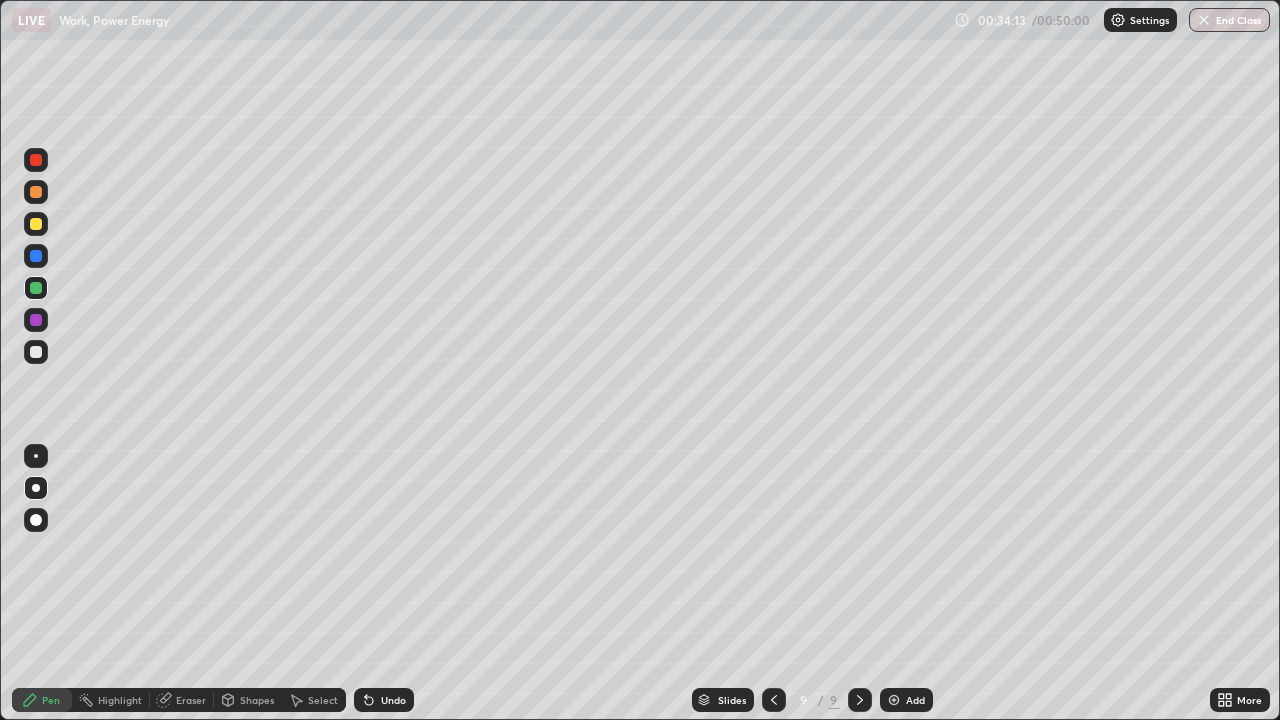 click at bounding box center (36, 224) 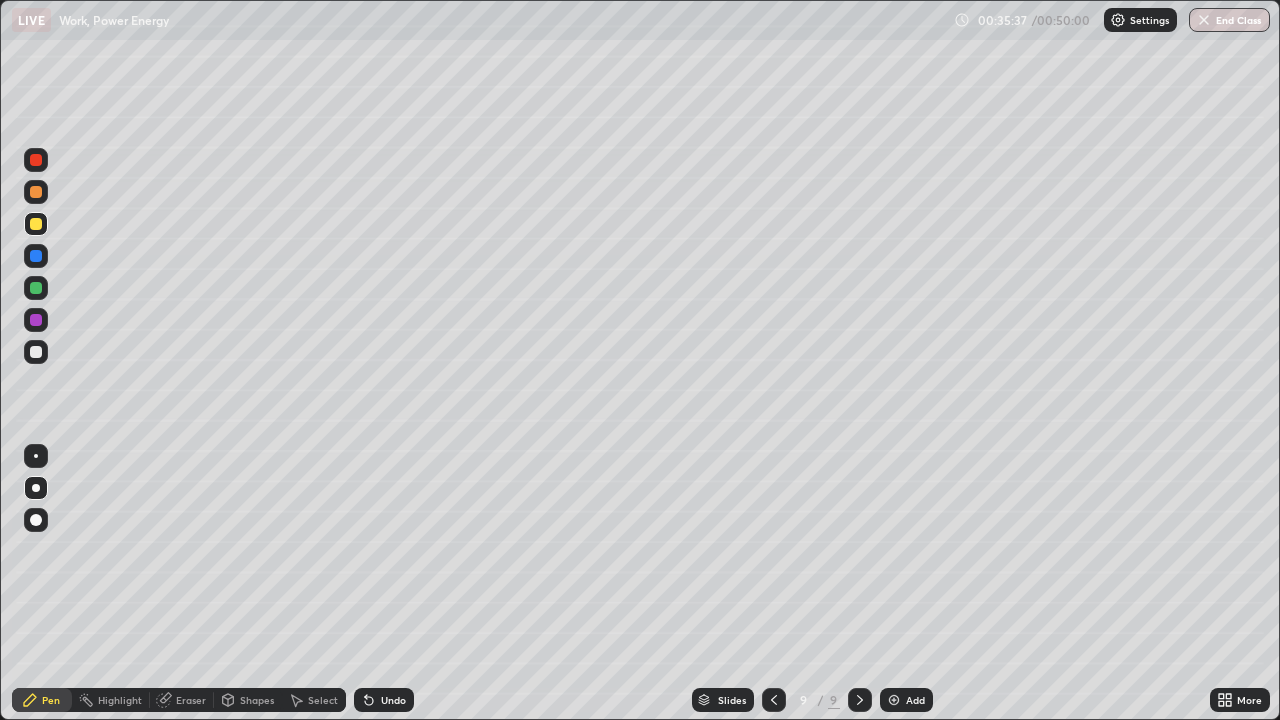 click 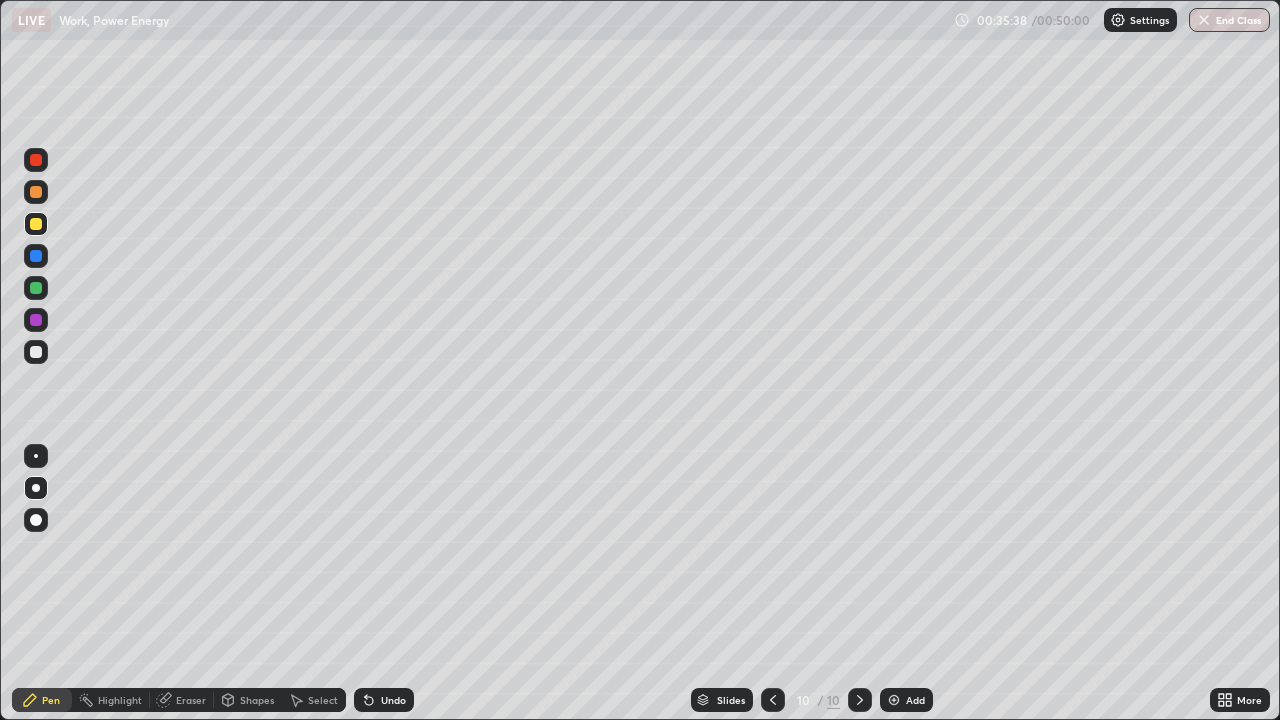 click on "Shapes" at bounding box center [257, 700] 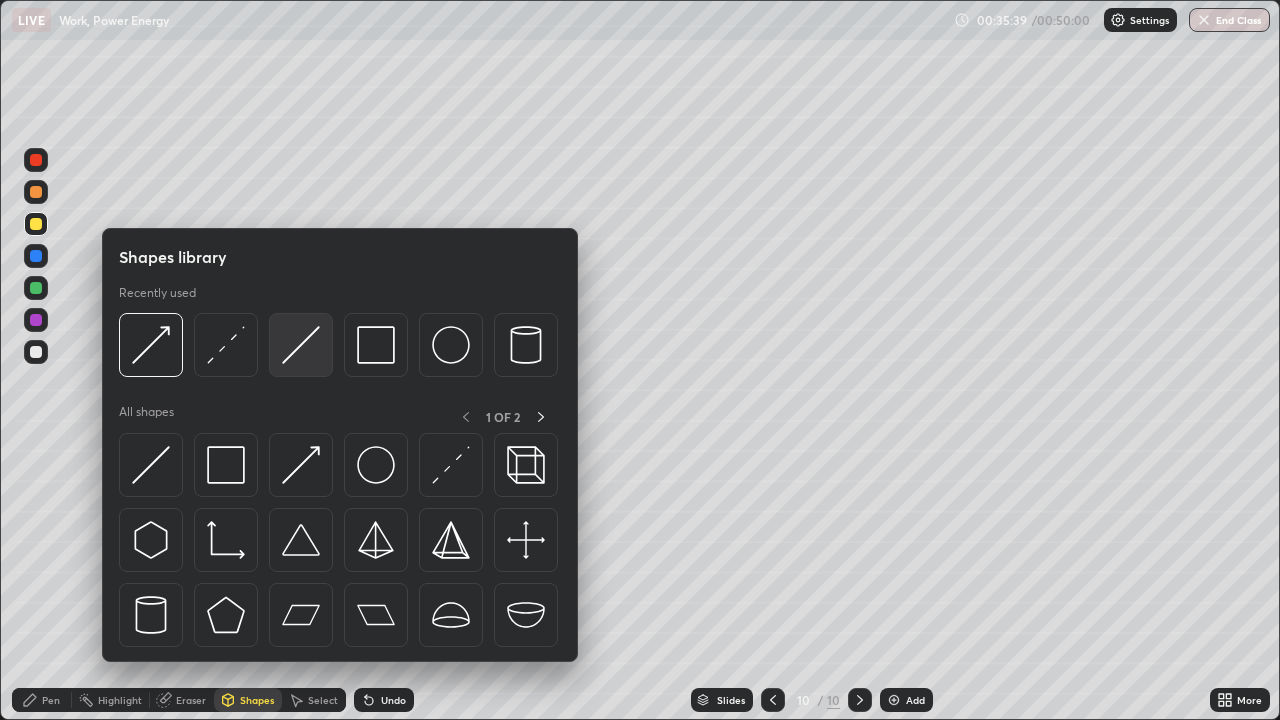 click at bounding box center [301, 345] 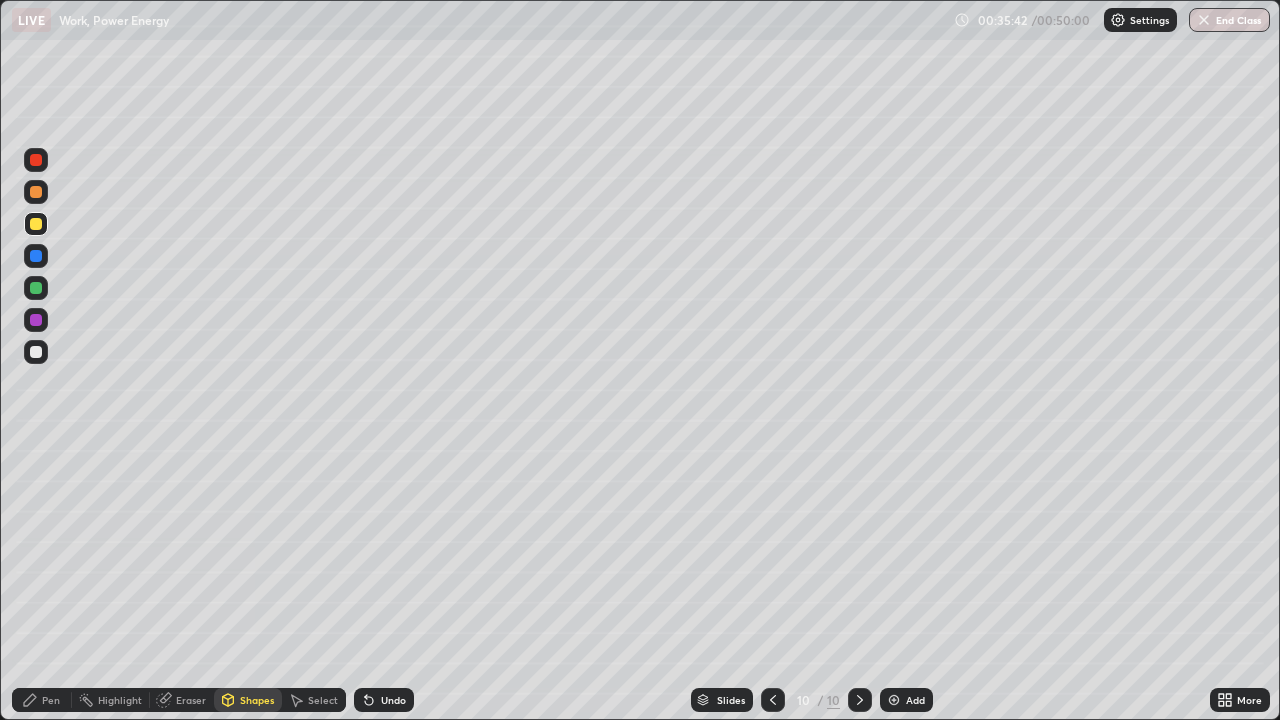 click on "Shapes" at bounding box center (248, 700) 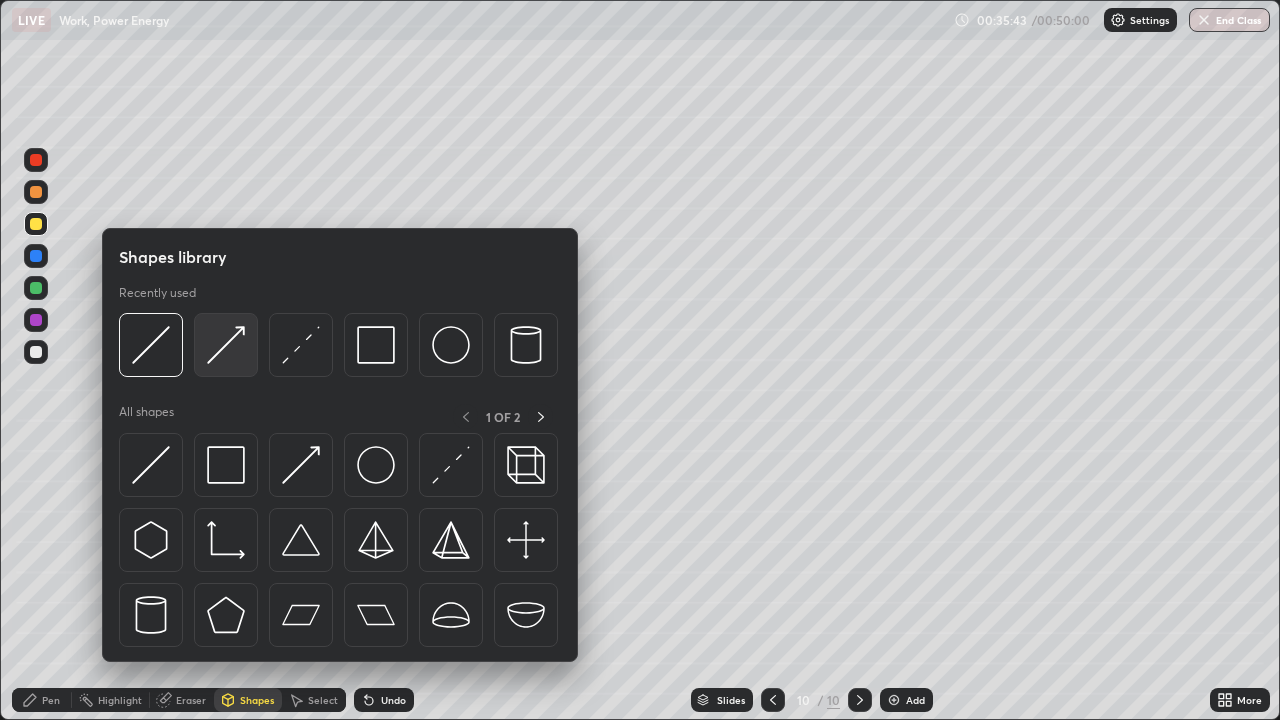 click at bounding box center (226, 345) 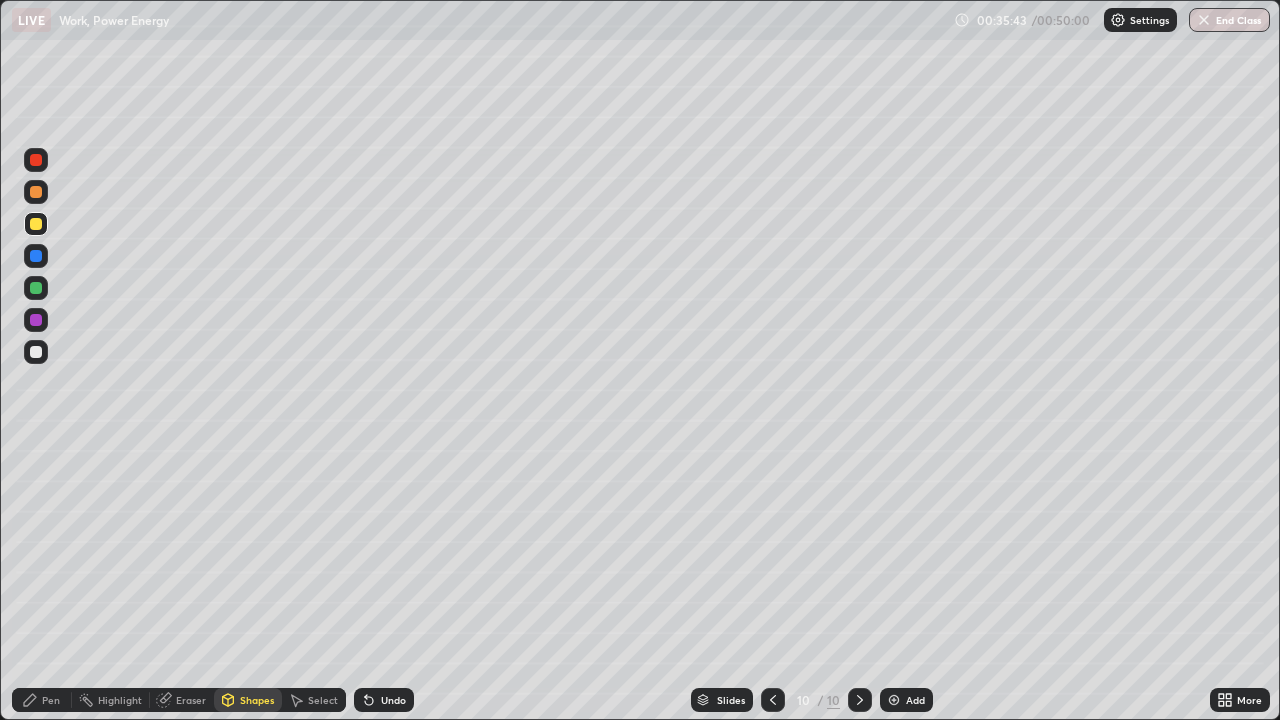 click at bounding box center [36, 256] 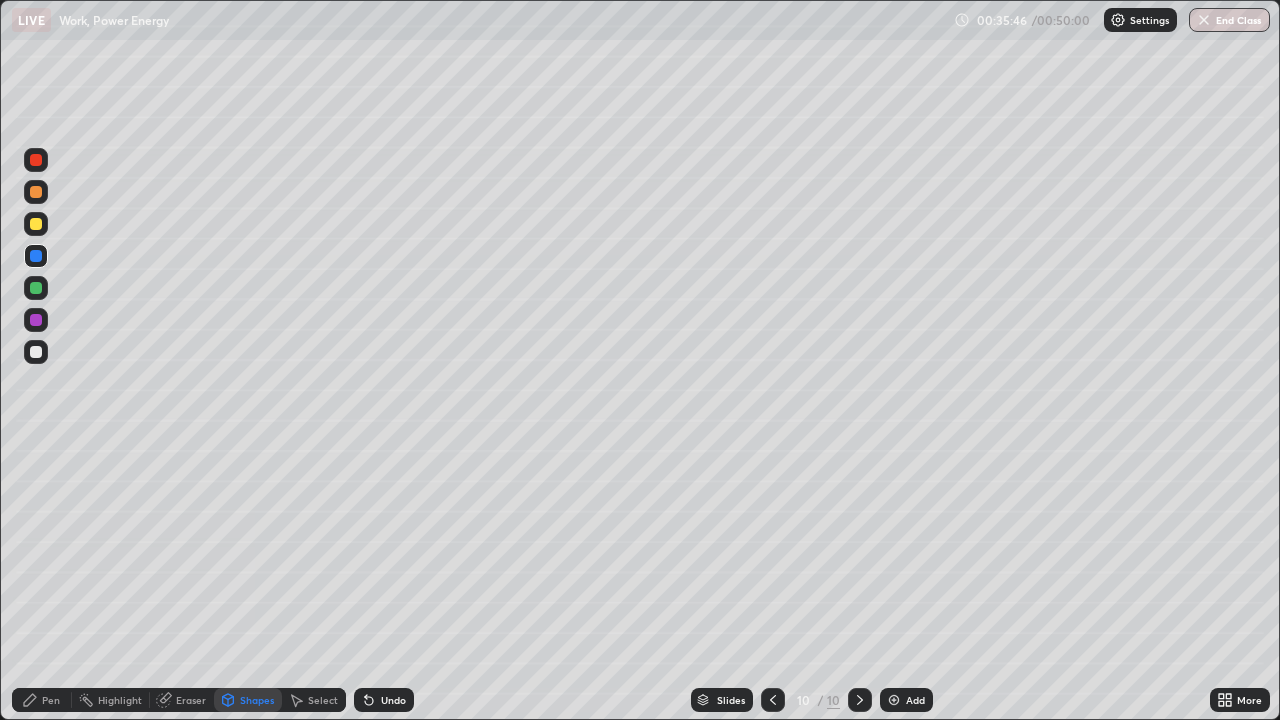 click on "Pen" at bounding box center [42, 700] 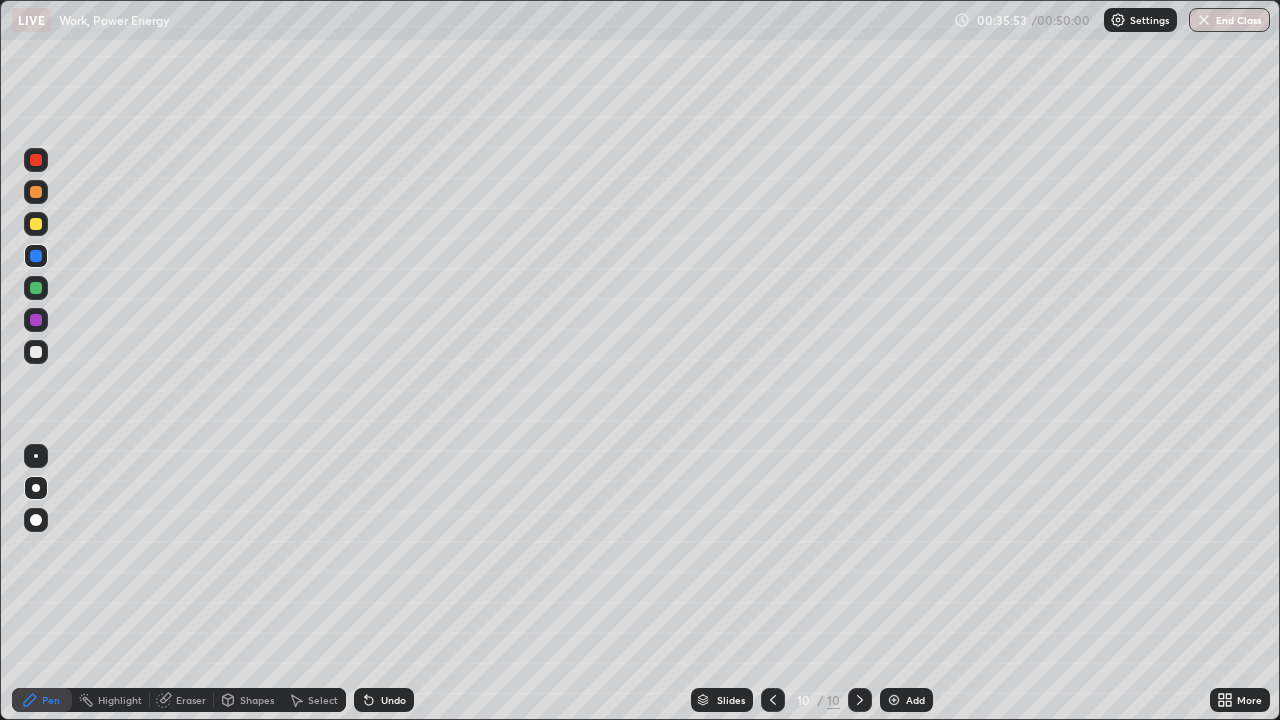 click at bounding box center [36, 352] 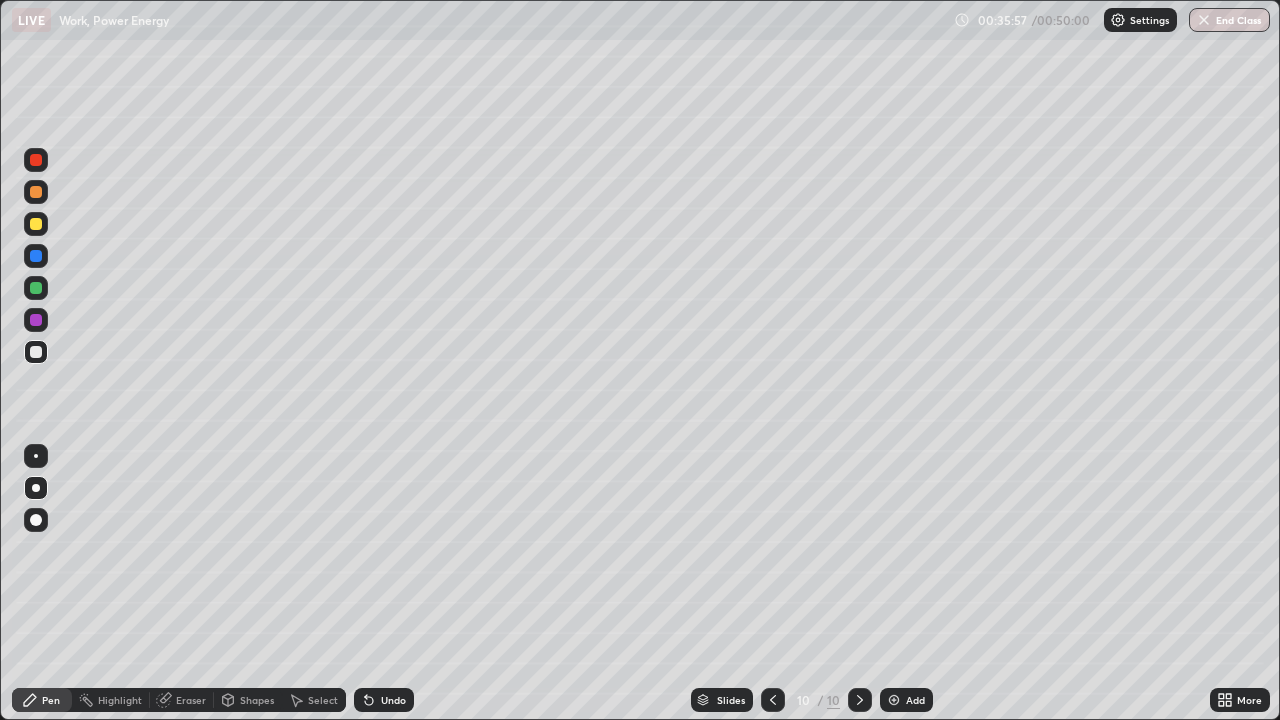 click on "Shapes" at bounding box center [257, 700] 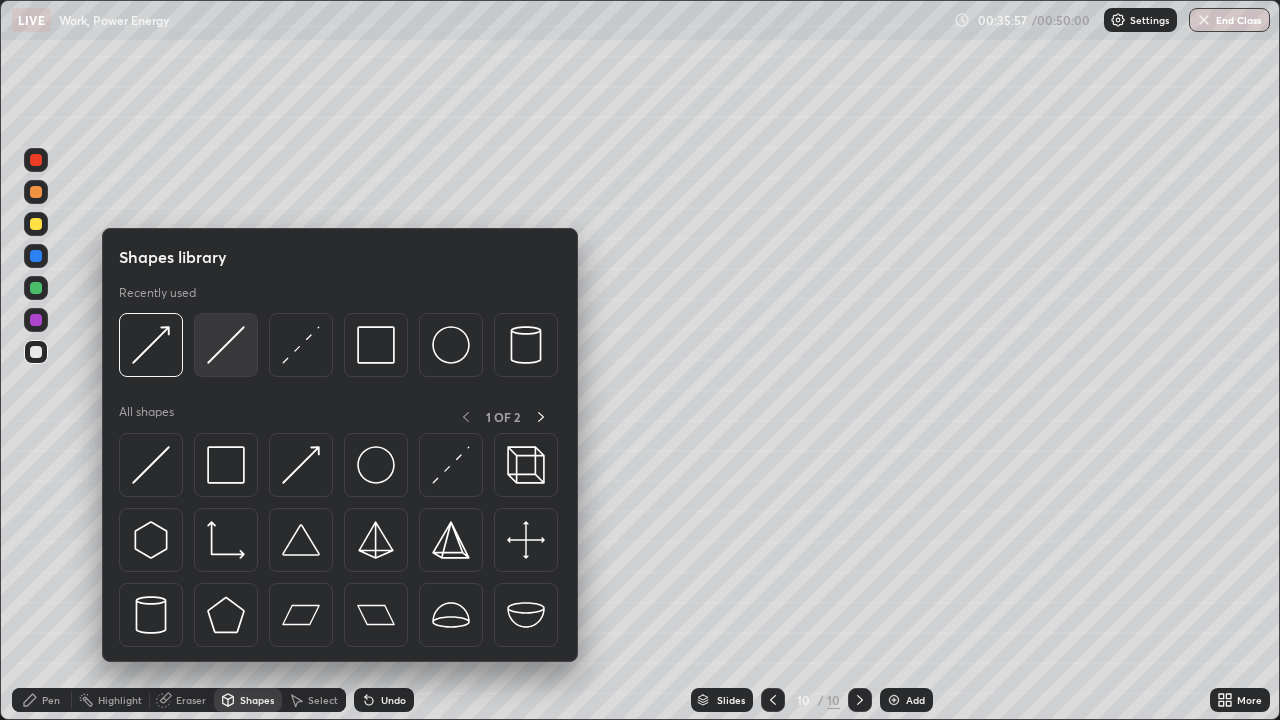 click at bounding box center (226, 345) 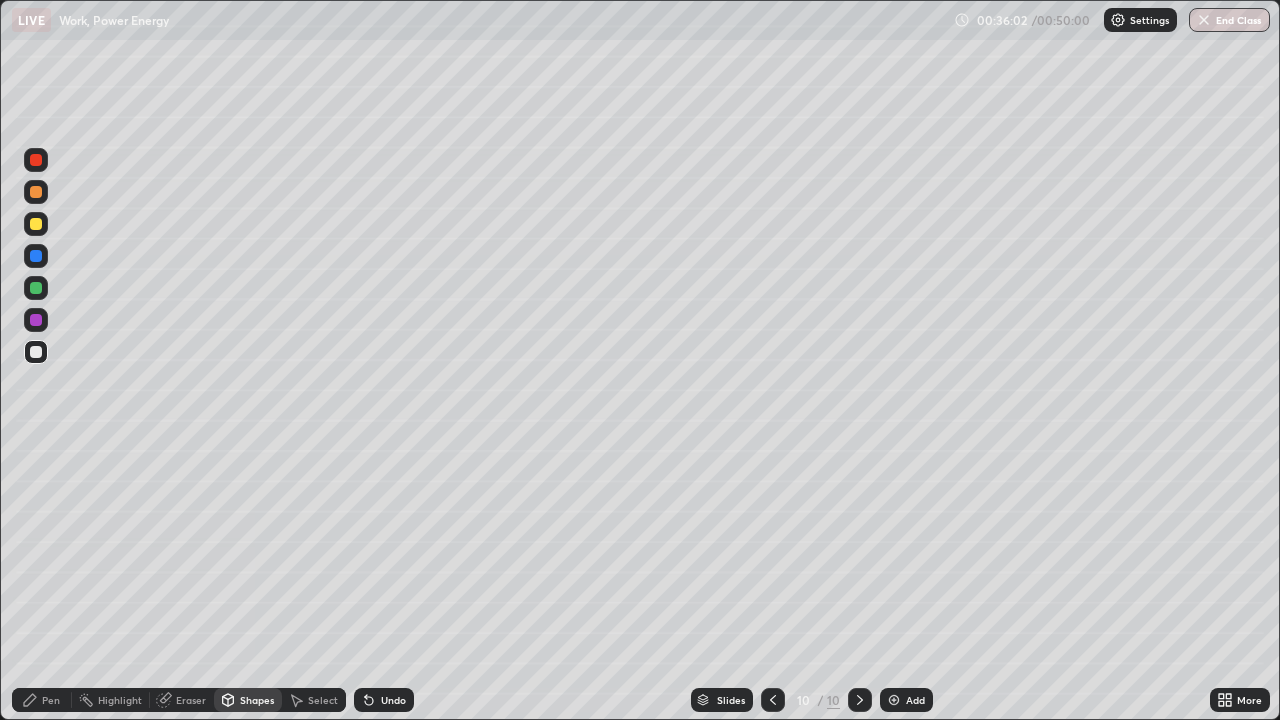 click on "Shapes" at bounding box center (257, 700) 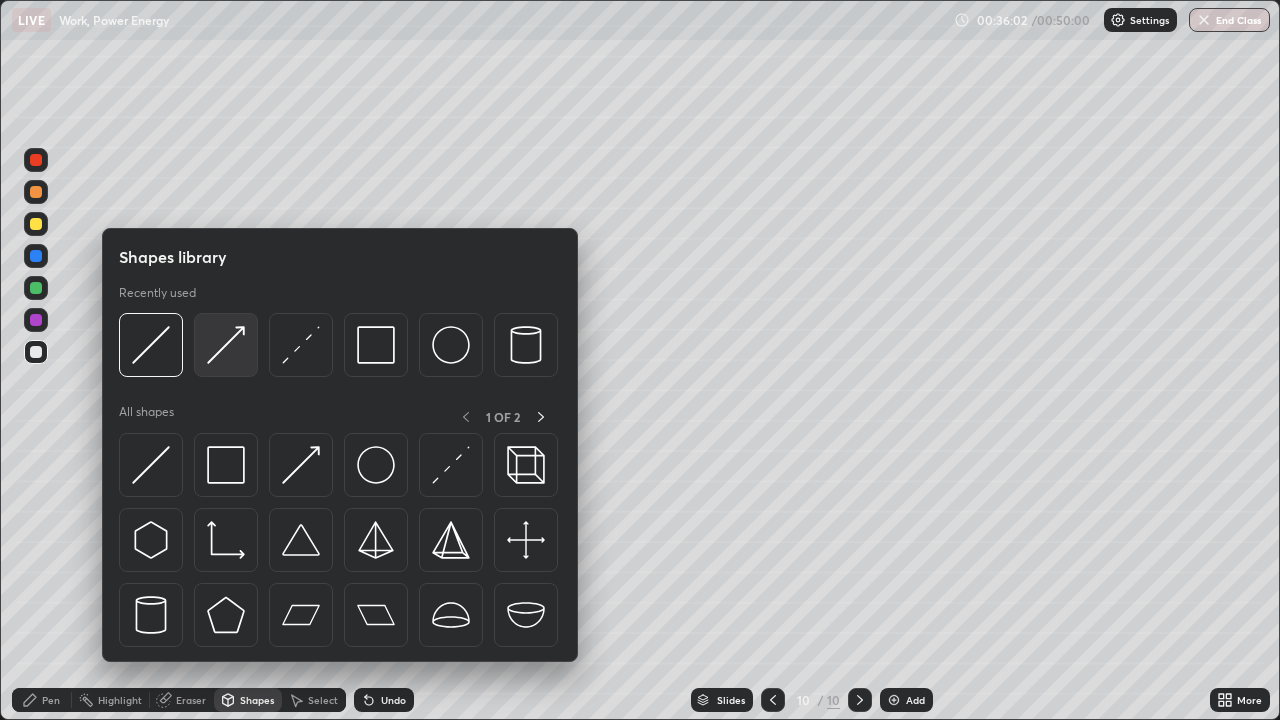 click at bounding box center [226, 345] 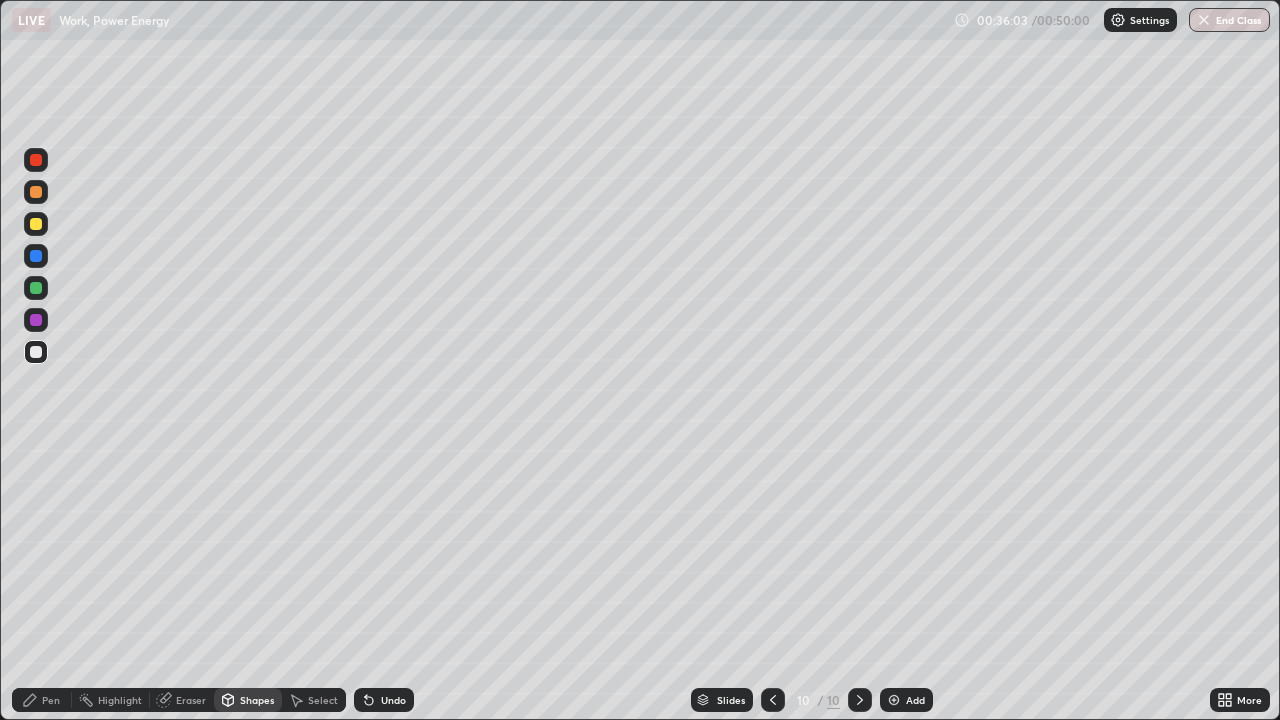 click at bounding box center (36, 160) 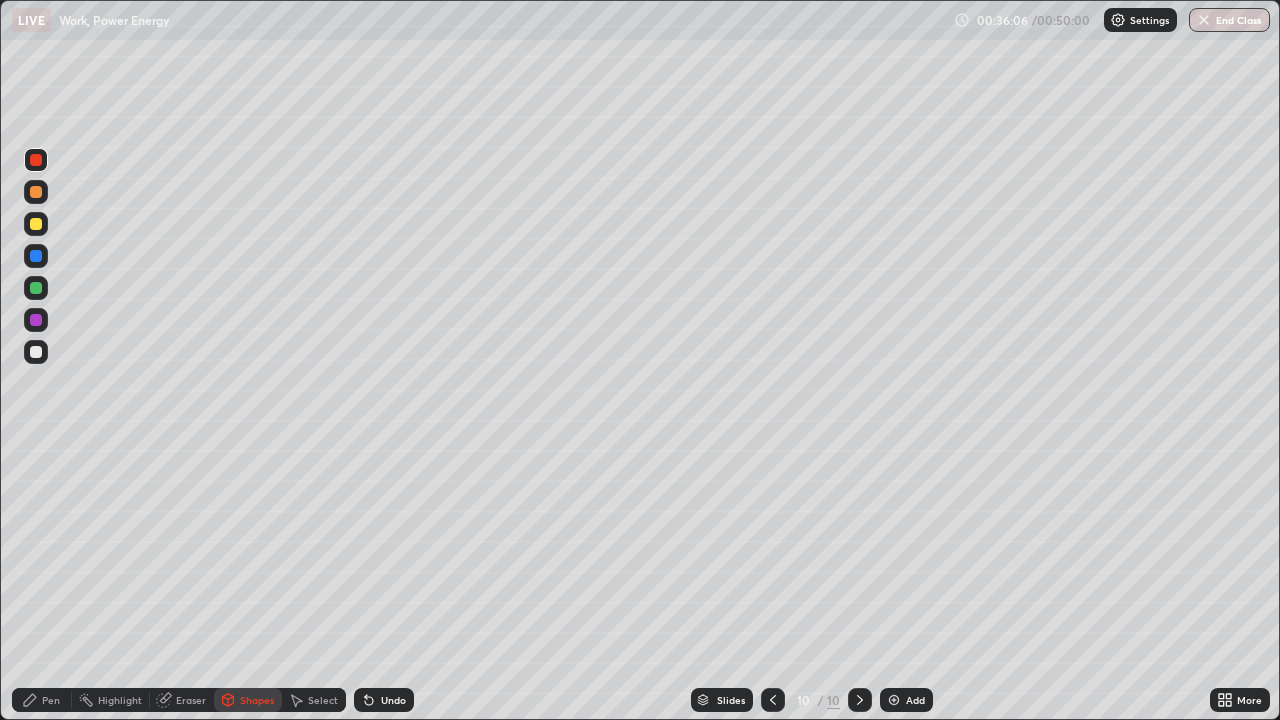 click 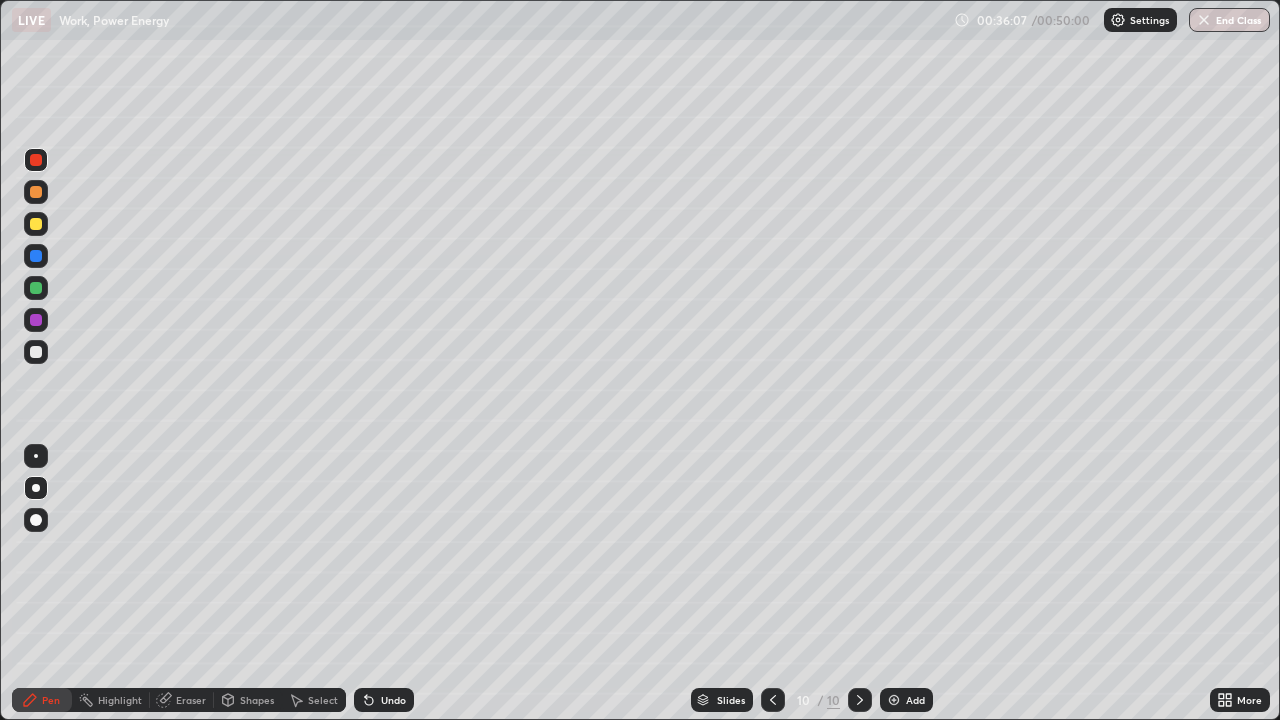 click at bounding box center (36, 352) 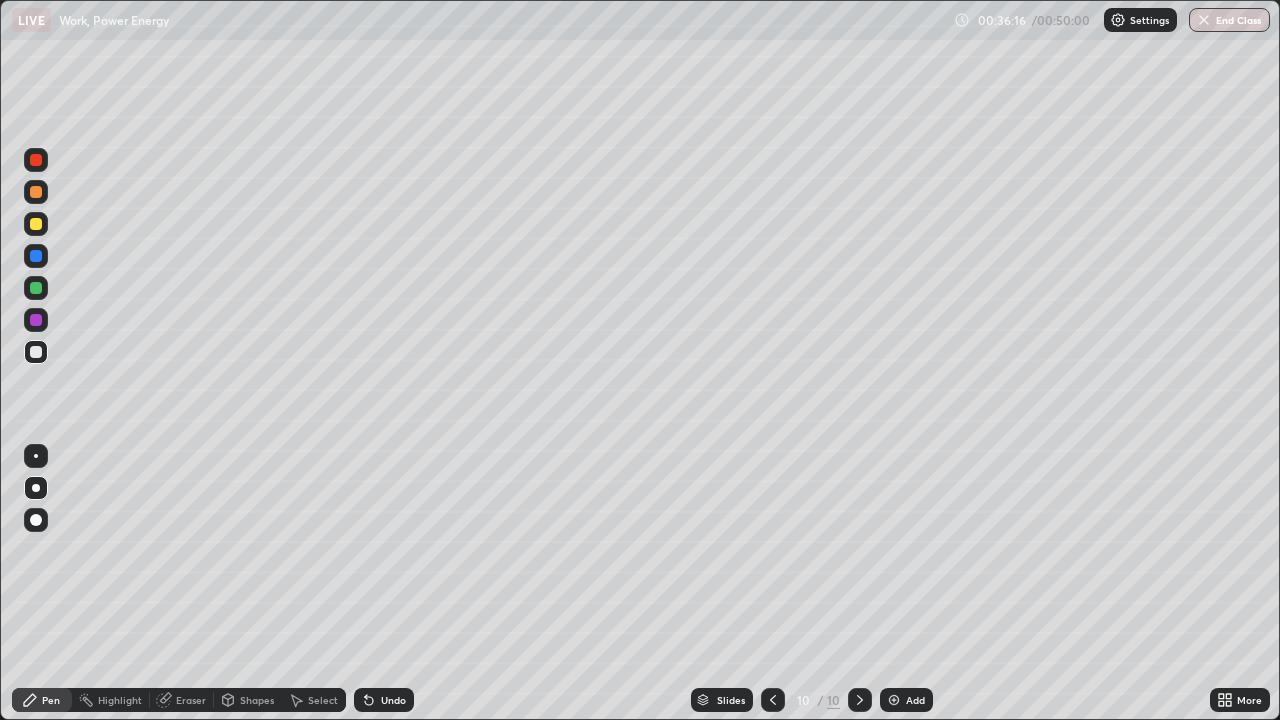 click on "Undo" at bounding box center [393, 700] 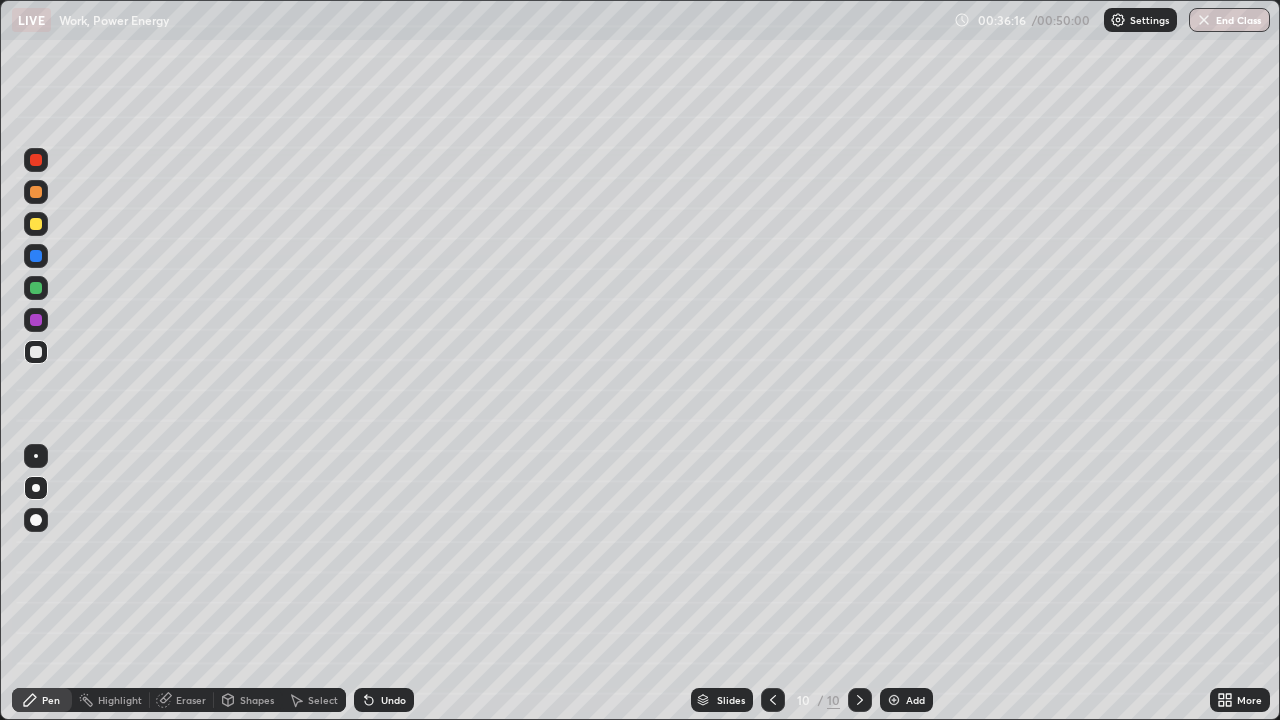 click on "Undo" at bounding box center (384, 700) 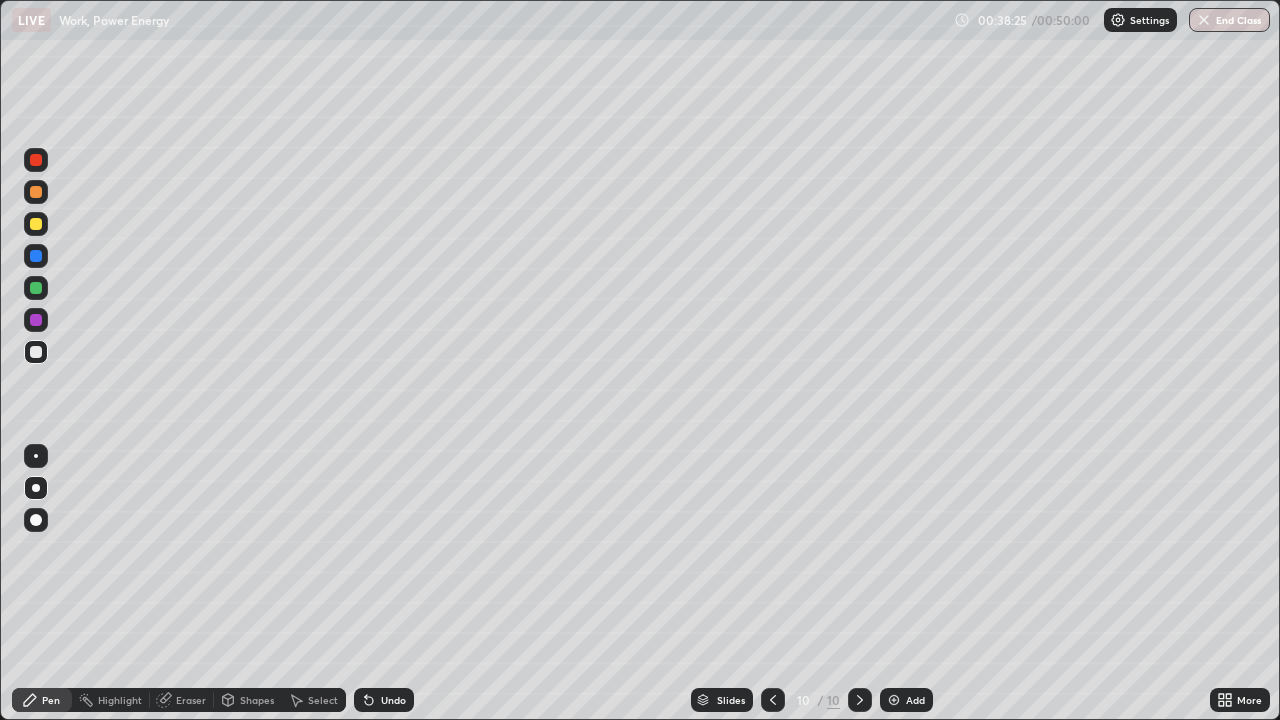 click on "Shapes" at bounding box center (257, 700) 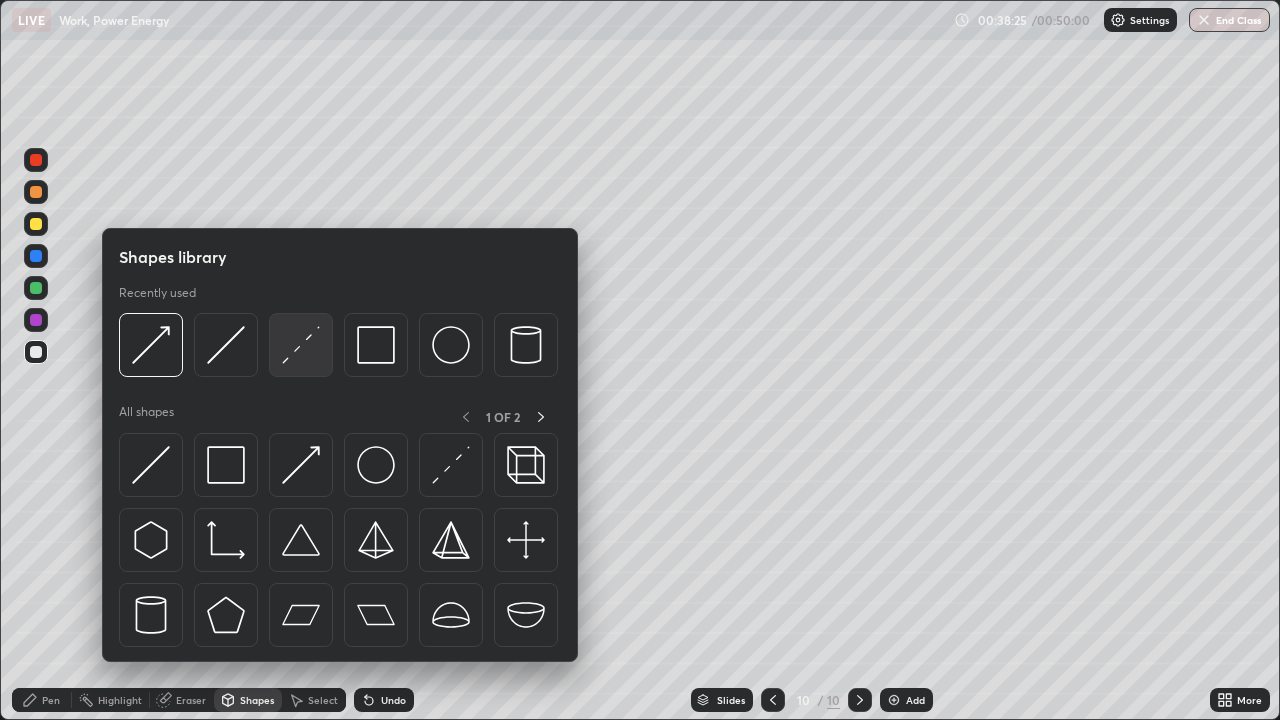 click at bounding box center [301, 345] 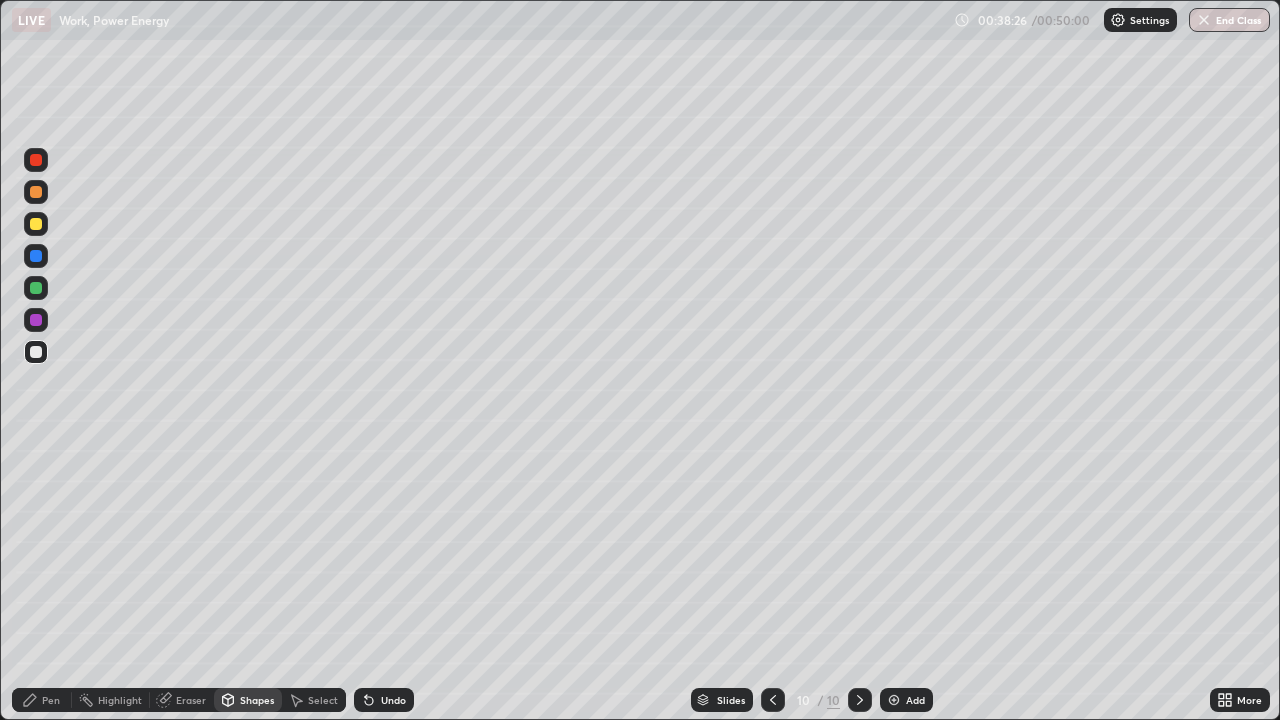 click at bounding box center (36, 160) 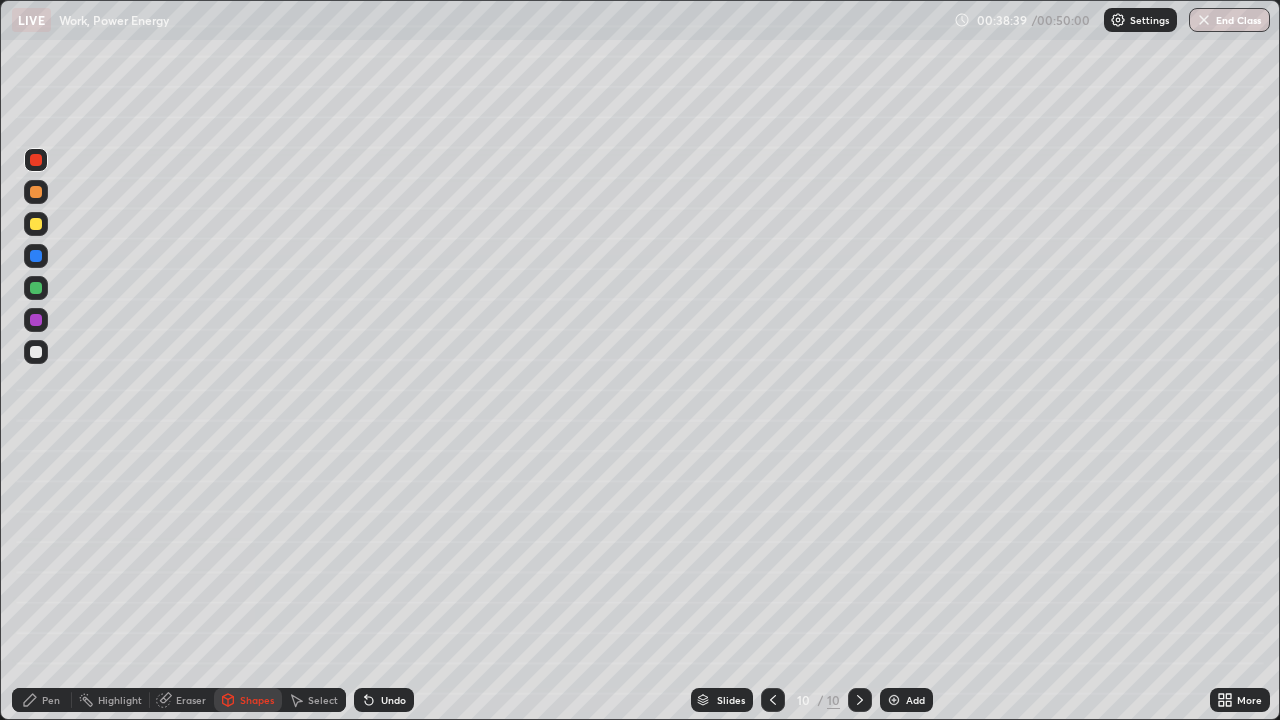 click on "Shapes" at bounding box center (257, 700) 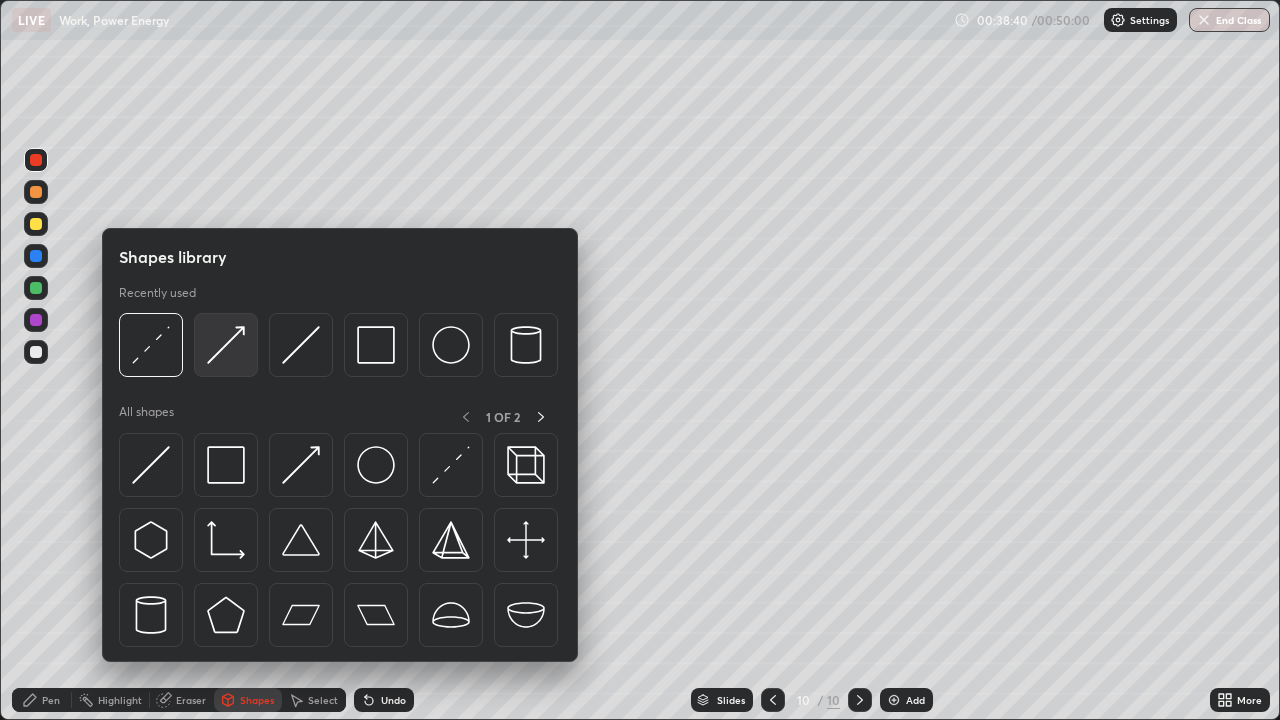 click at bounding box center (226, 345) 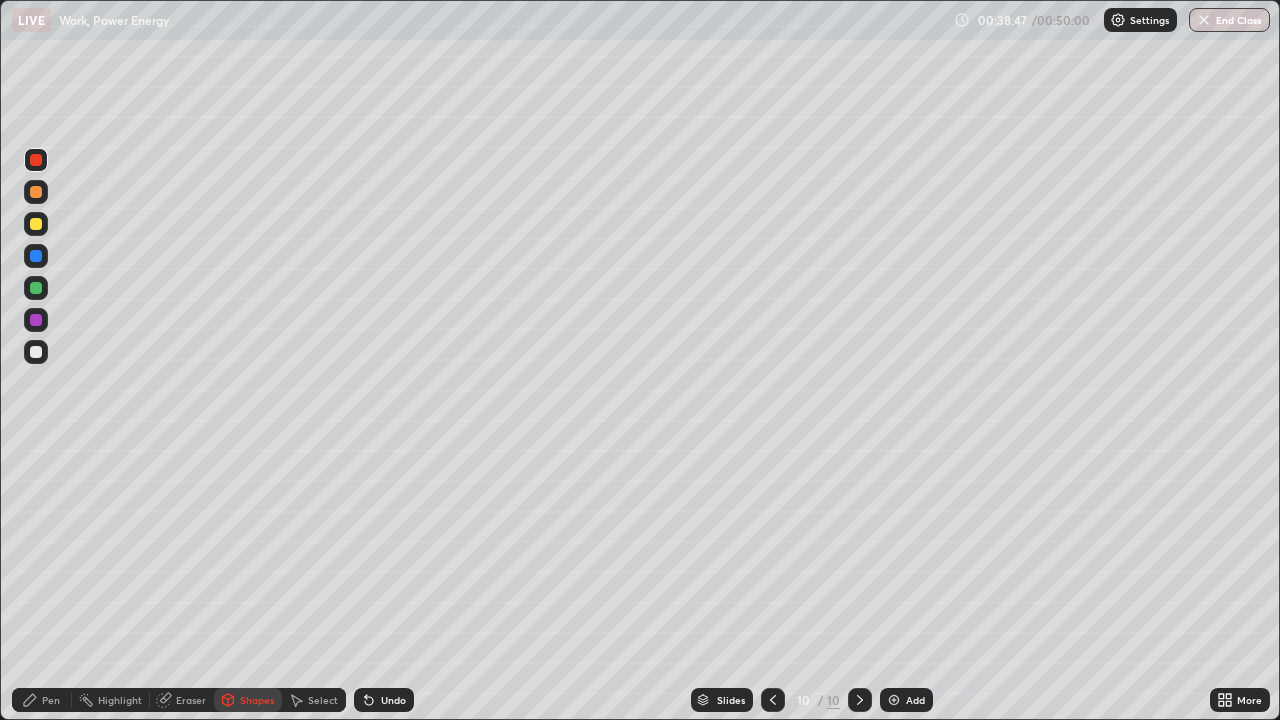 click on "Pen" at bounding box center (51, 700) 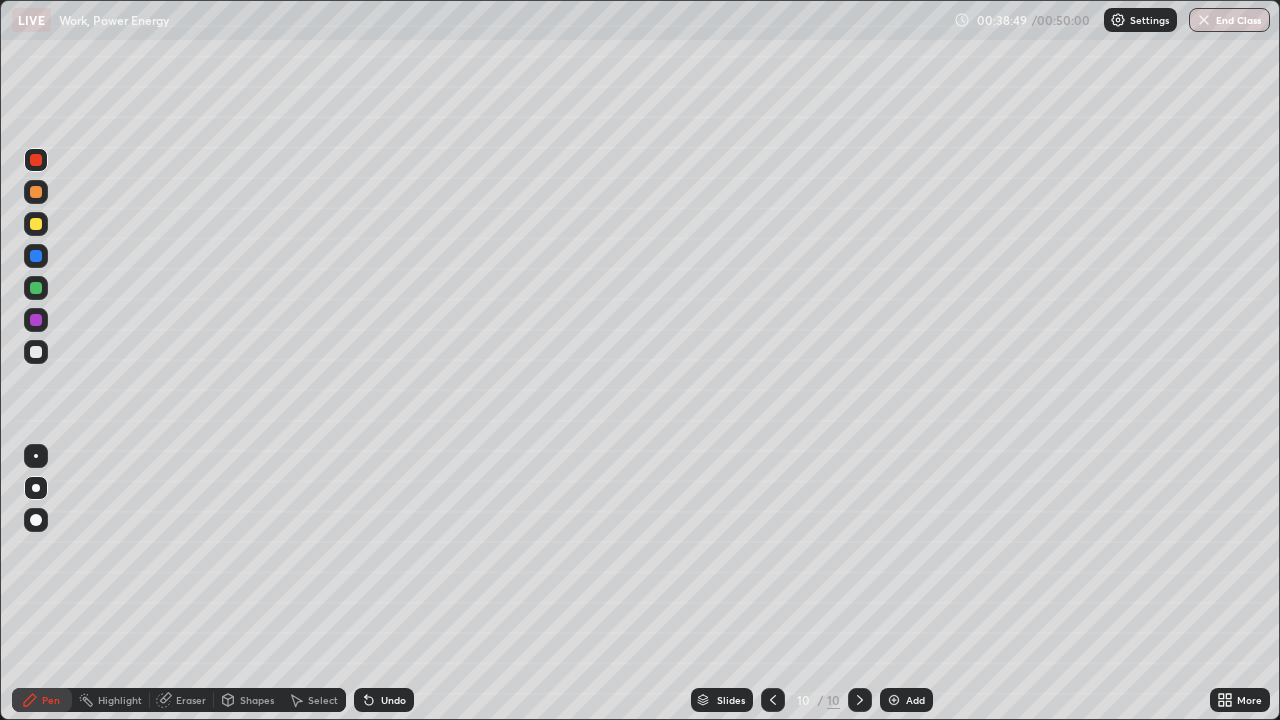click at bounding box center (36, 352) 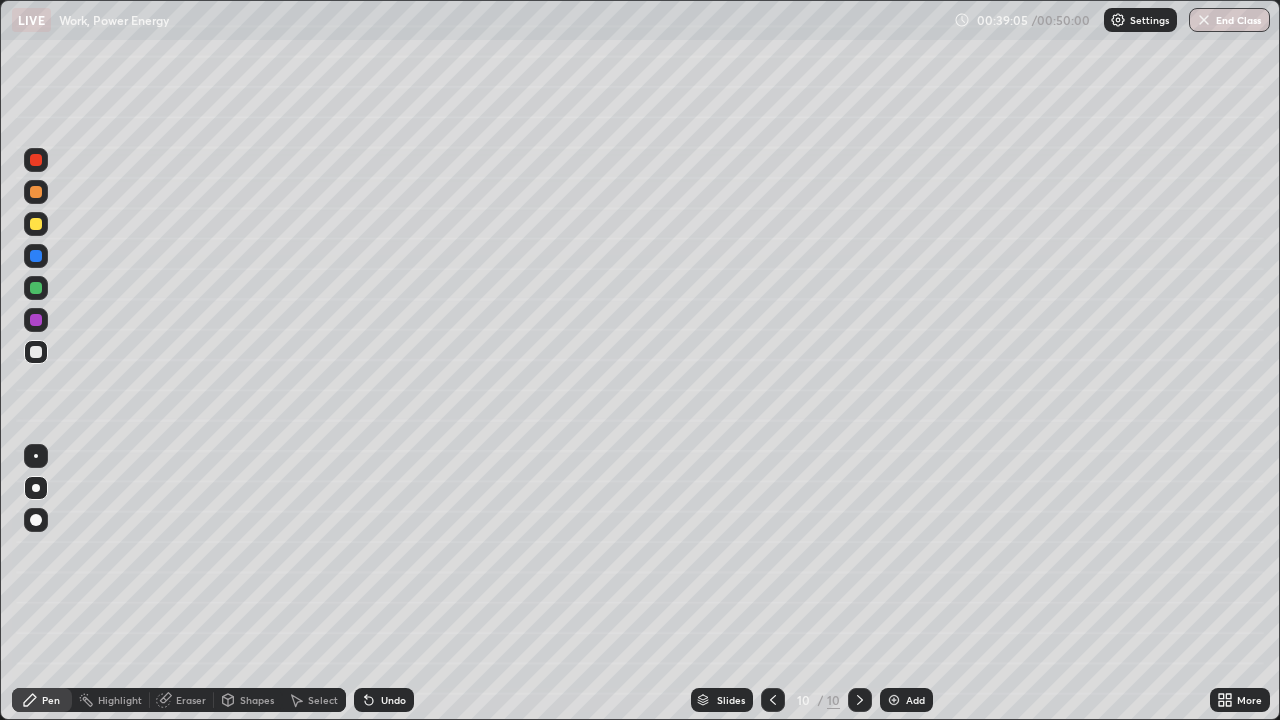 click on "Undo" at bounding box center (384, 700) 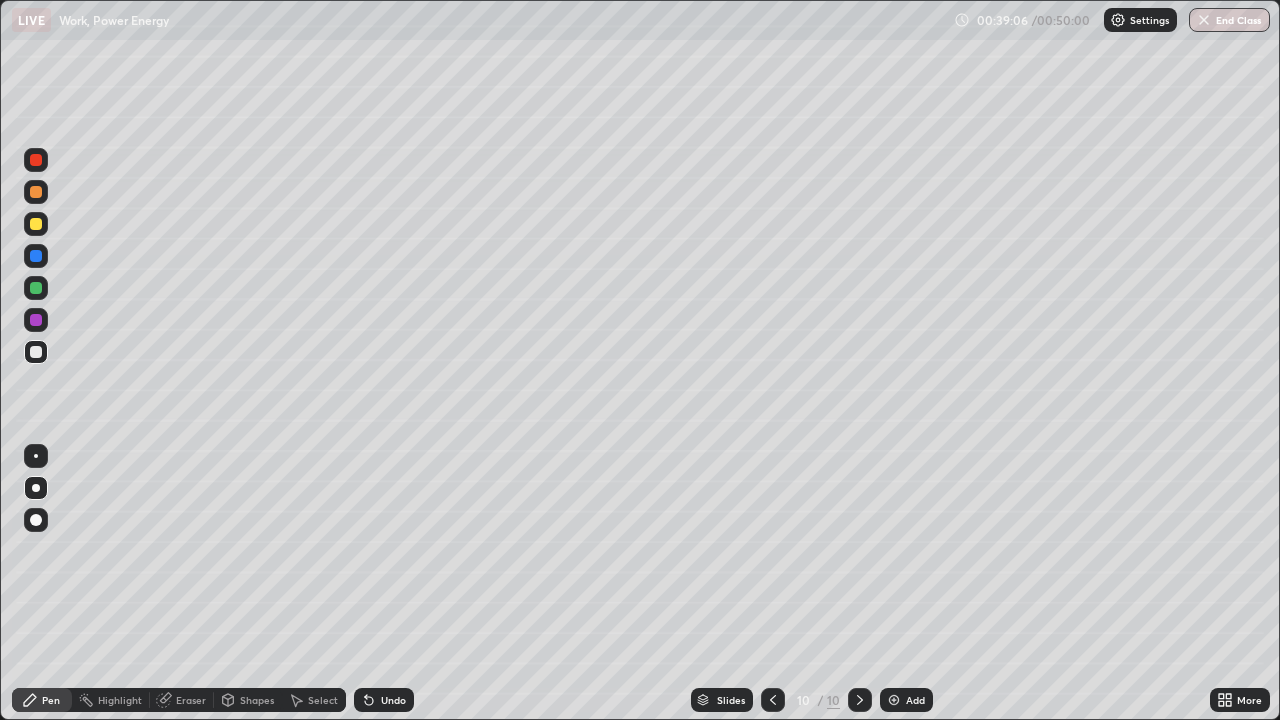 click at bounding box center [36, 224] 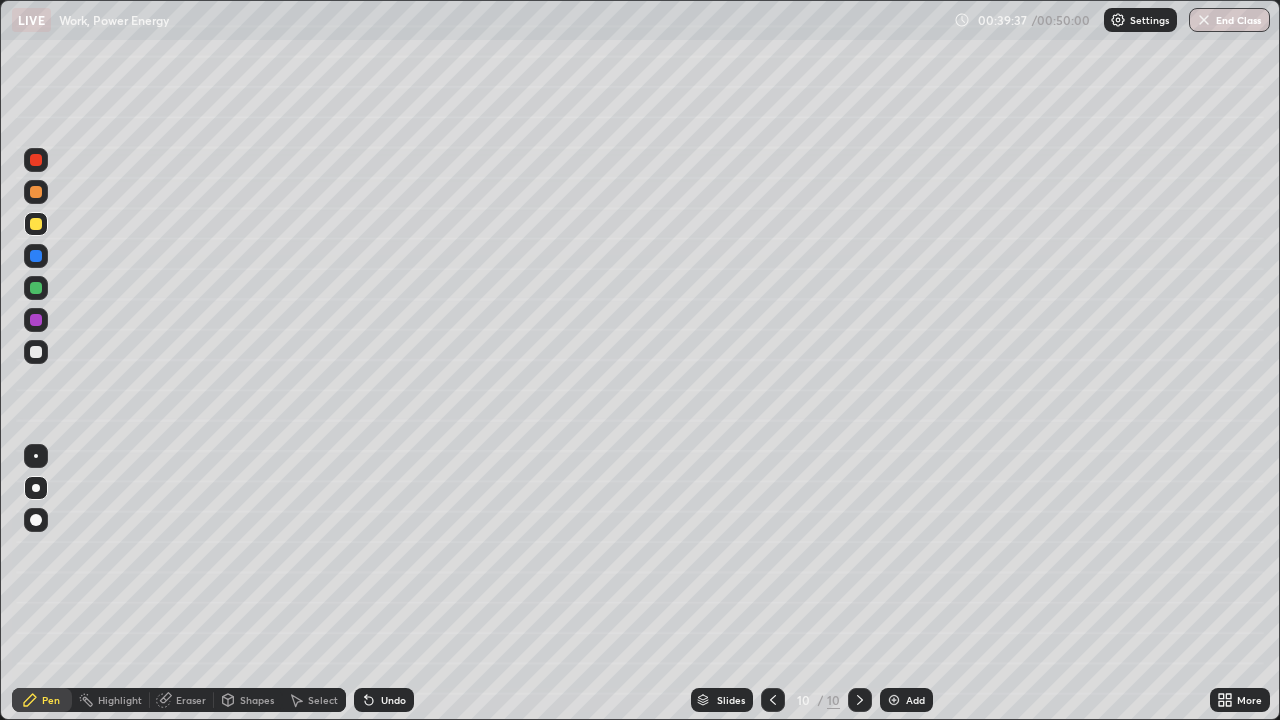 click on "Shapes" at bounding box center (257, 700) 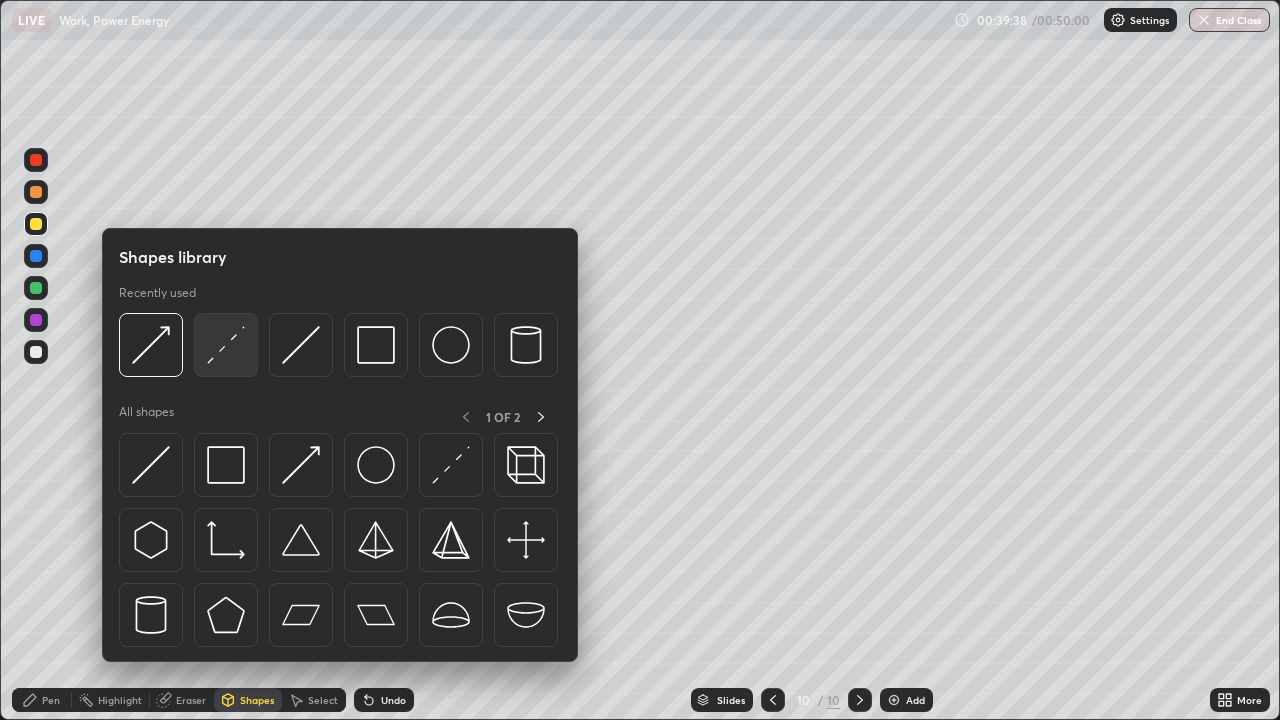 click at bounding box center (226, 345) 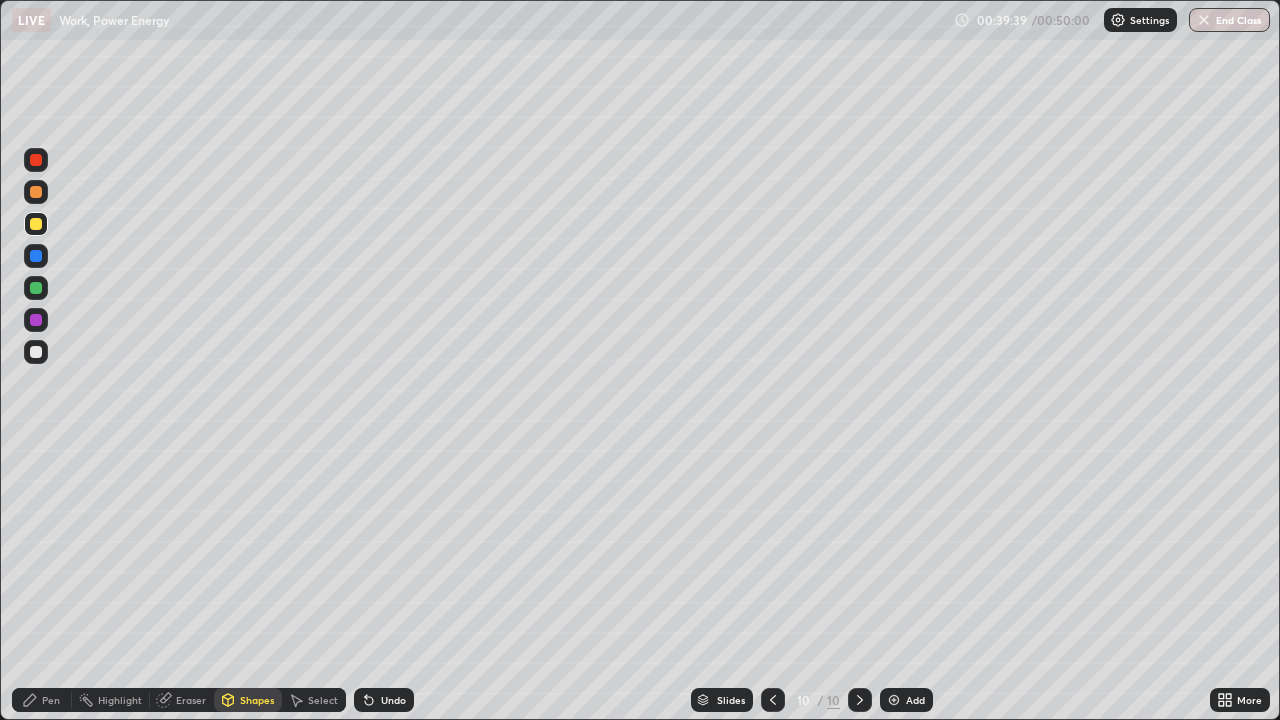 click at bounding box center [36, 256] 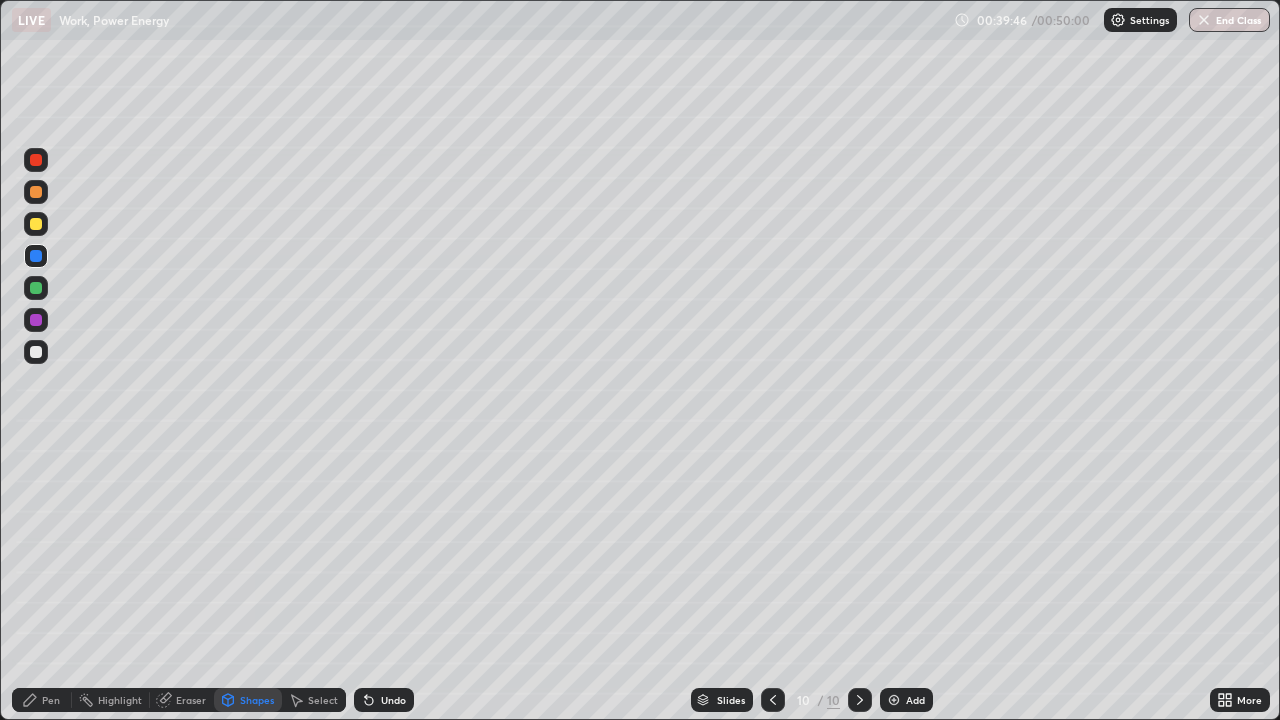 click on "Shapes" at bounding box center [257, 700] 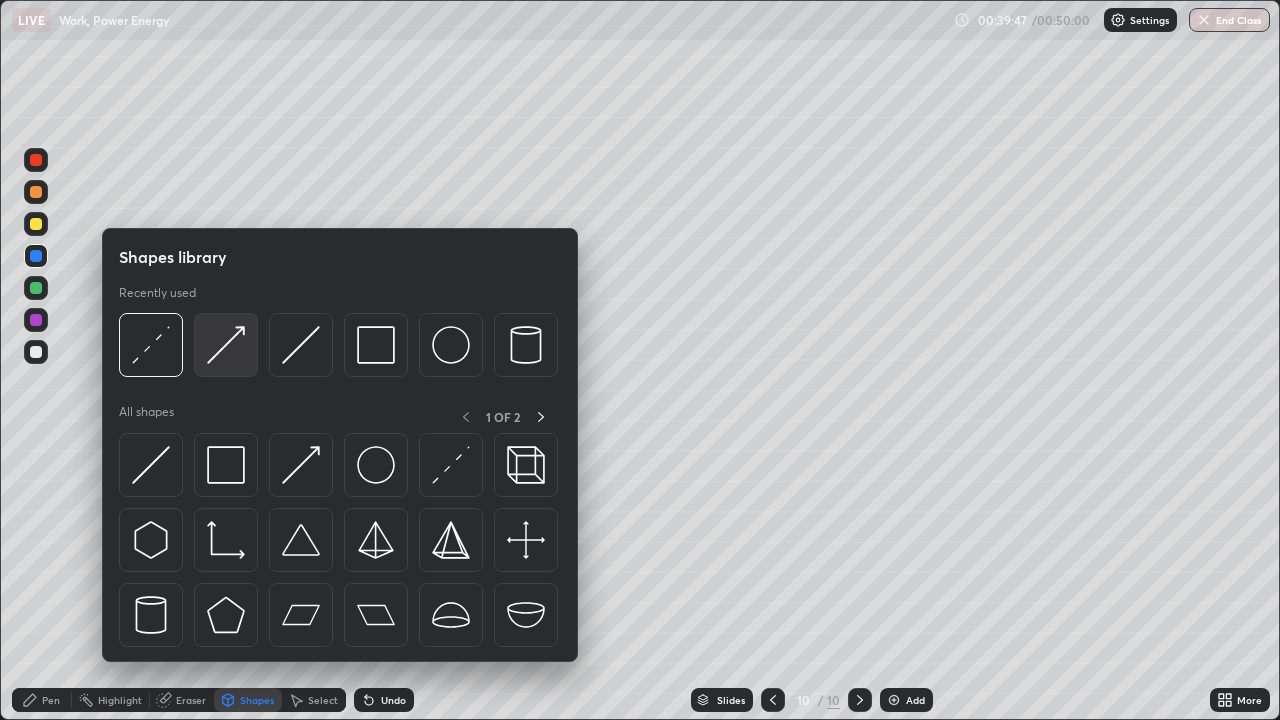click at bounding box center [226, 345] 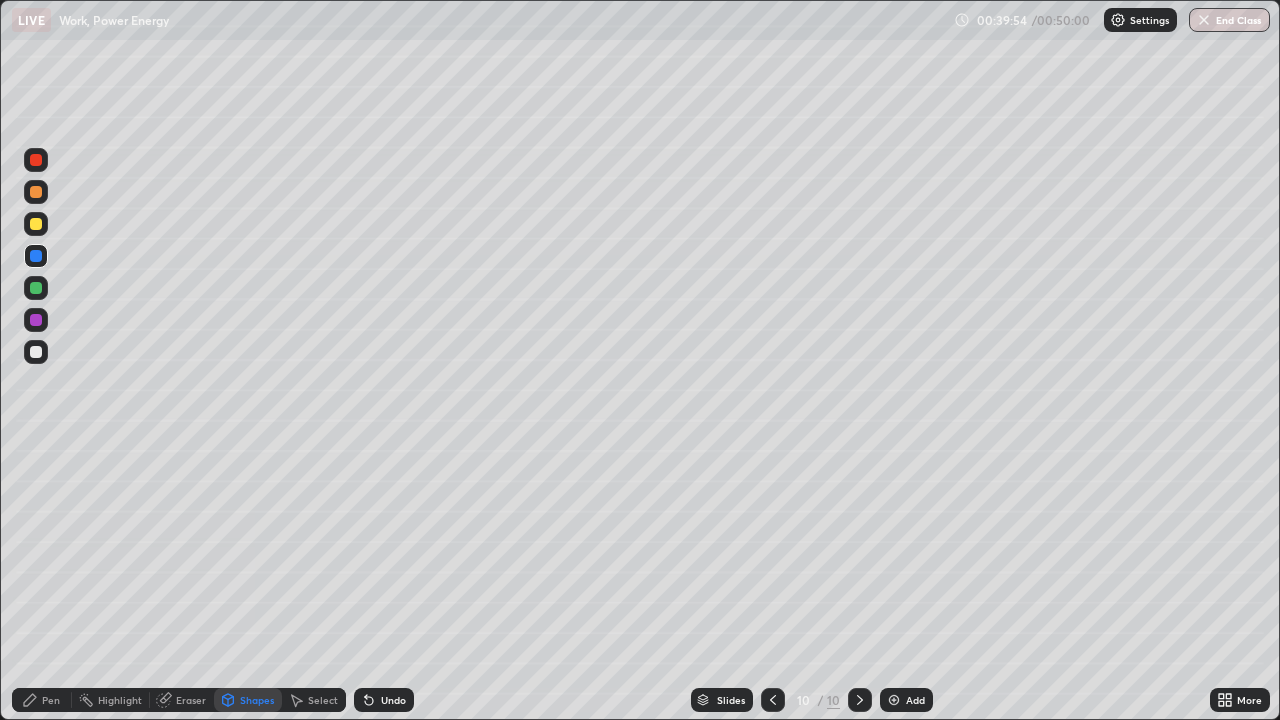 click 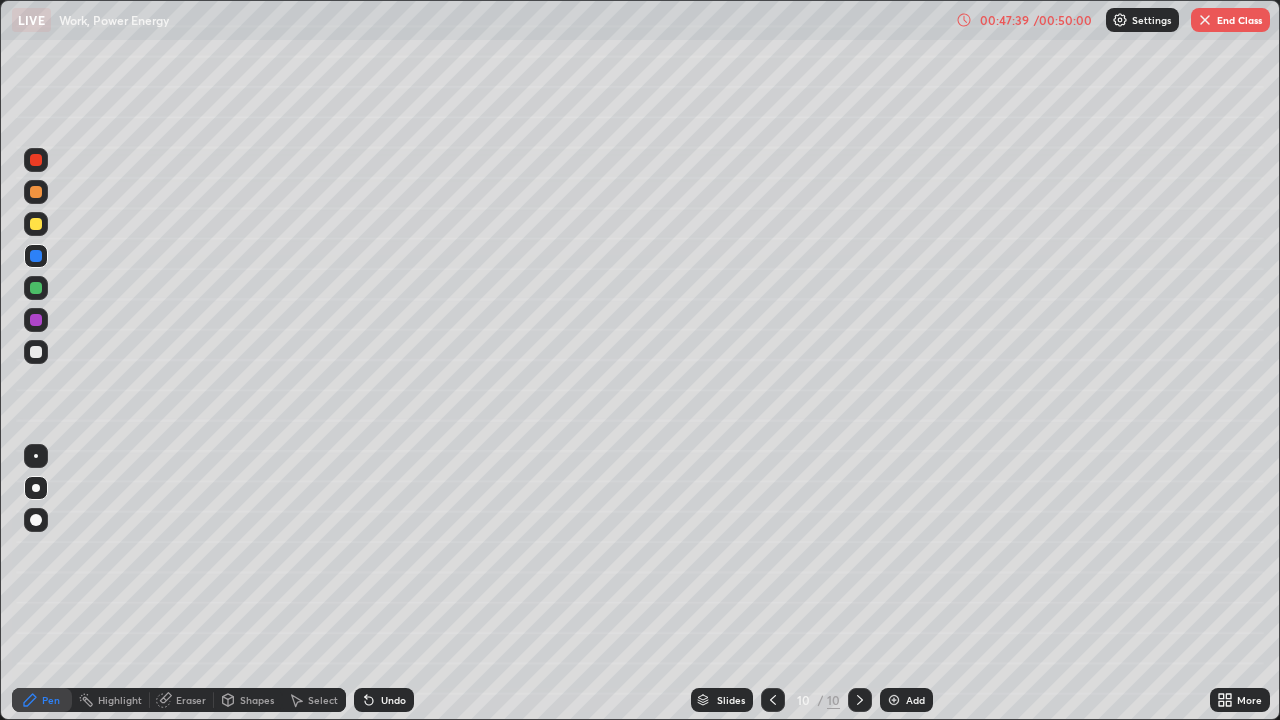 click on "End Class" at bounding box center [1230, 20] 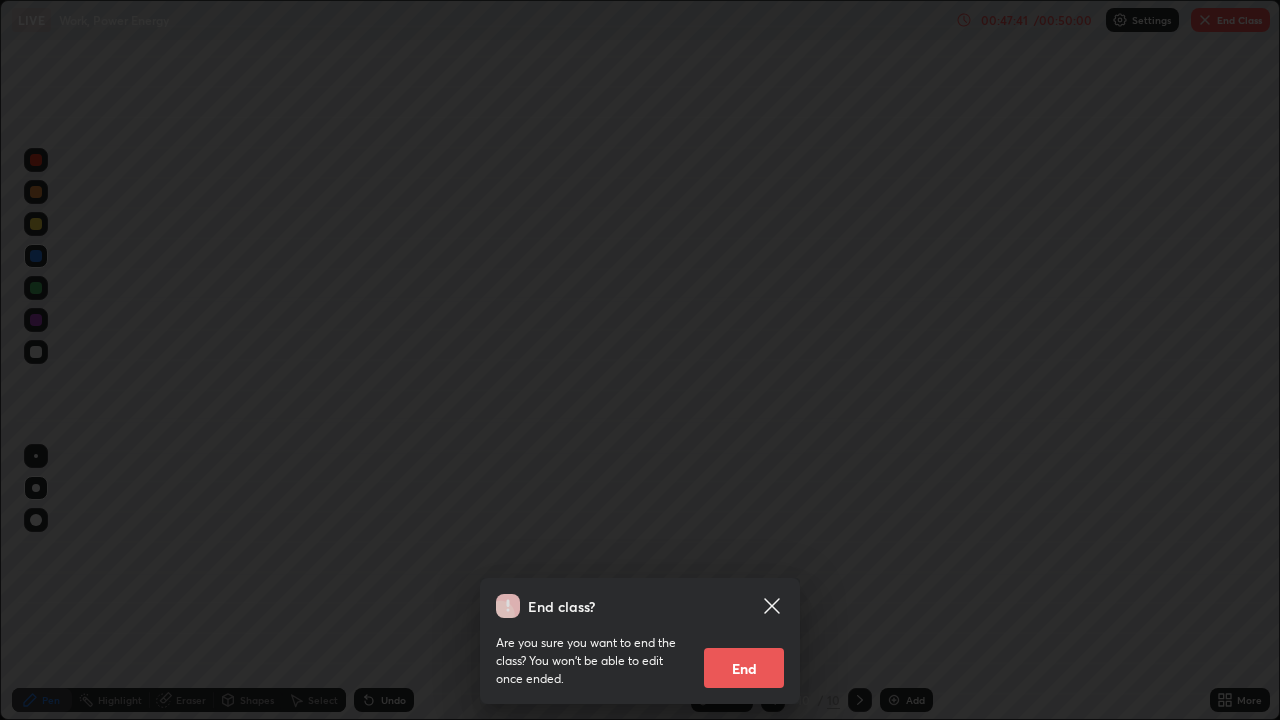 click on "End" at bounding box center [744, 668] 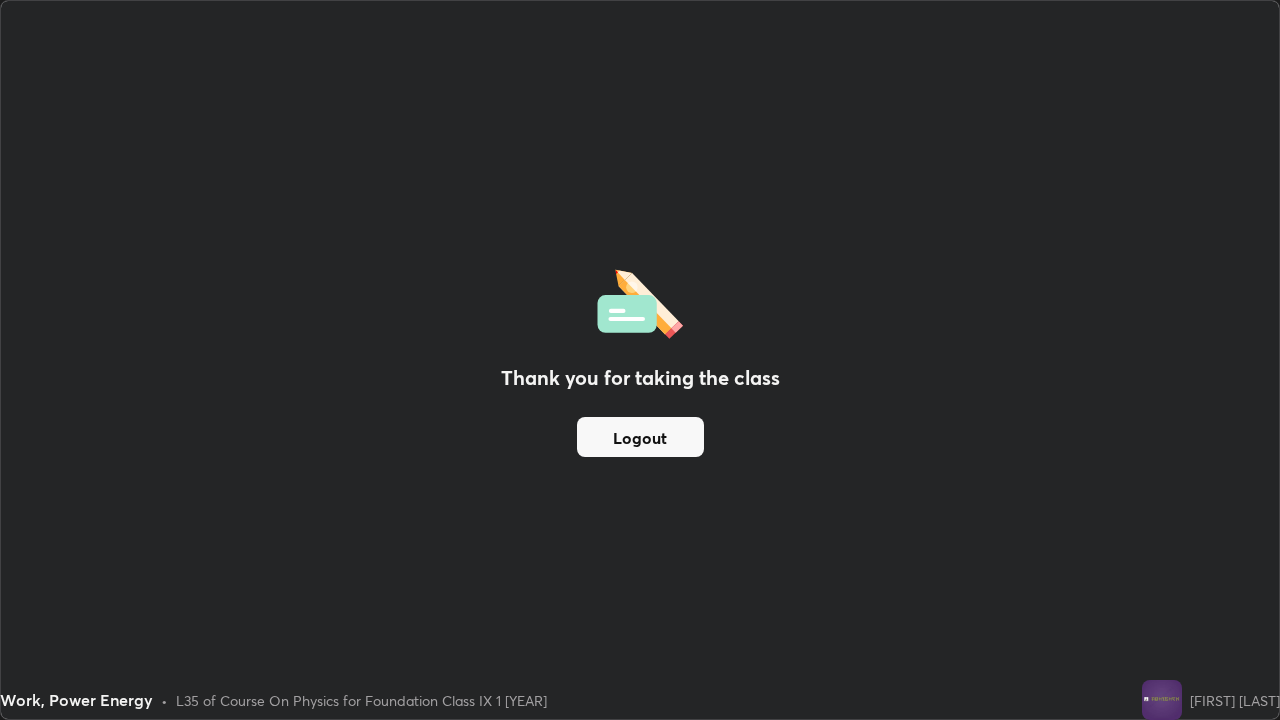 click on "Logout" at bounding box center (640, 437) 